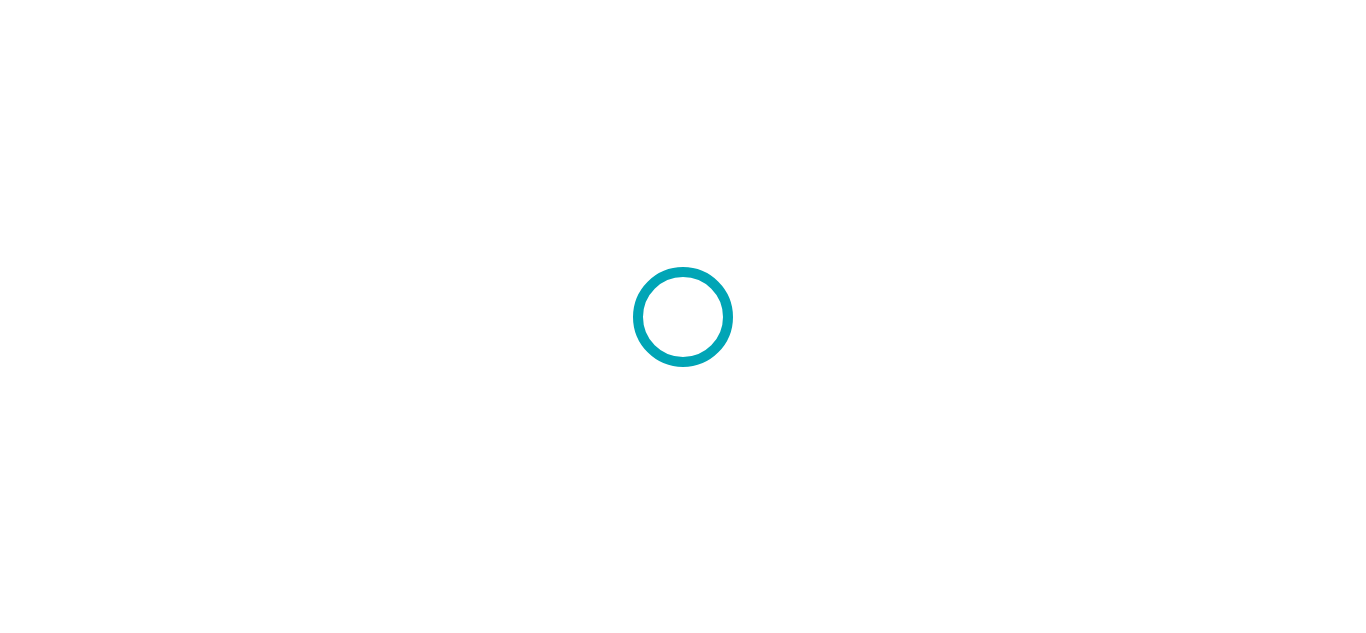 scroll, scrollTop: 0, scrollLeft: 0, axis: both 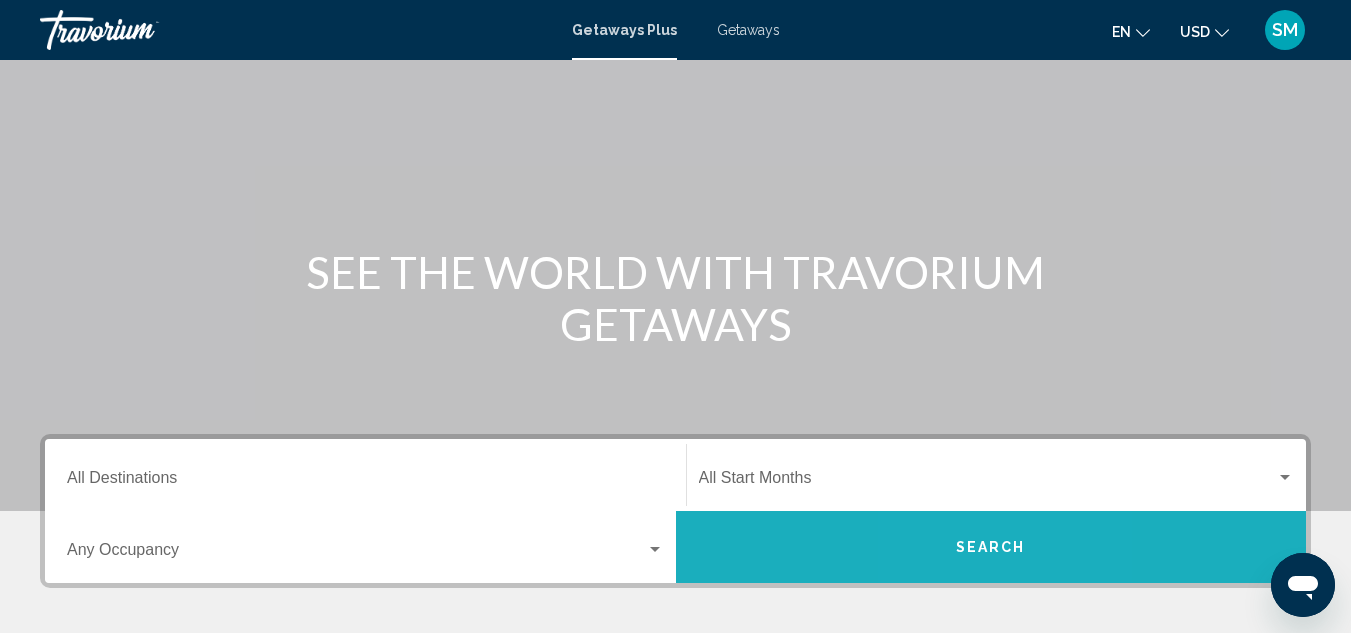 click on "Search" at bounding box center (991, 547) 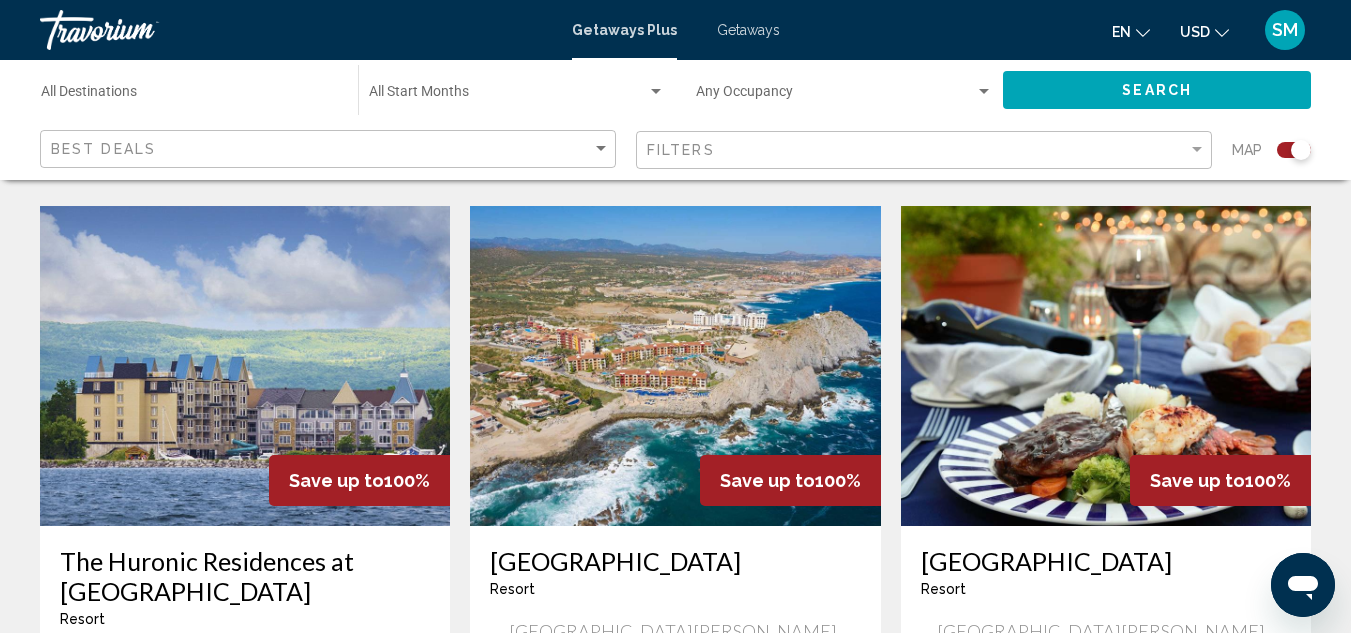 scroll, scrollTop: 1400, scrollLeft: 0, axis: vertical 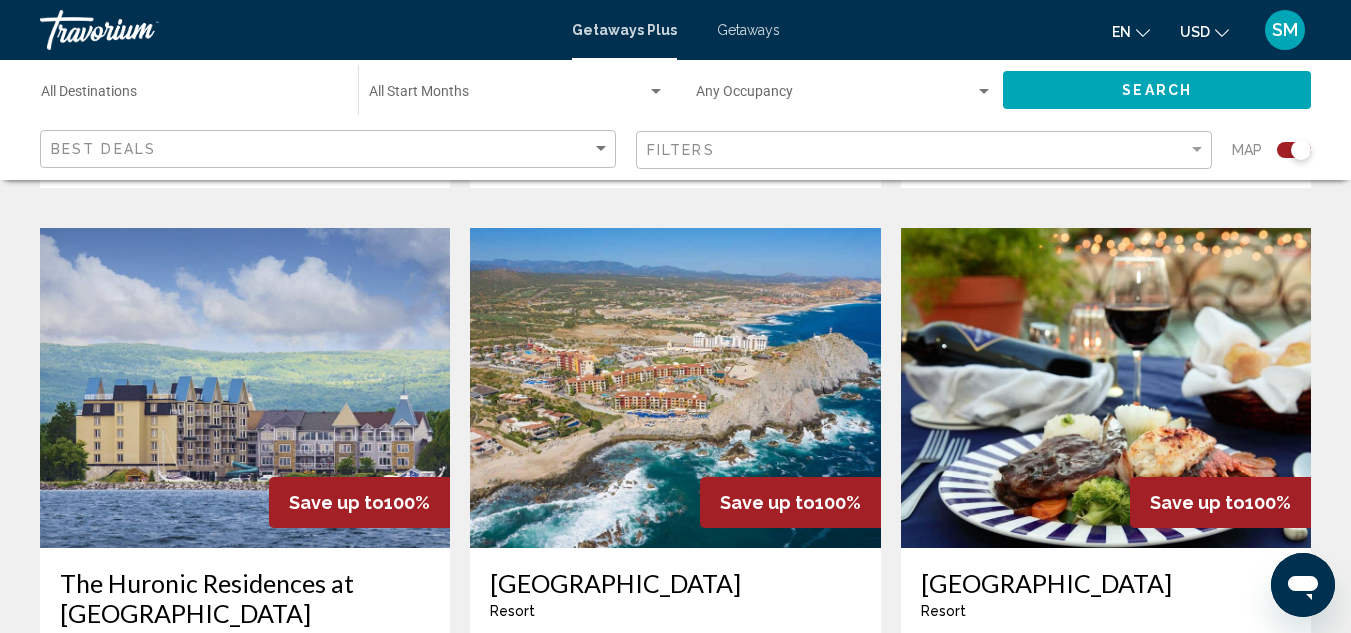 click at bounding box center [675, 388] 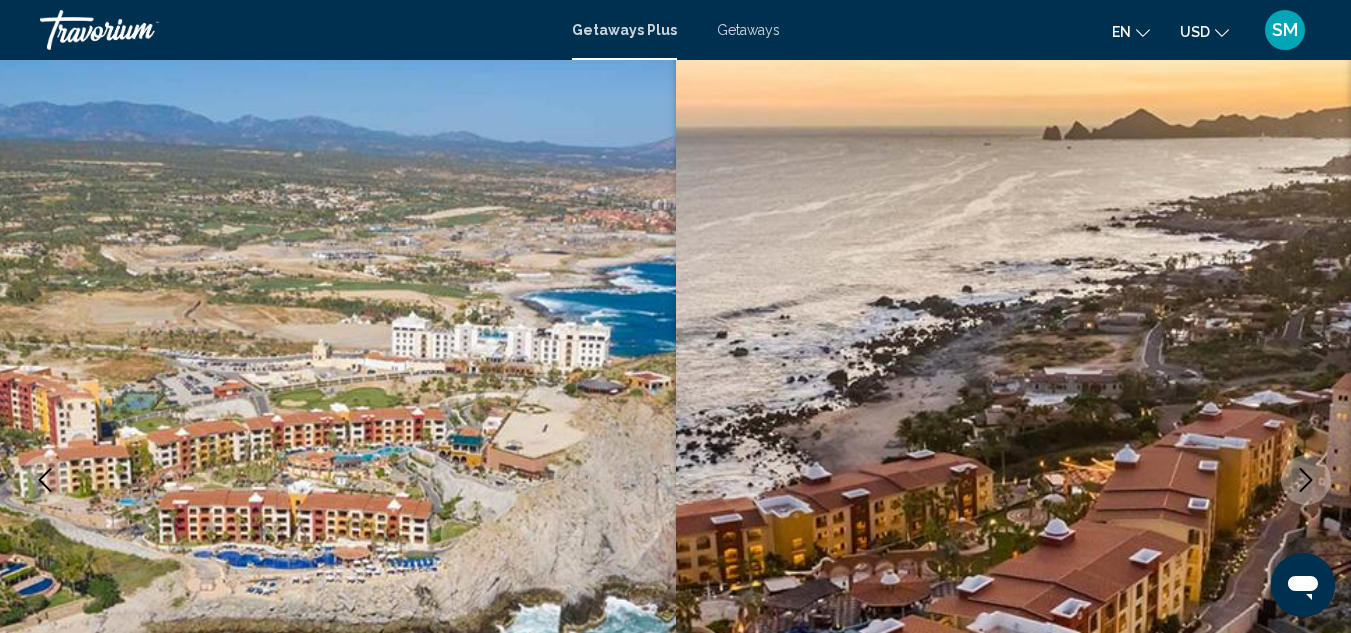 scroll, scrollTop: 0, scrollLeft: 0, axis: both 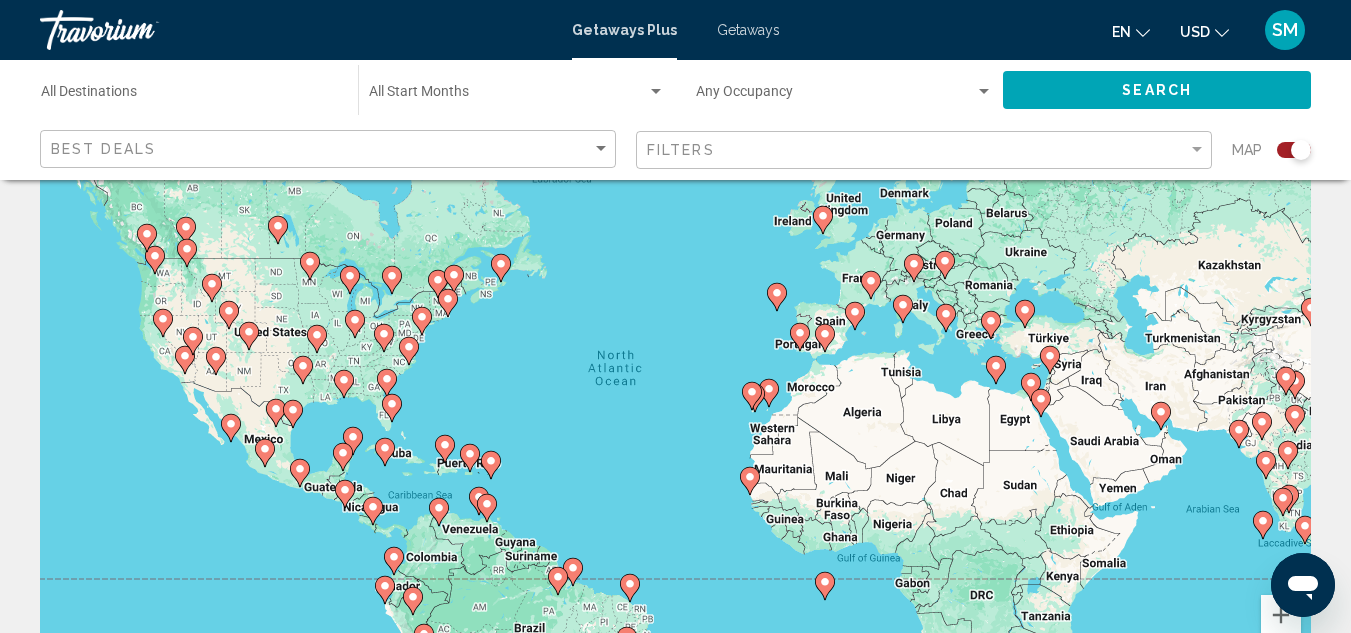 click 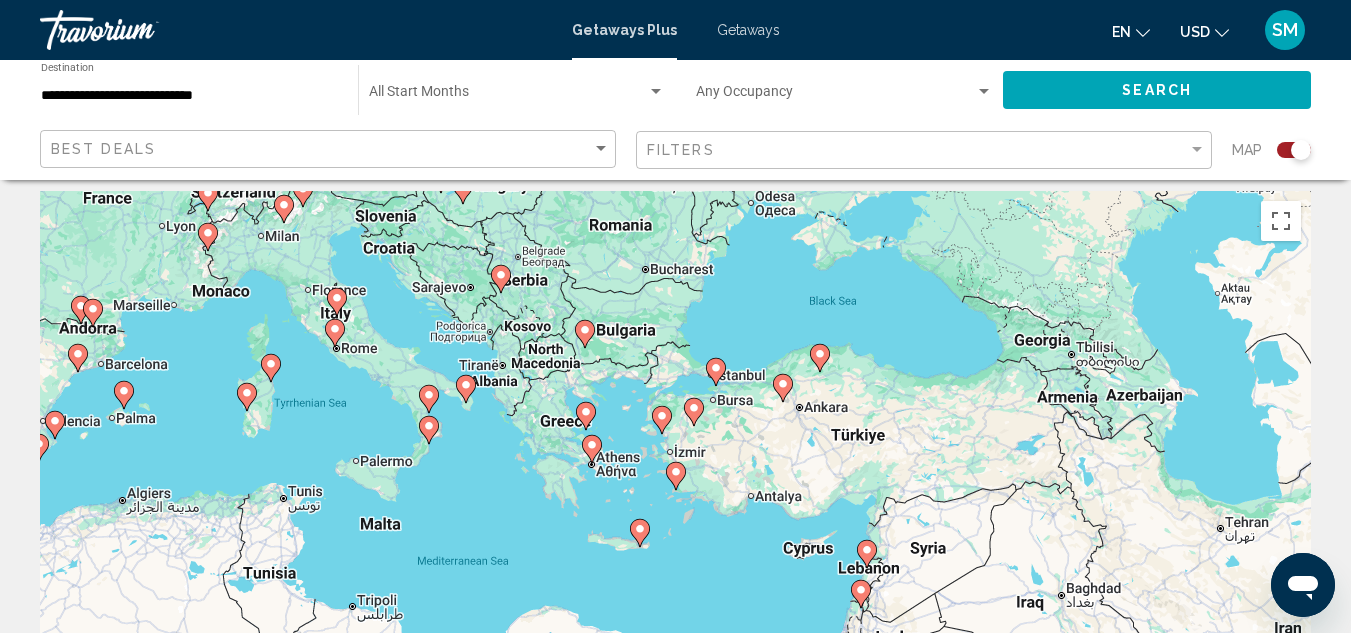 scroll, scrollTop: 0, scrollLeft: 0, axis: both 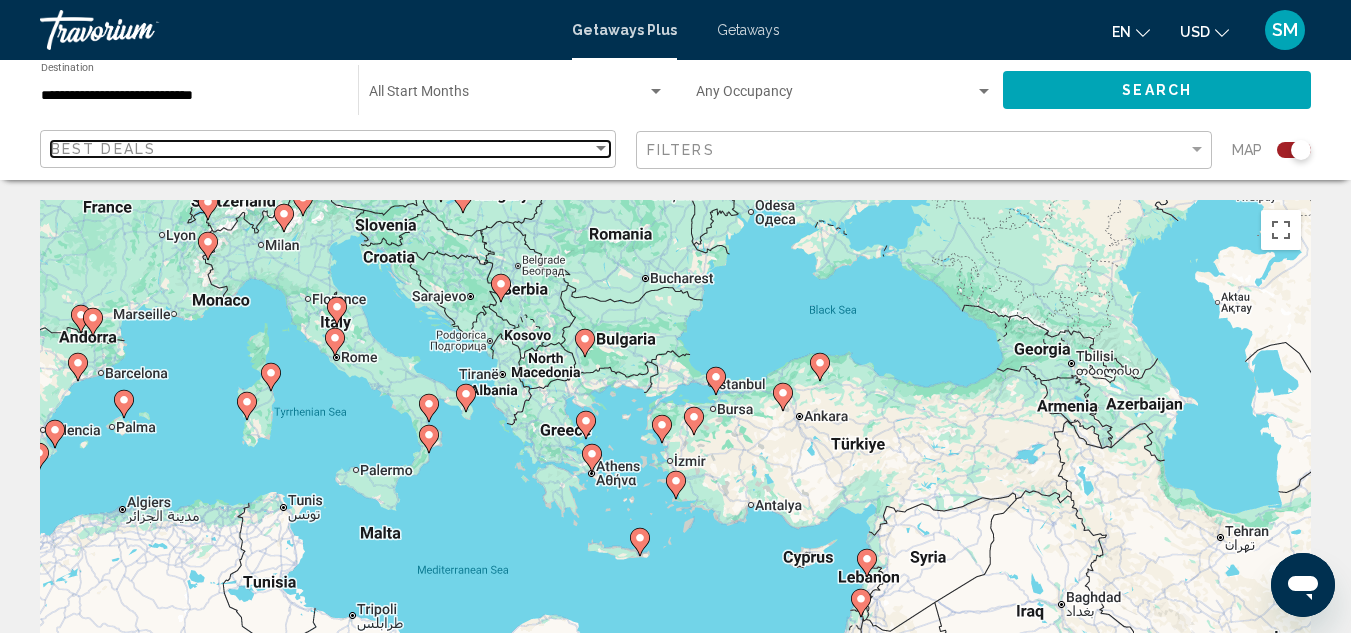 click at bounding box center (601, 149) 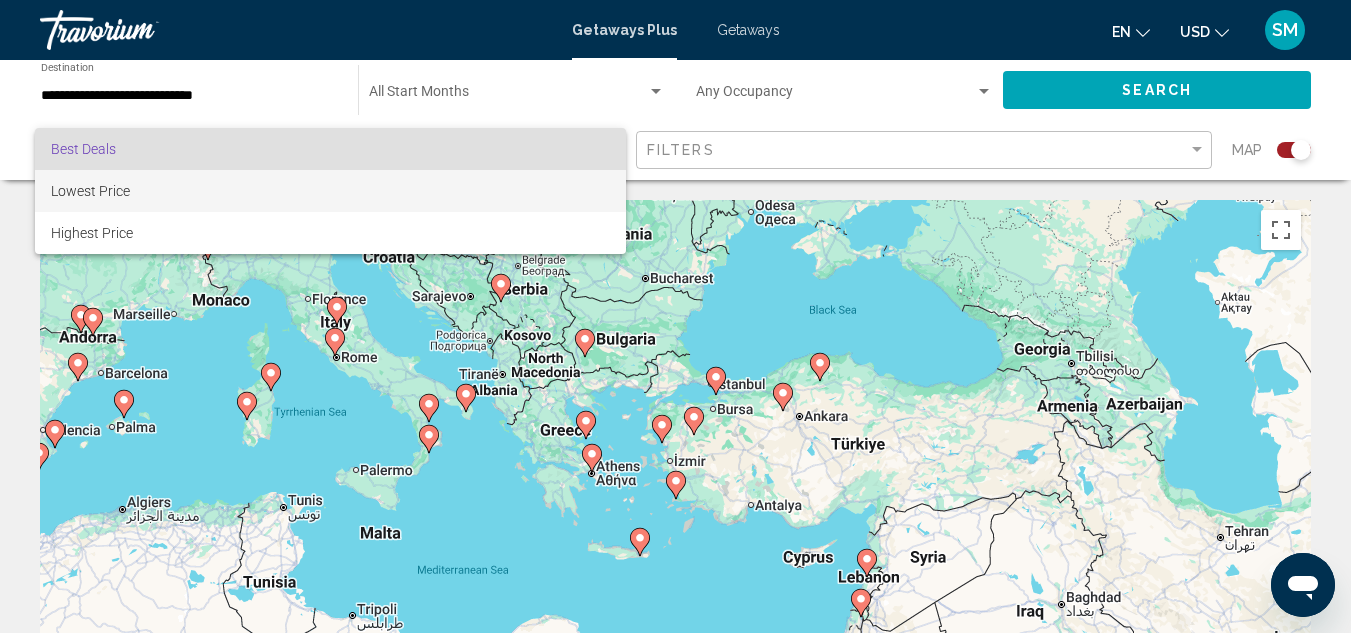 click on "Lowest Price" at bounding box center (330, 191) 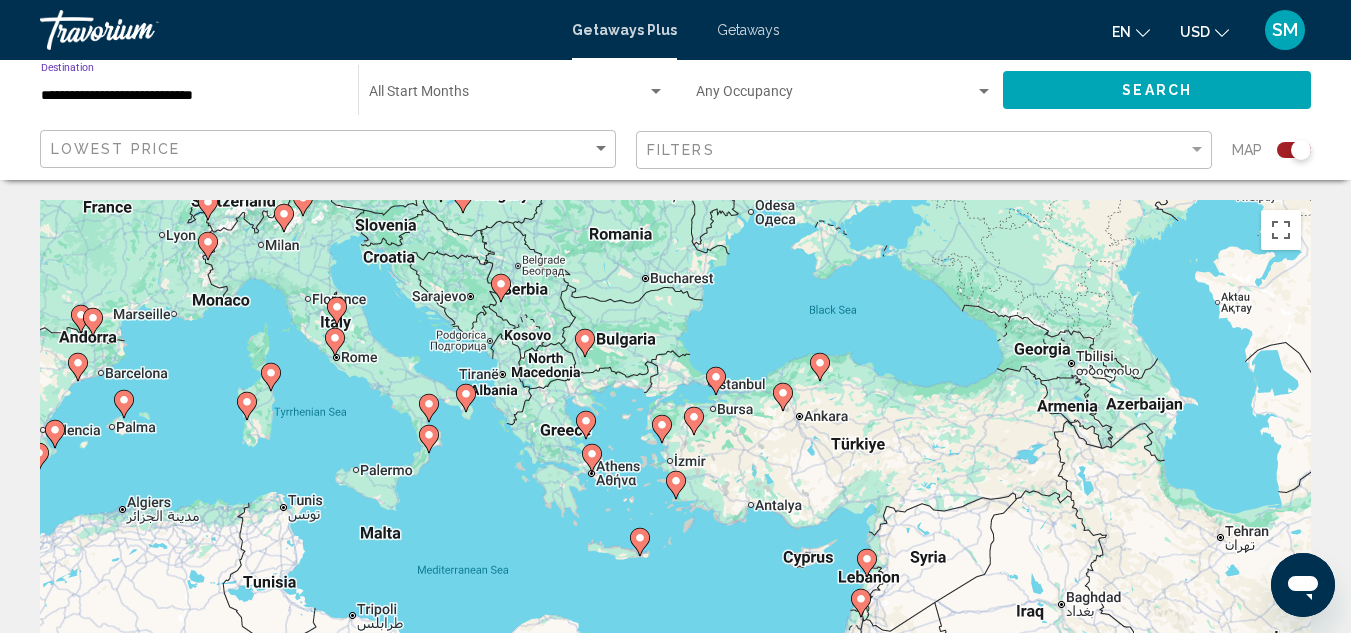 click on "**********" at bounding box center [189, 96] 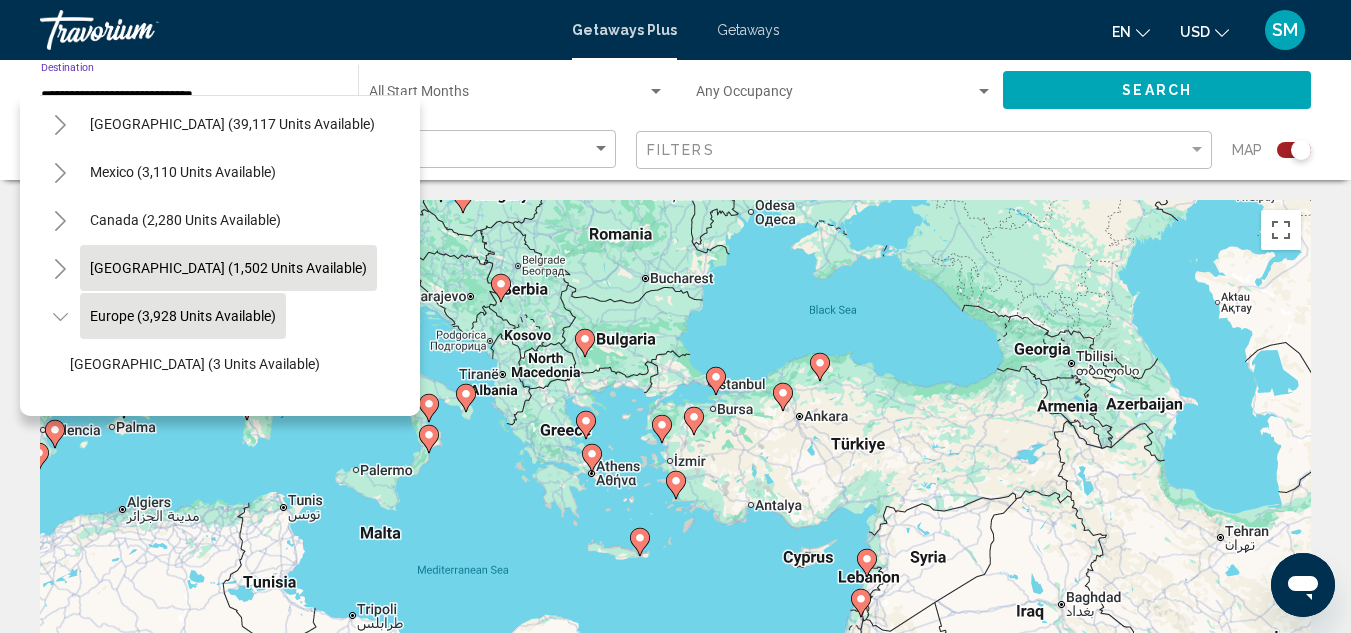 scroll, scrollTop: 0, scrollLeft: 0, axis: both 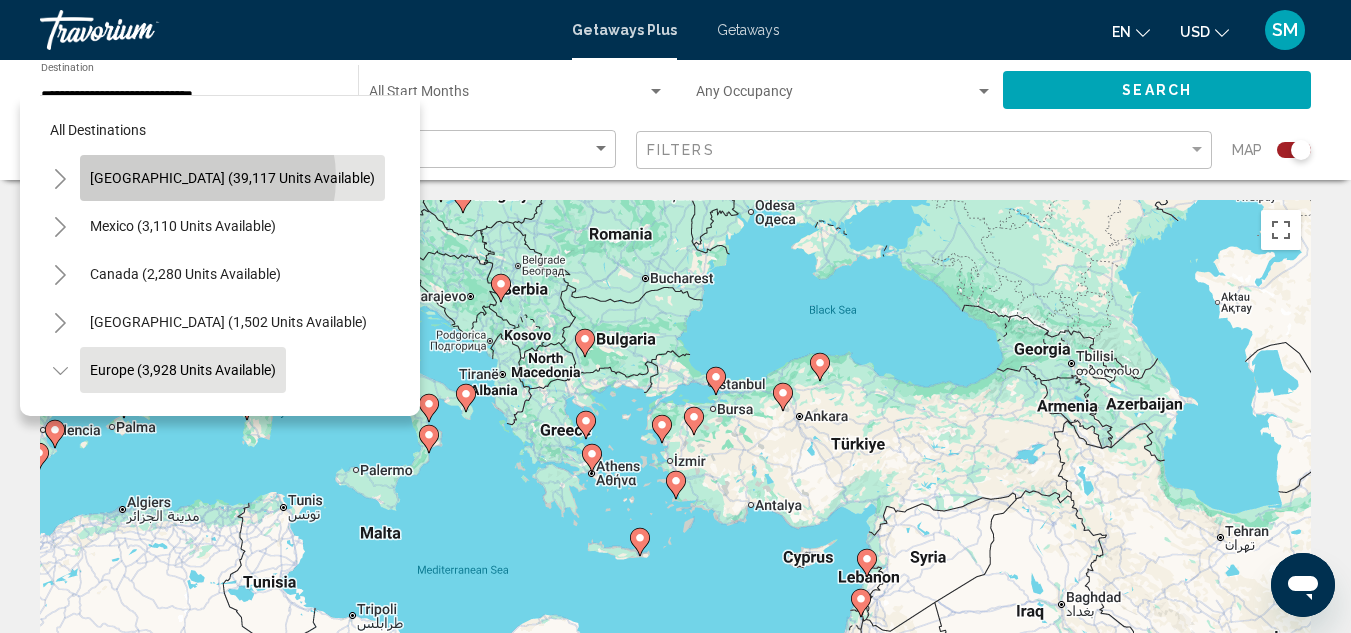 click on "[GEOGRAPHIC_DATA] (39,117 units available)" 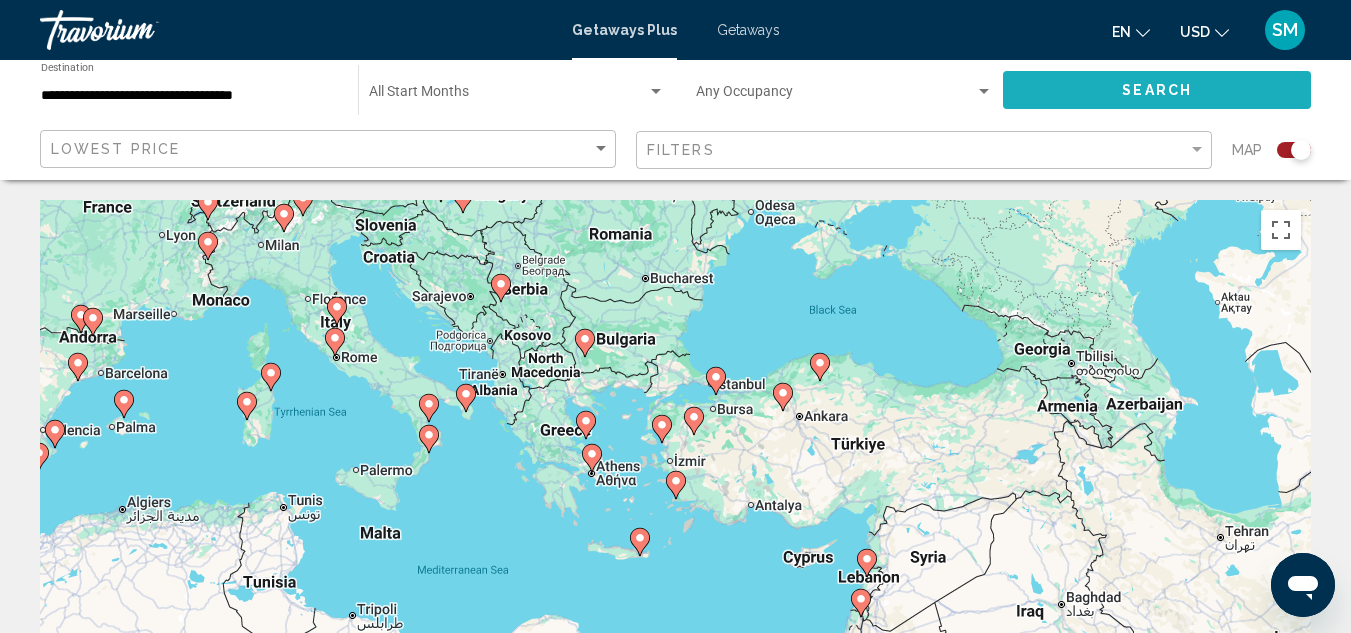 click on "Search" 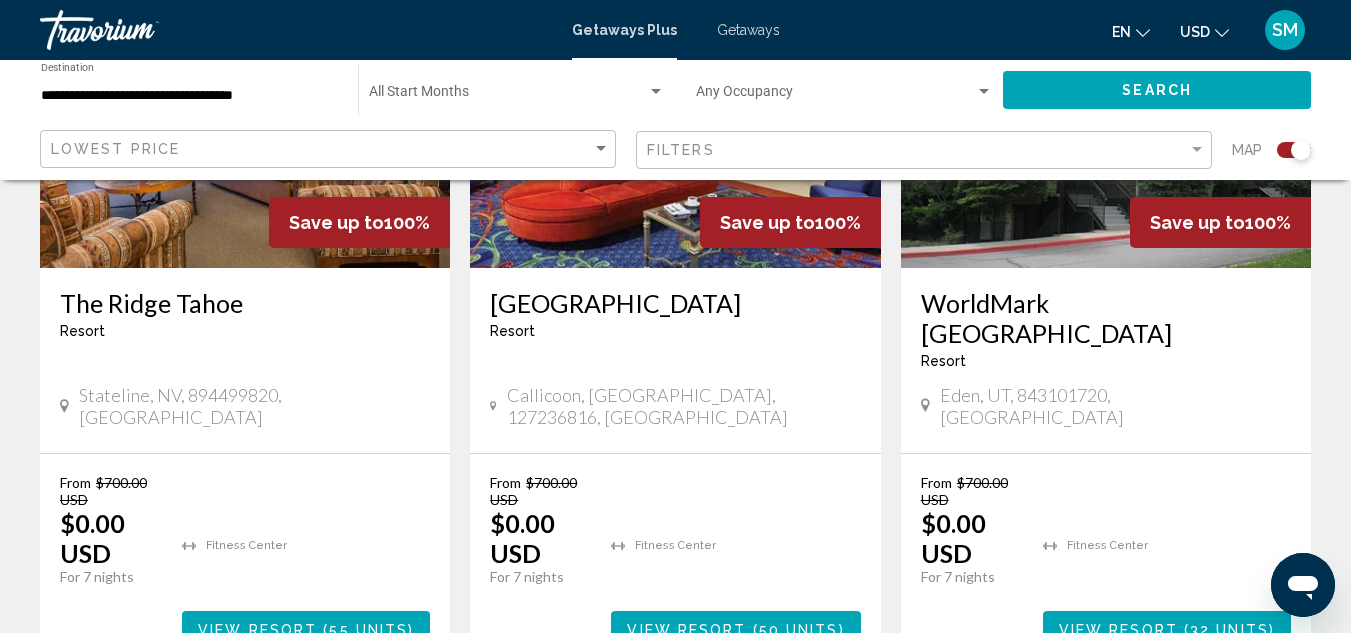 scroll, scrollTop: 3200, scrollLeft: 0, axis: vertical 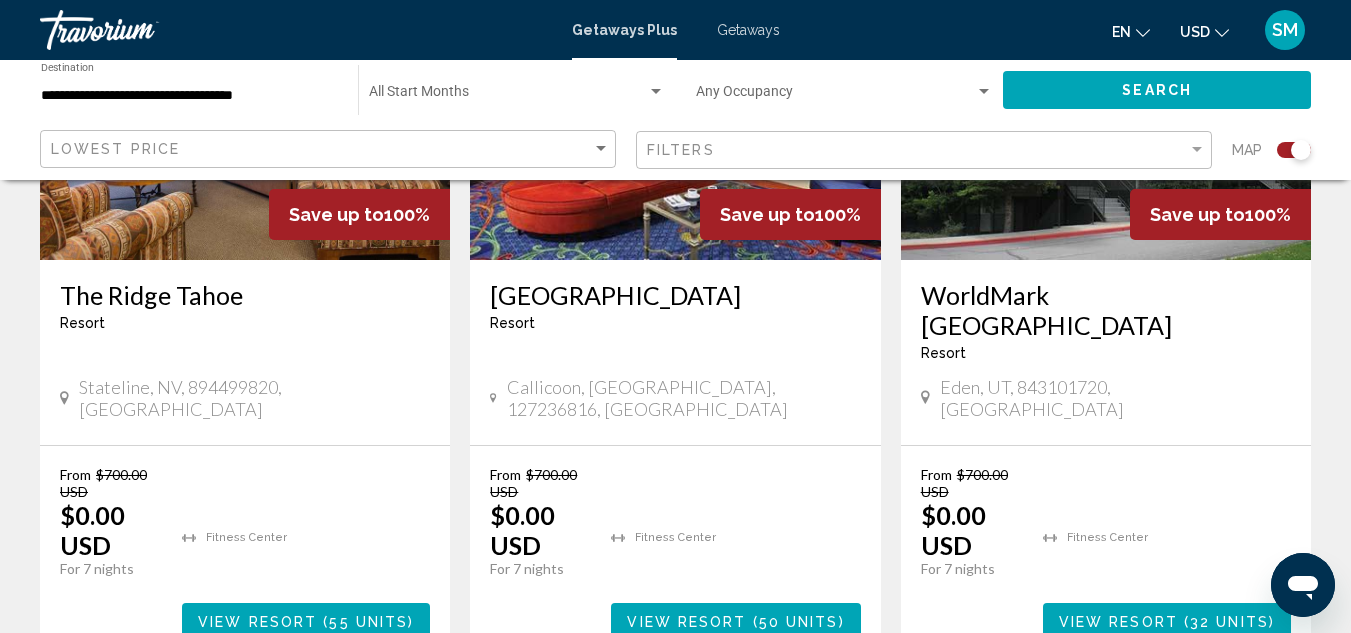 click on "2" at bounding box center (536, 720) 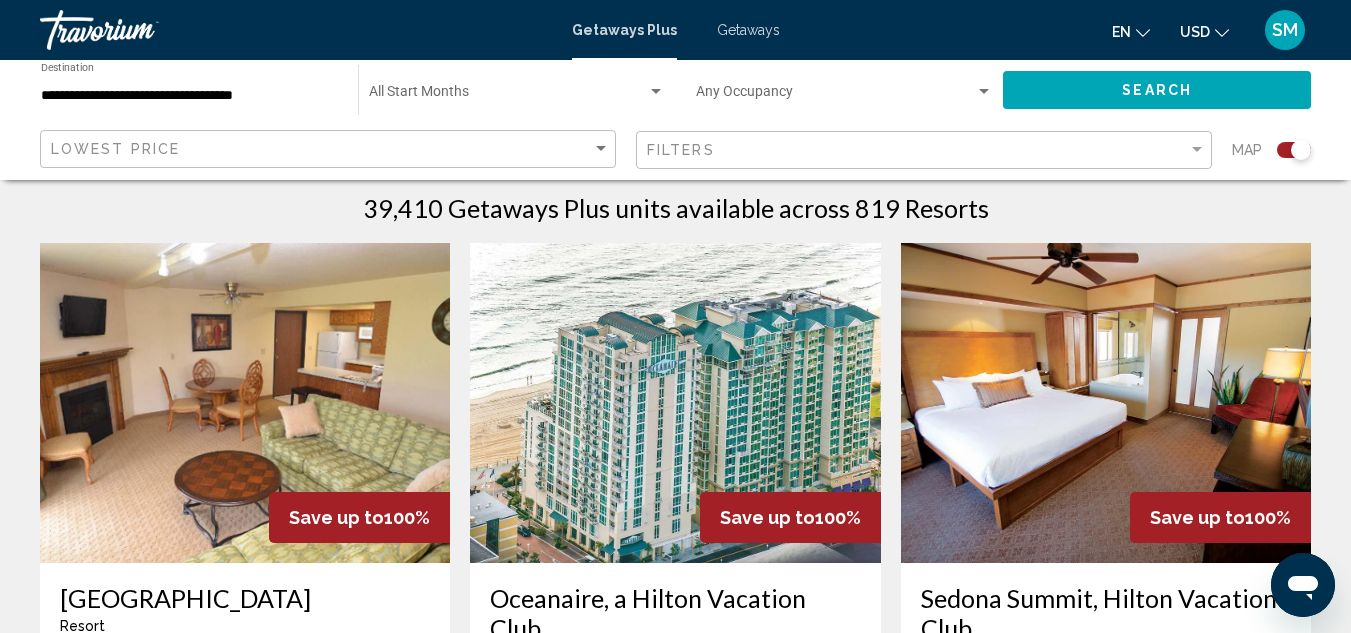 scroll, scrollTop: 600, scrollLeft: 0, axis: vertical 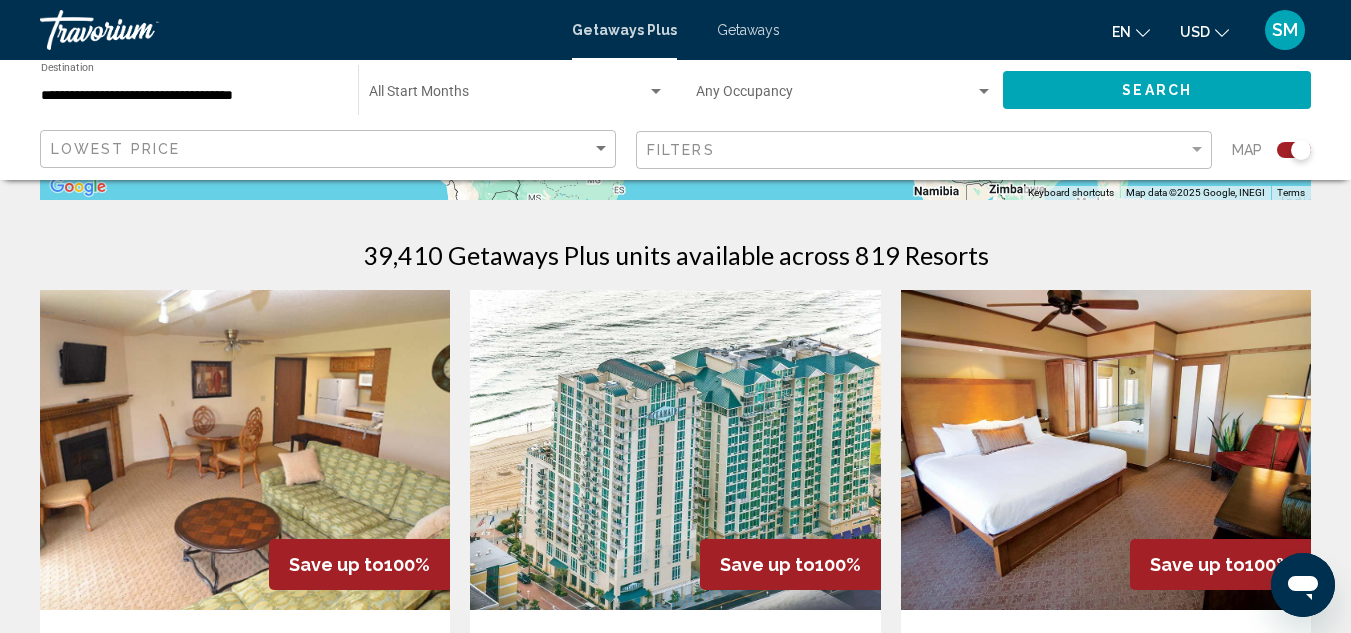 drag, startPoint x: 1030, startPoint y: 370, endPoint x: 1038, endPoint y: 381, distance: 13.601471 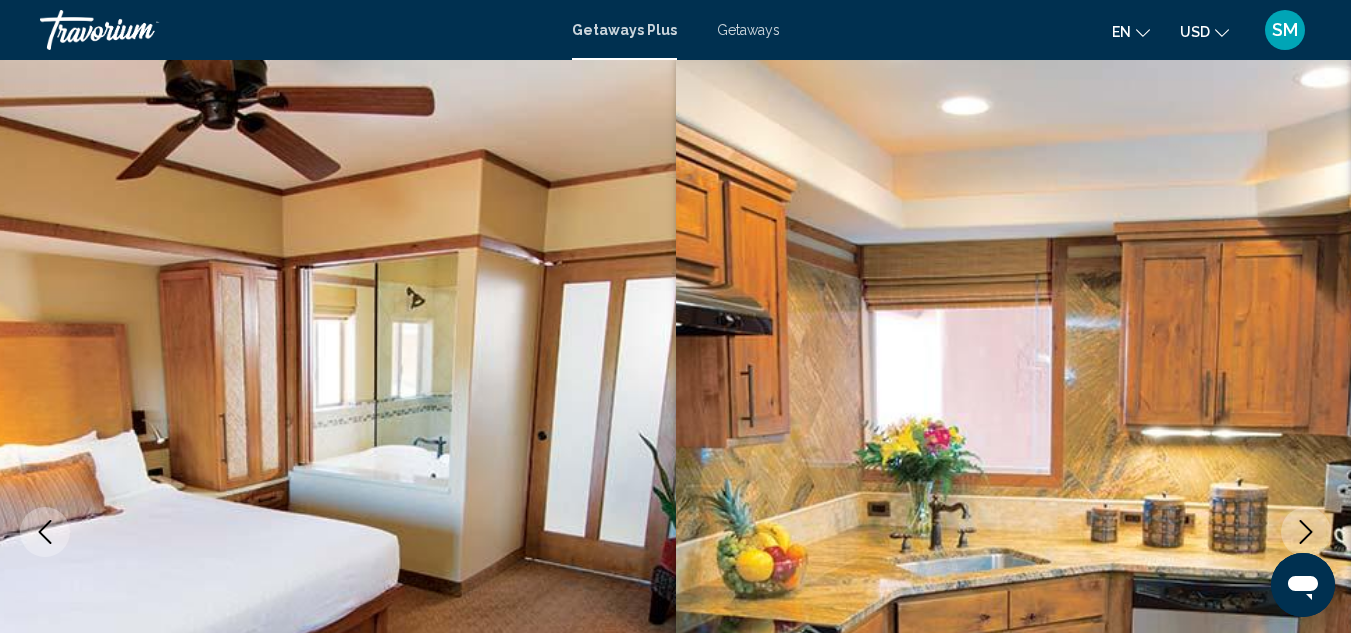 scroll, scrollTop: 0, scrollLeft: 0, axis: both 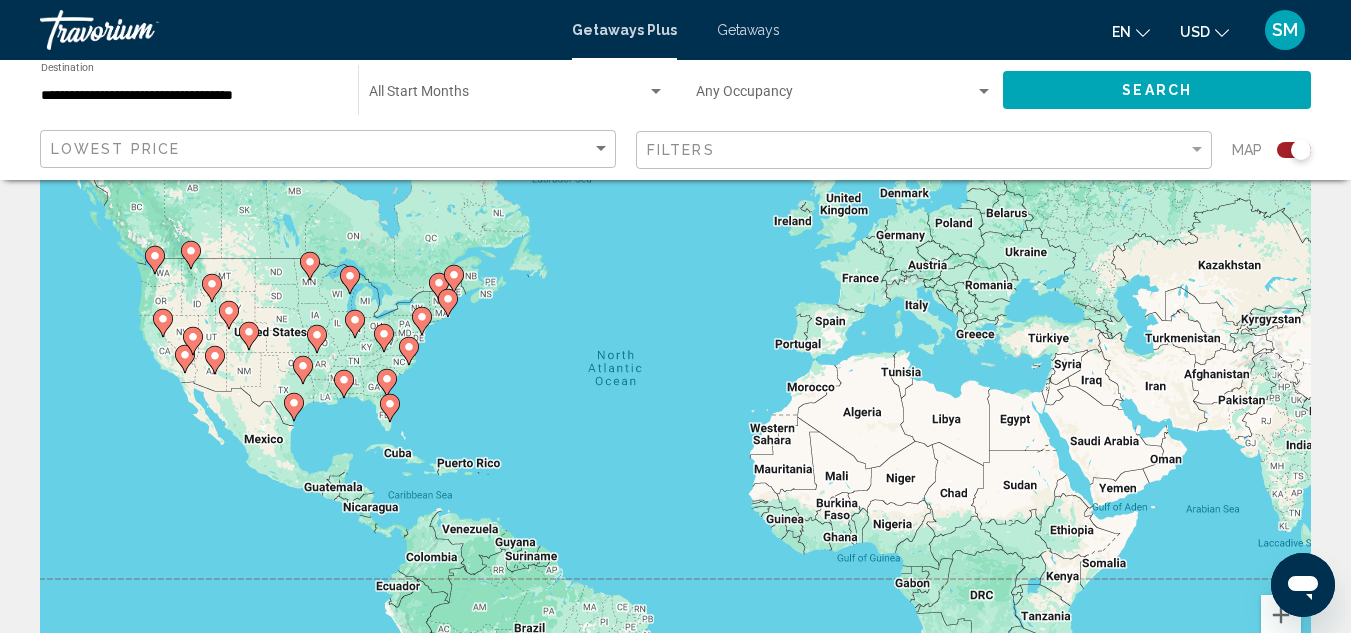 click on "To navigate, press the arrow keys. To activate drag with keyboard, press Alt + Enter. Once in keyboard drag state, use the arrow keys to move the marker. To complete the drag, press the Enter key. To cancel, press Escape." at bounding box center (675, 400) 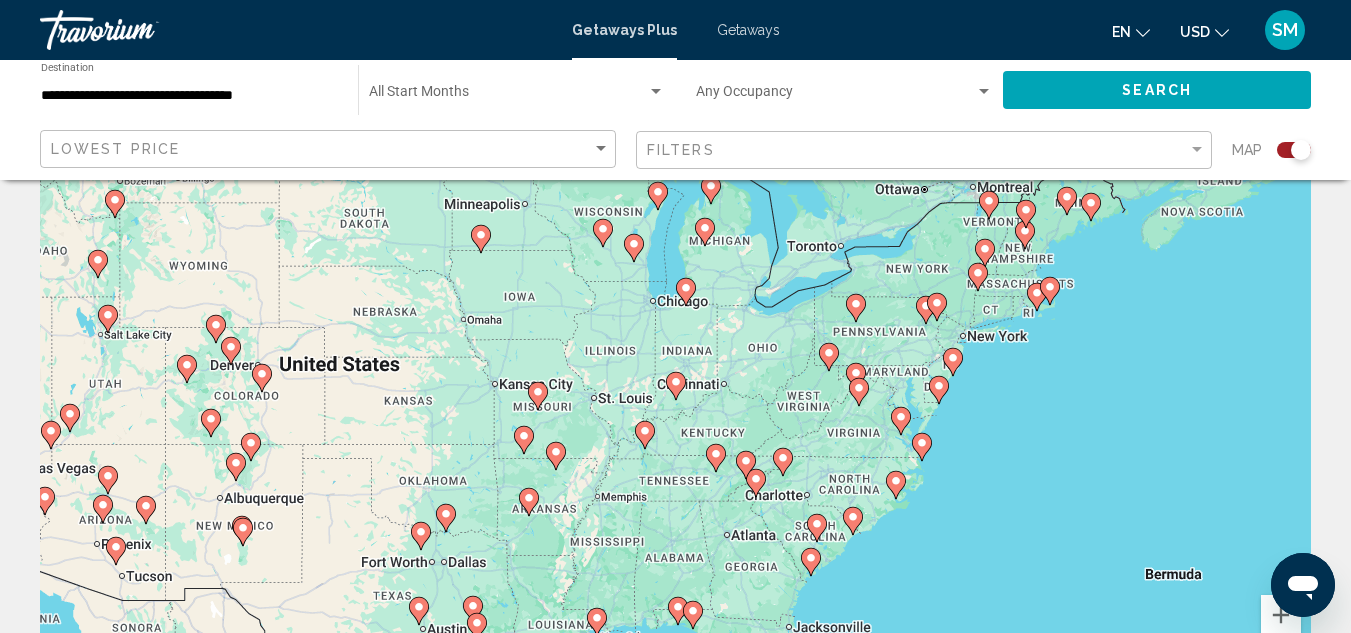 click on "To navigate, press the arrow keys. To activate drag with keyboard, press Alt + Enter. Once in keyboard drag state, use the arrow keys to move the marker. To complete the drag, press the Enter key. To cancel, press Escape." at bounding box center [675, 400] 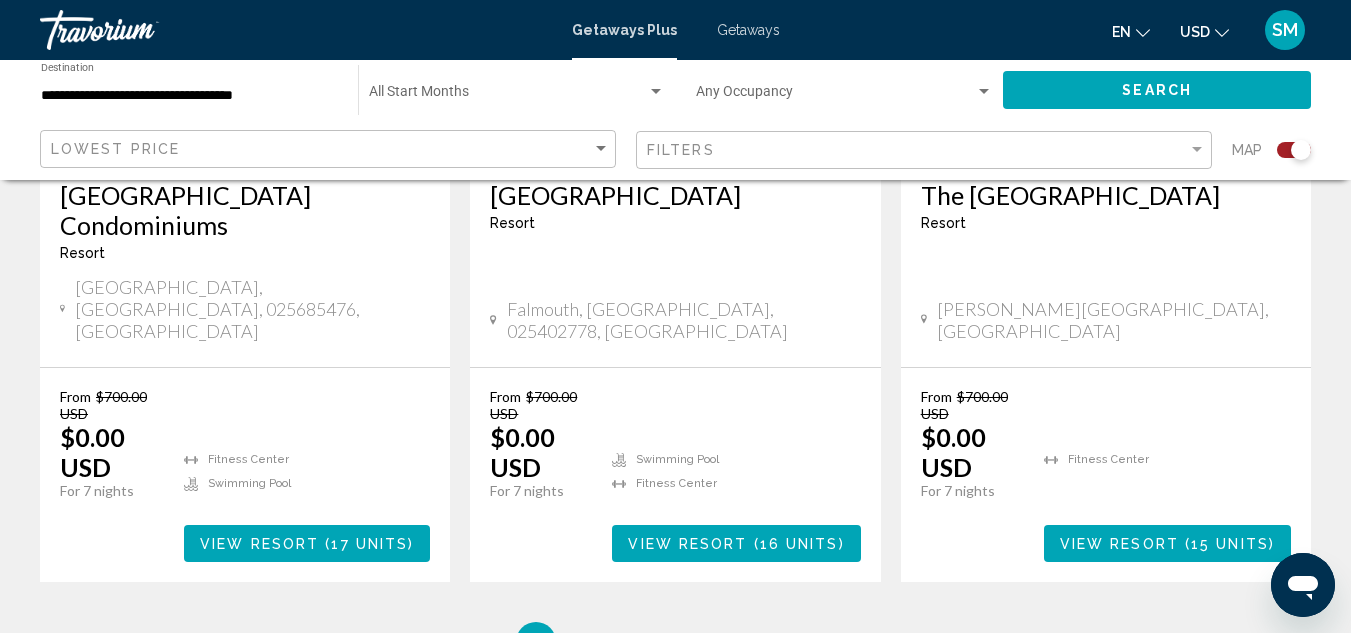scroll, scrollTop: 3400, scrollLeft: 0, axis: vertical 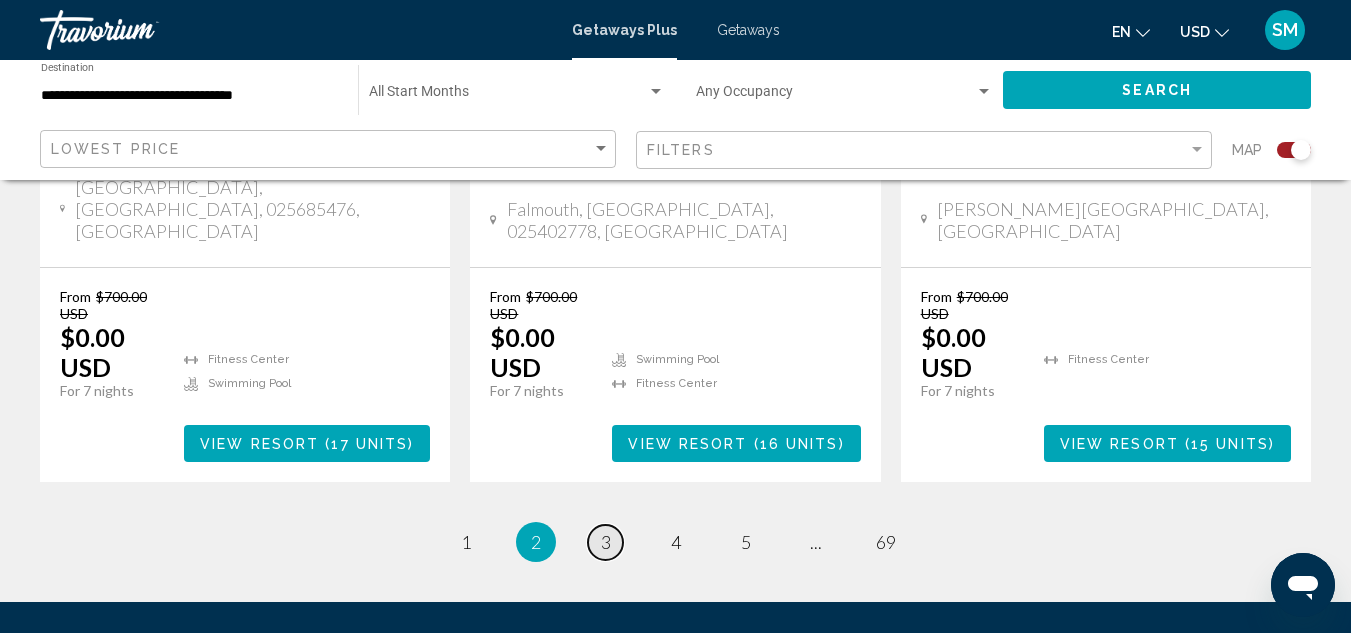 click on "page  3" at bounding box center (605, 542) 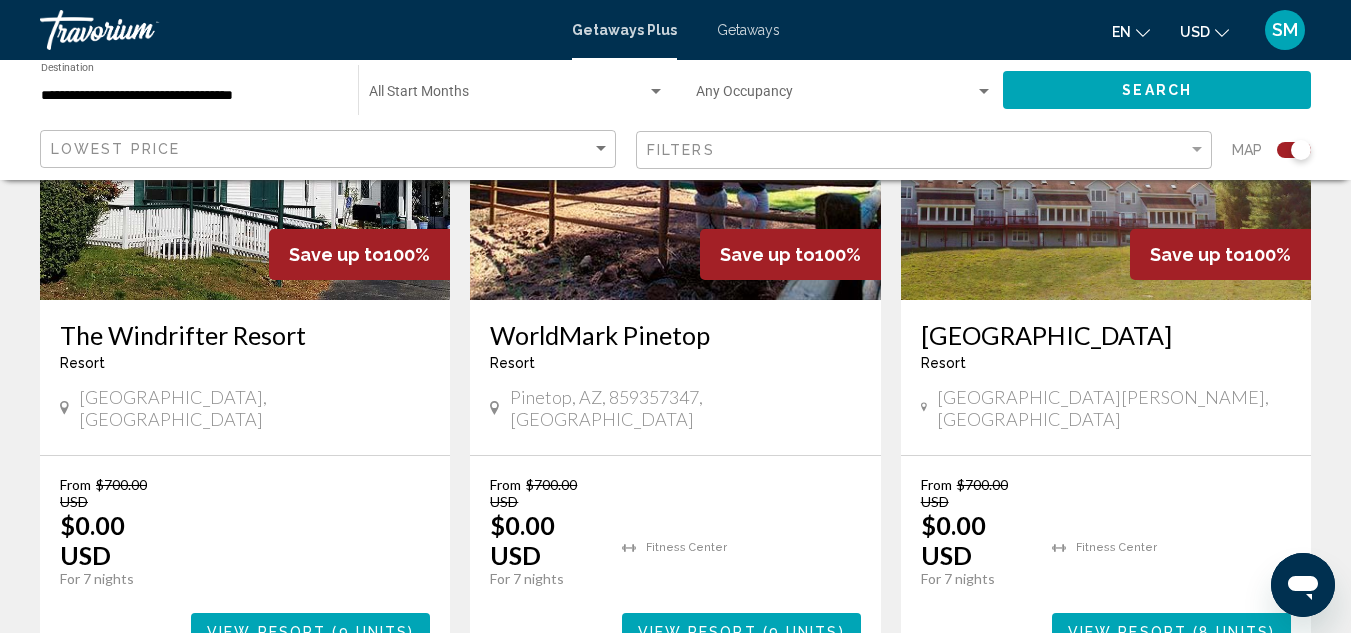 scroll, scrollTop: 3350, scrollLeft: 0, axis: vertical 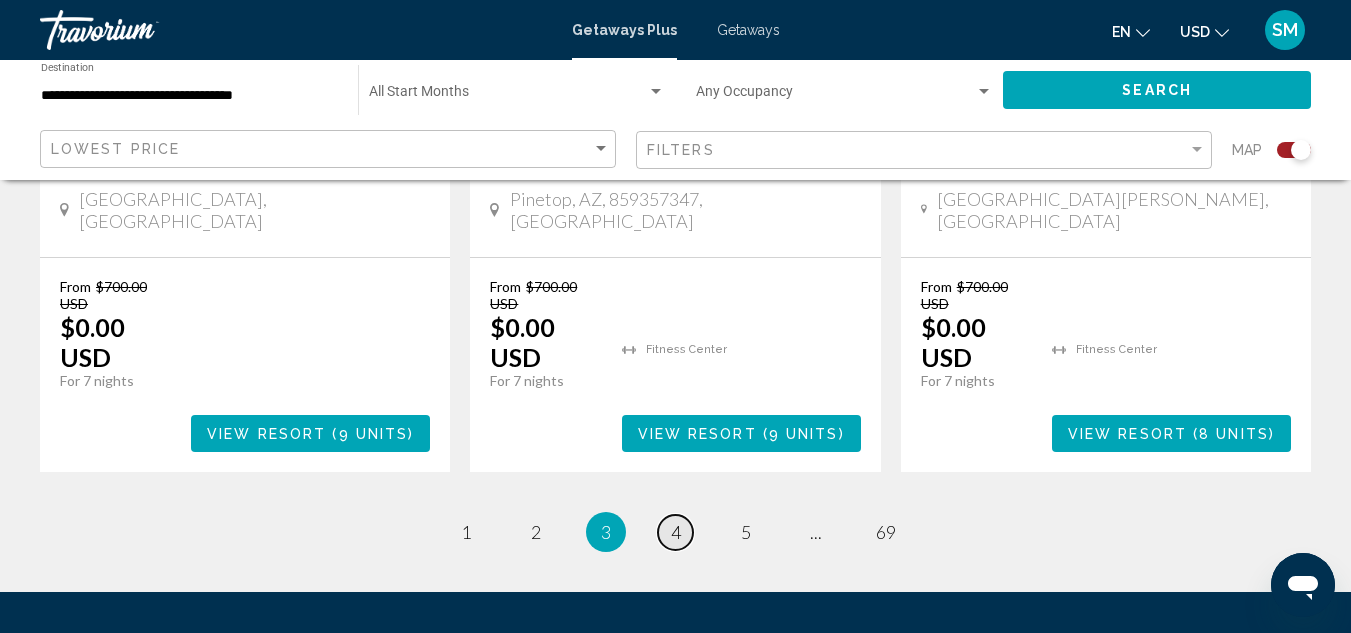 click on "page  4" at bounding box center (675, 532) 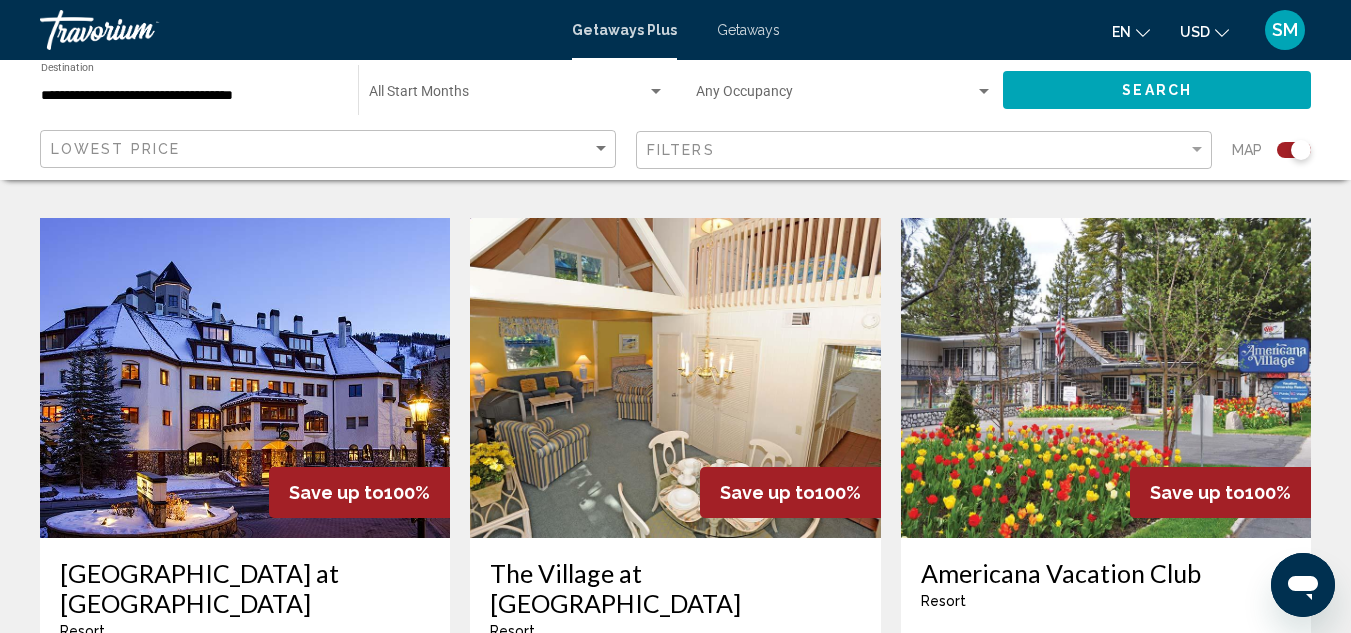 scroll, scrollTop: 2852, scrollLeft: 0, axis: vertical 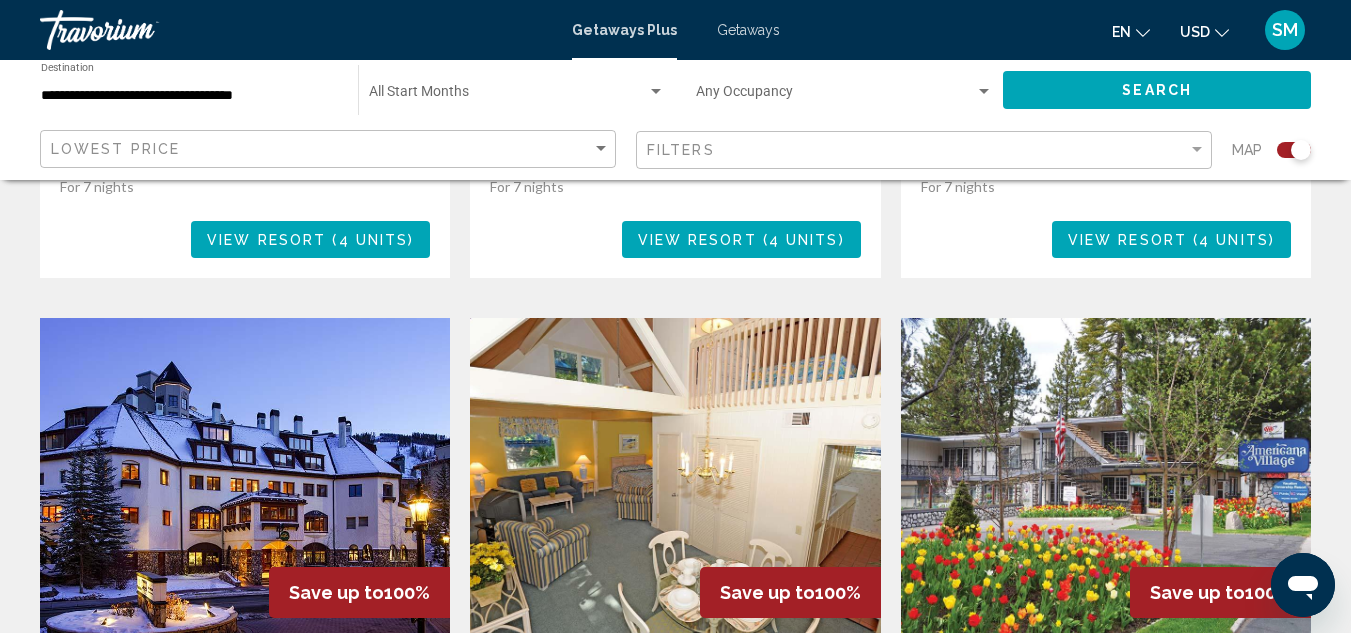 click at bounding box center [675, 478] 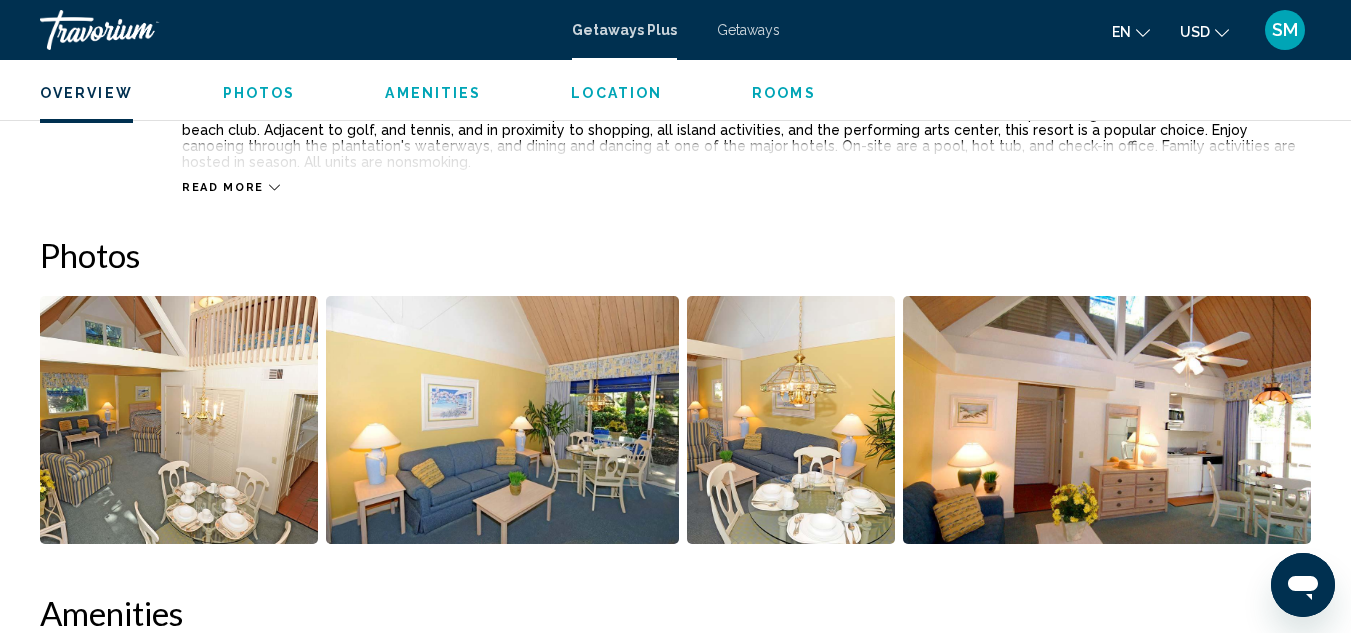 scroll, scrollTop: 1119, scrollLeft: 0, axis: vertical 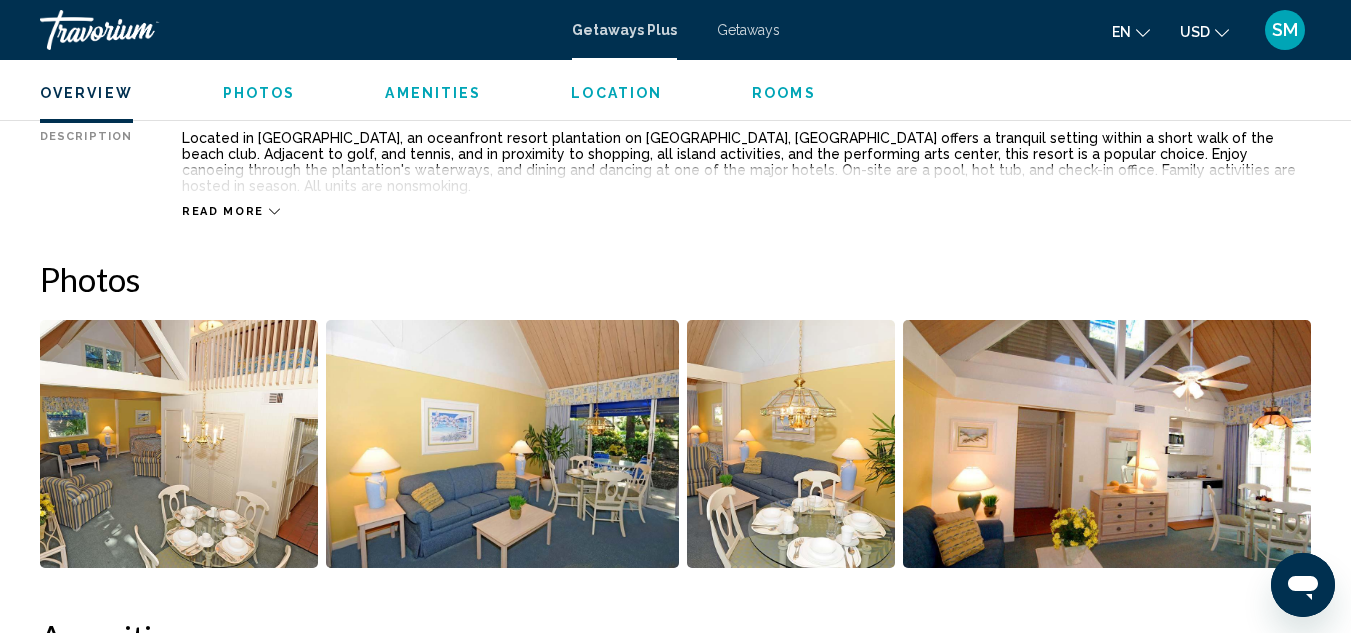 click at bounding box center (179, 444) 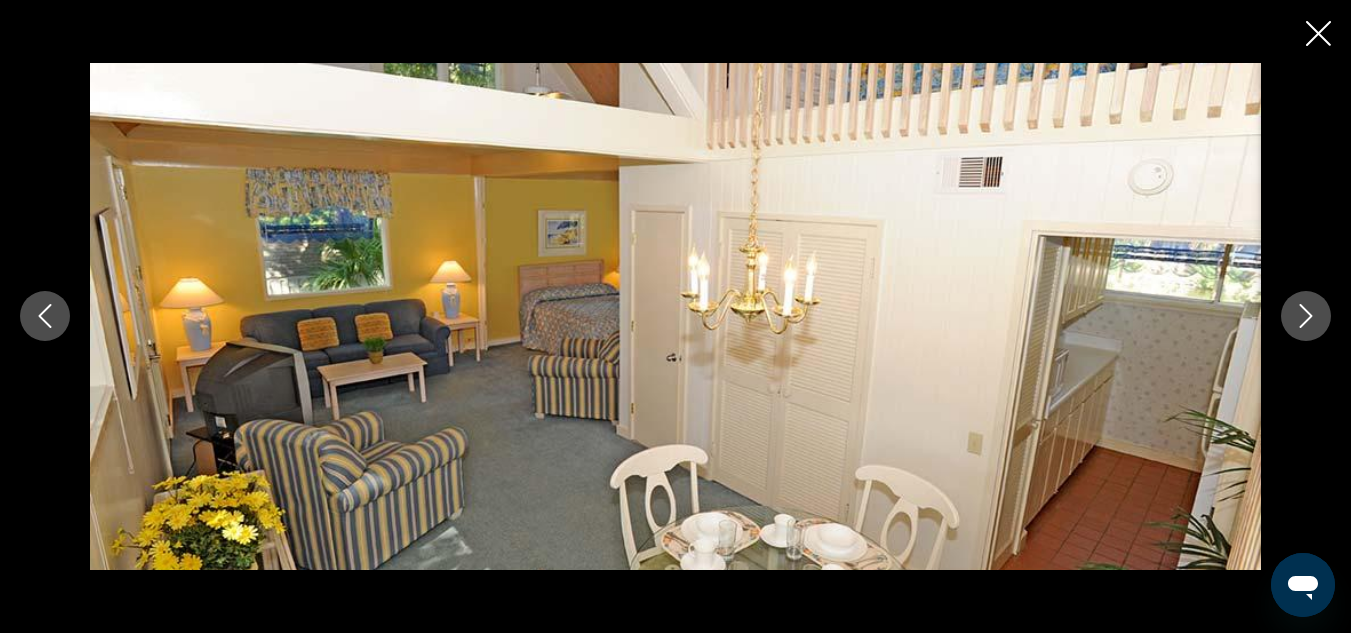 click 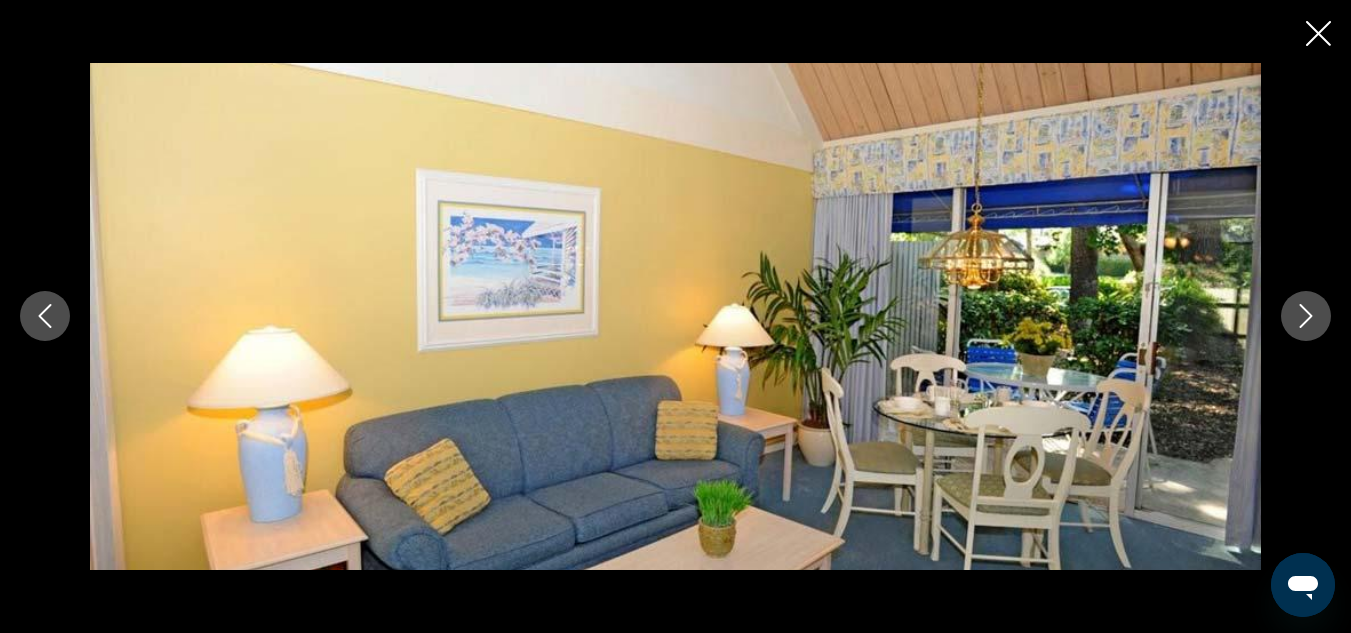 click 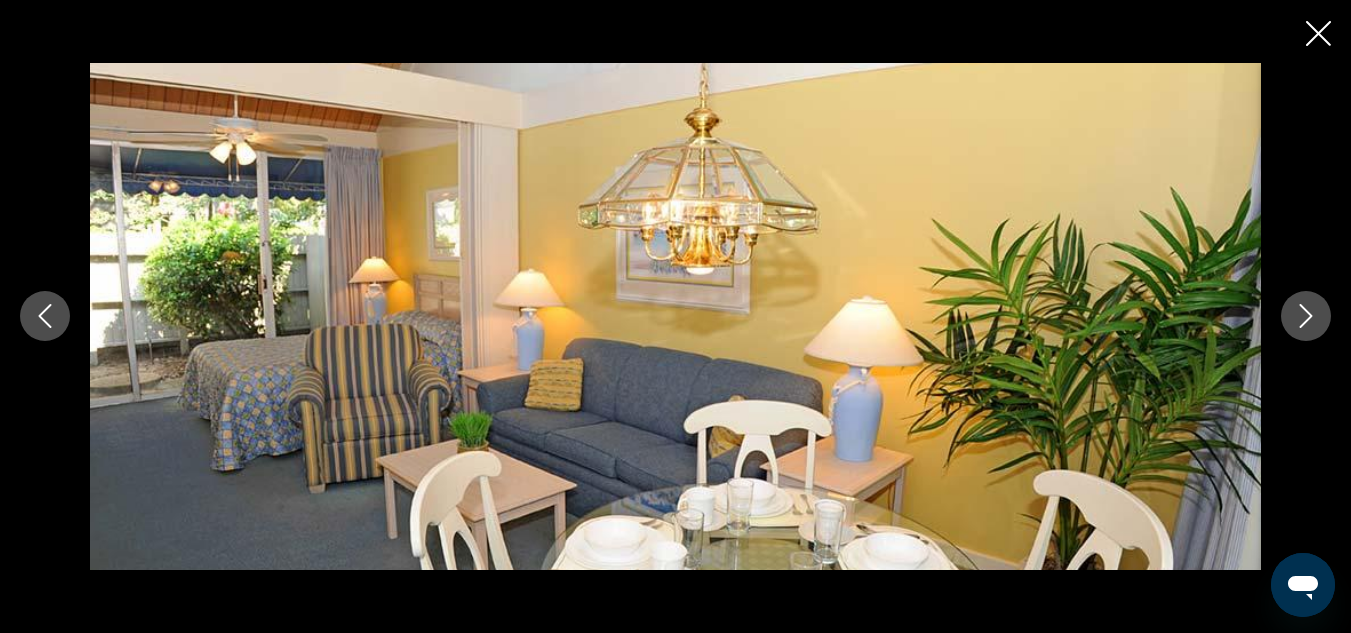 click 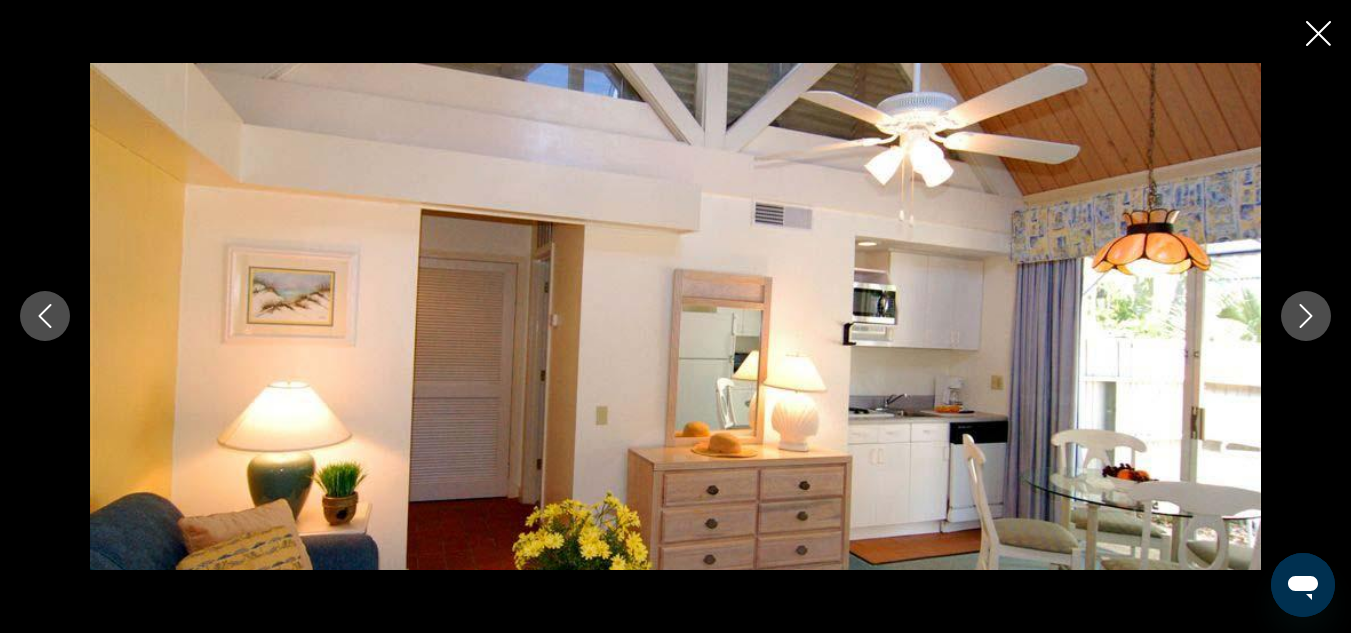 scroll, scrollTop: 619, scrollLeft: 0, axis: vertical 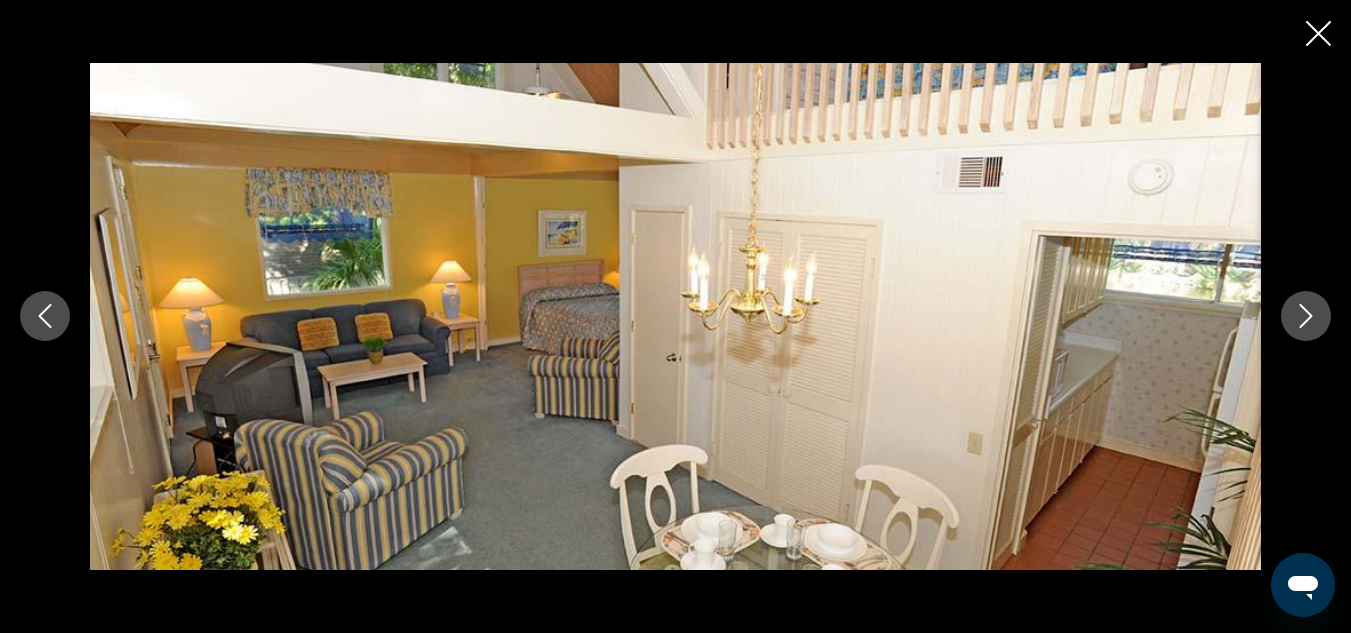 click 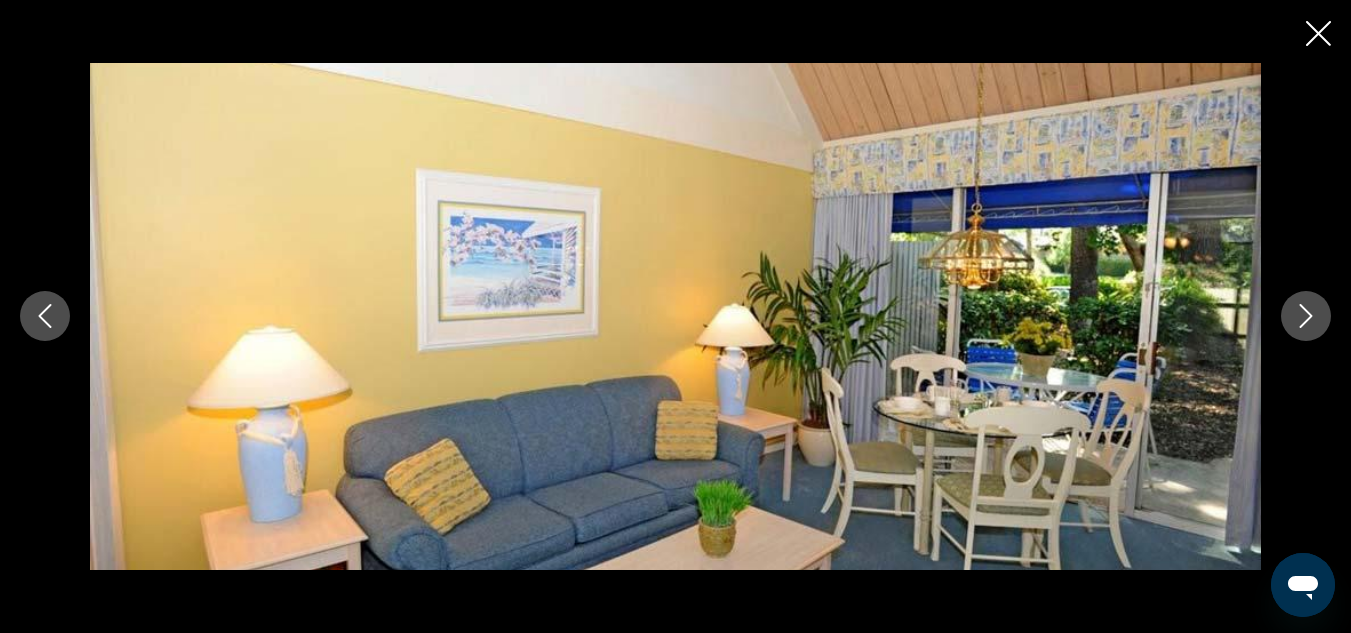 click 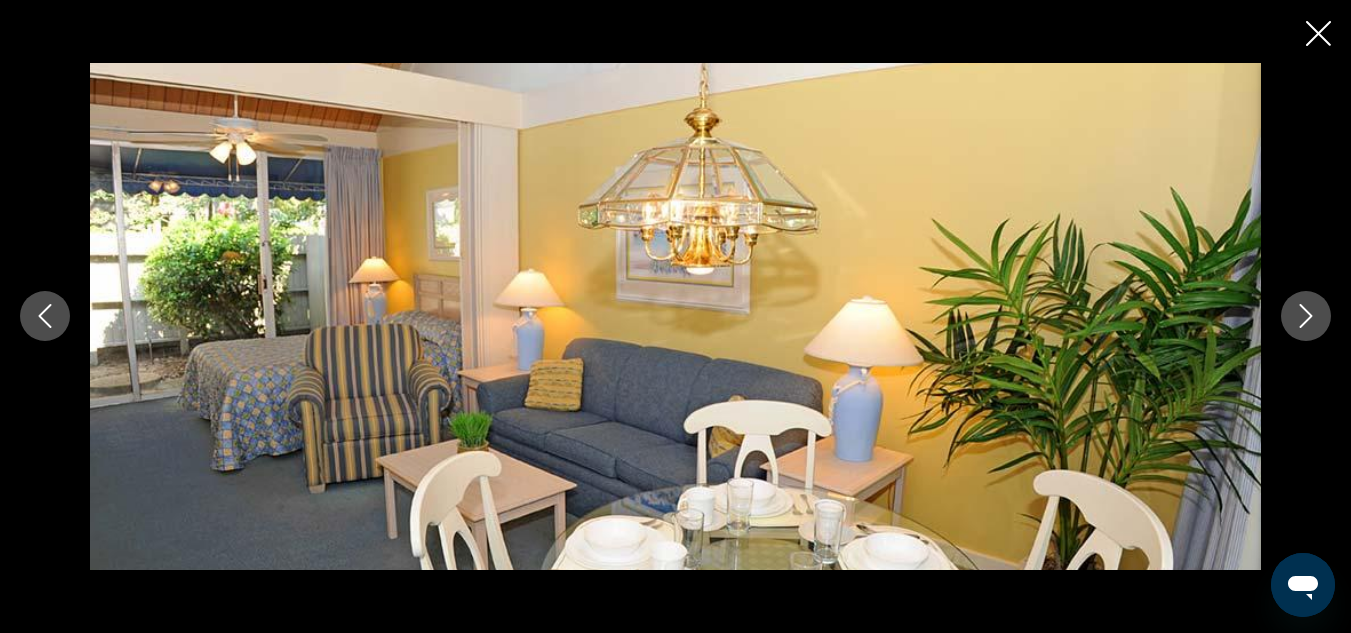 click 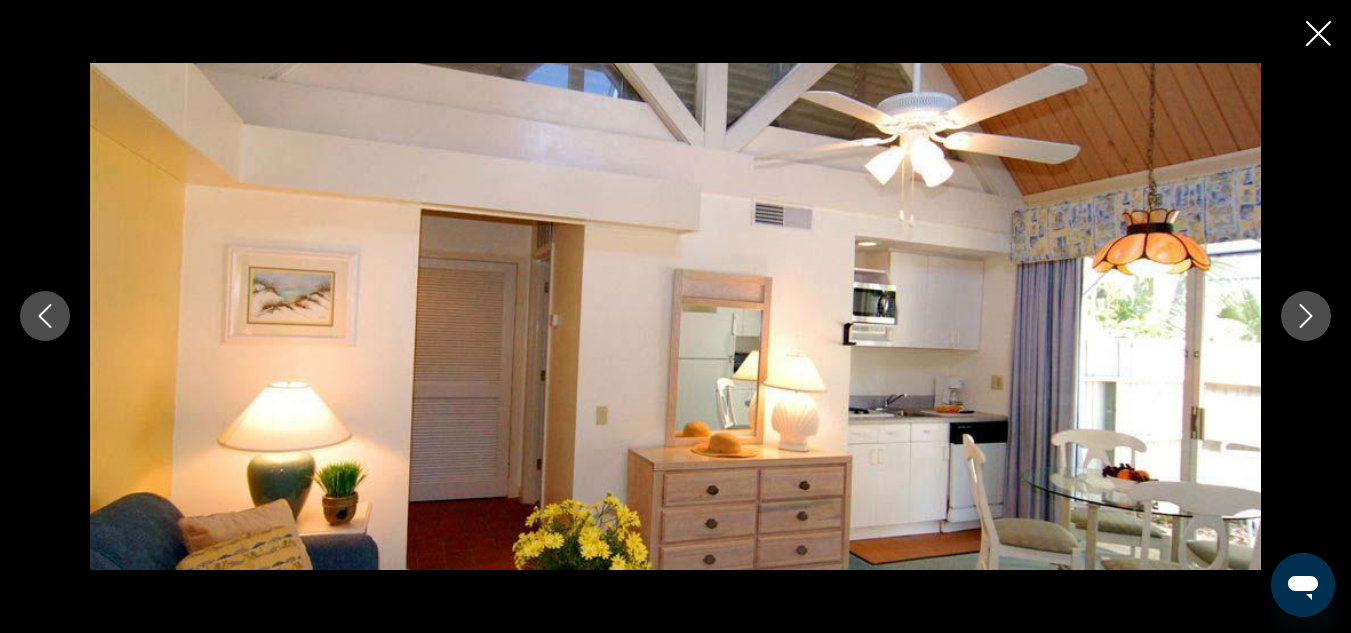 click 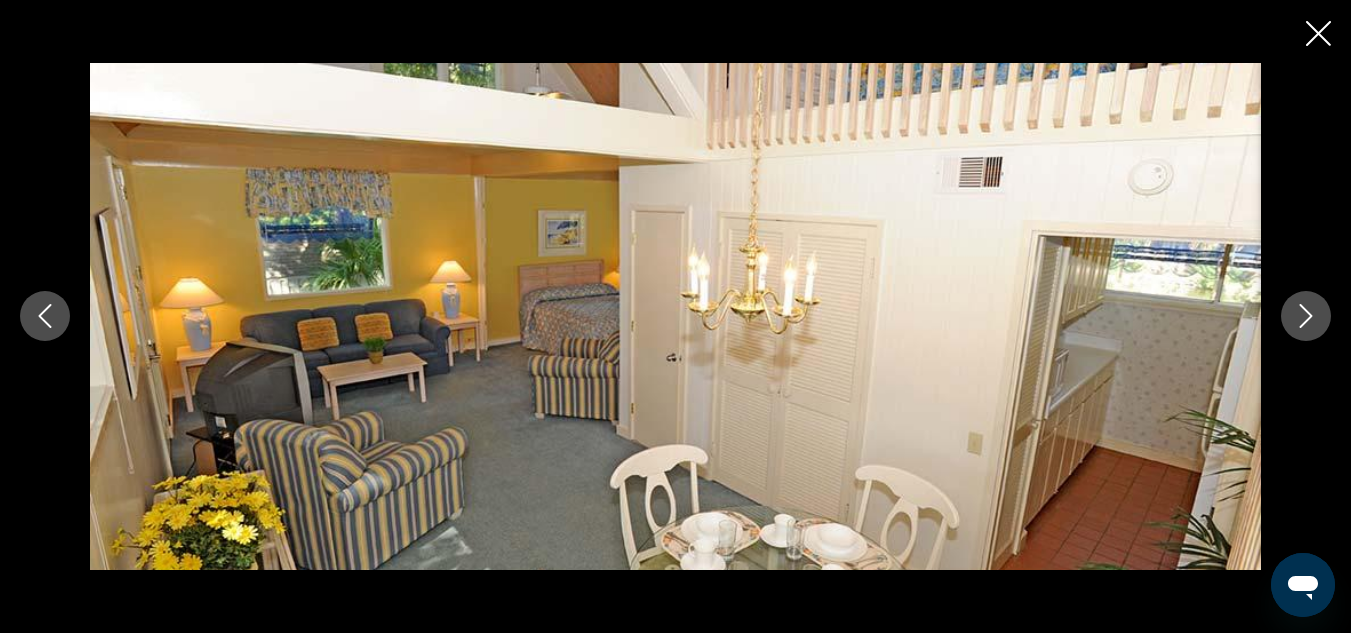 scroll, scrollTop: 1019, scrollLeft: 0, axis: vertical 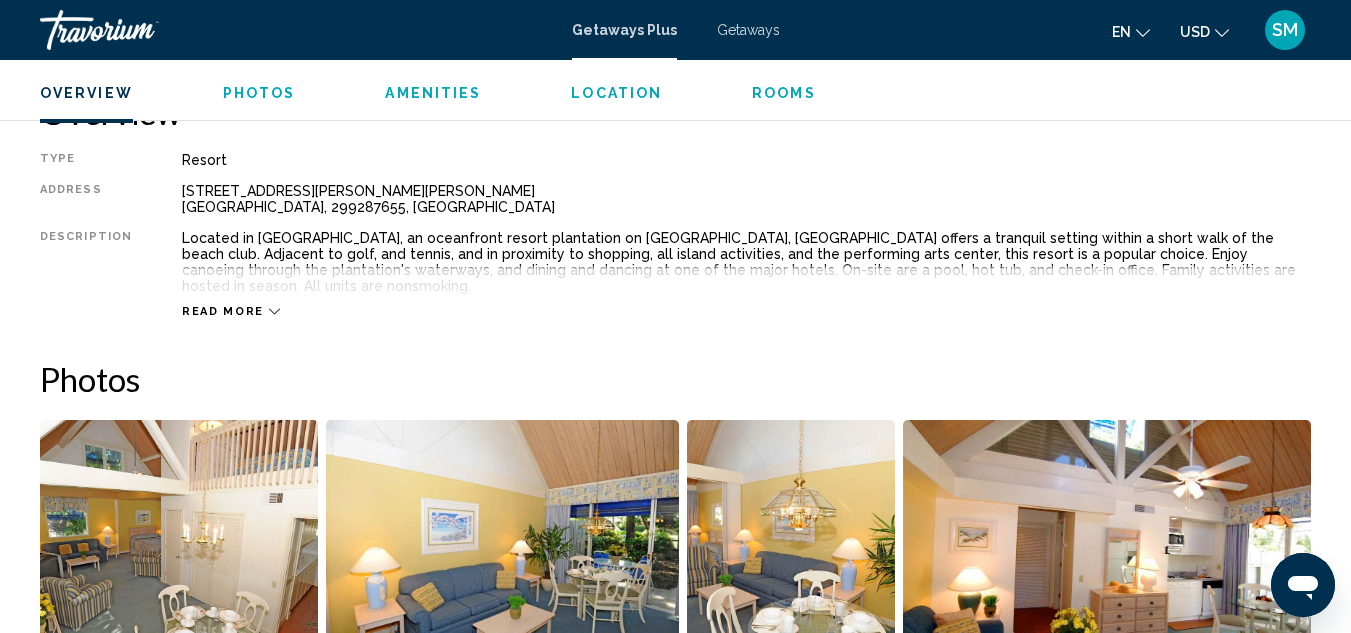 click on "Amenities" at bounding box center (433, 93) 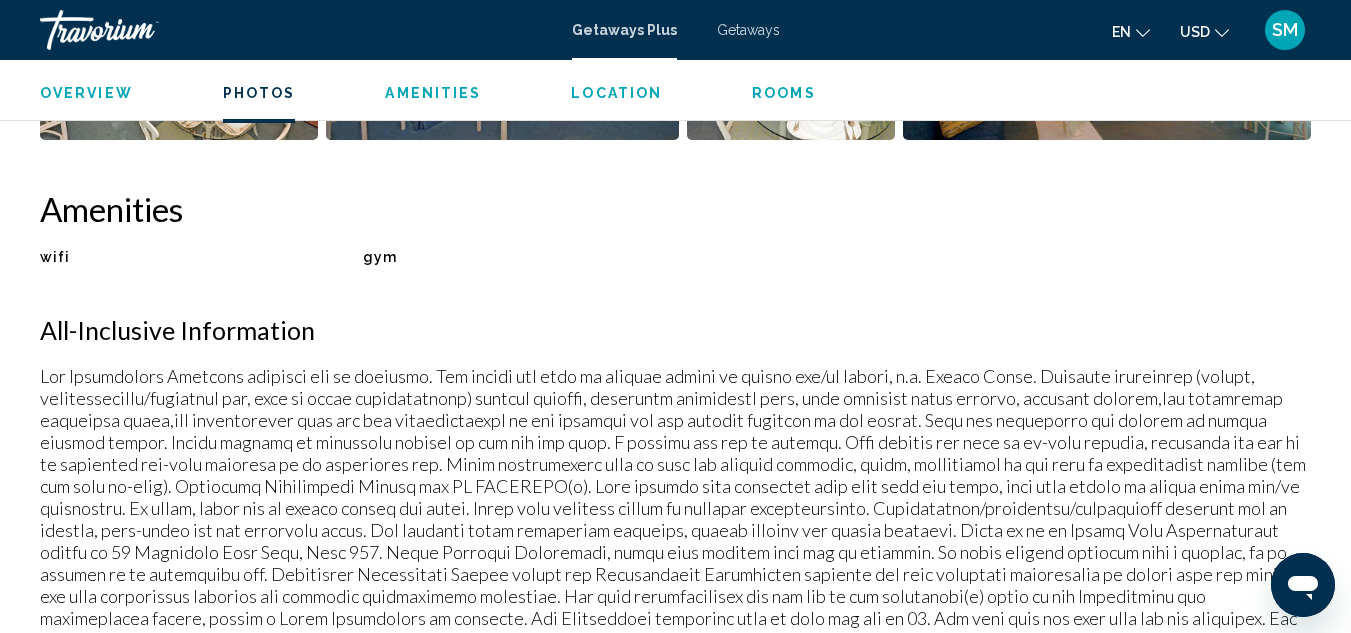scroll, scrollTop: 1600, scrollLeft: 0, axis: vertical 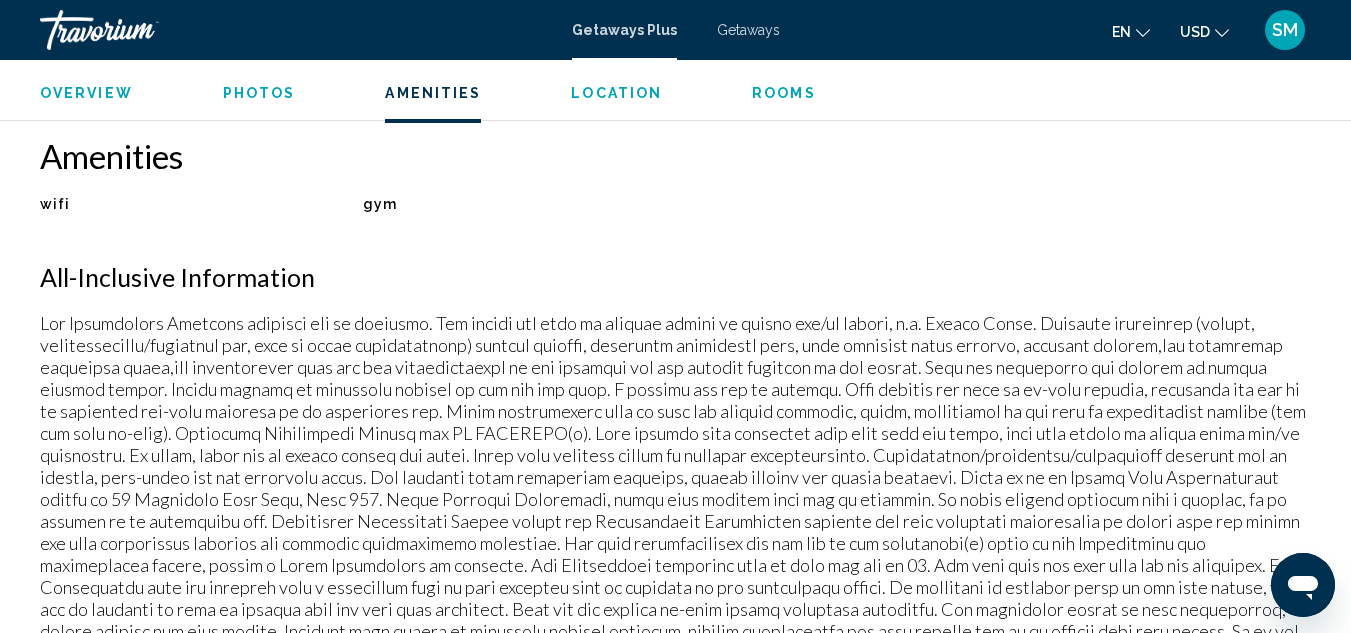 click on "Photos" at bounding box center [259, 93] 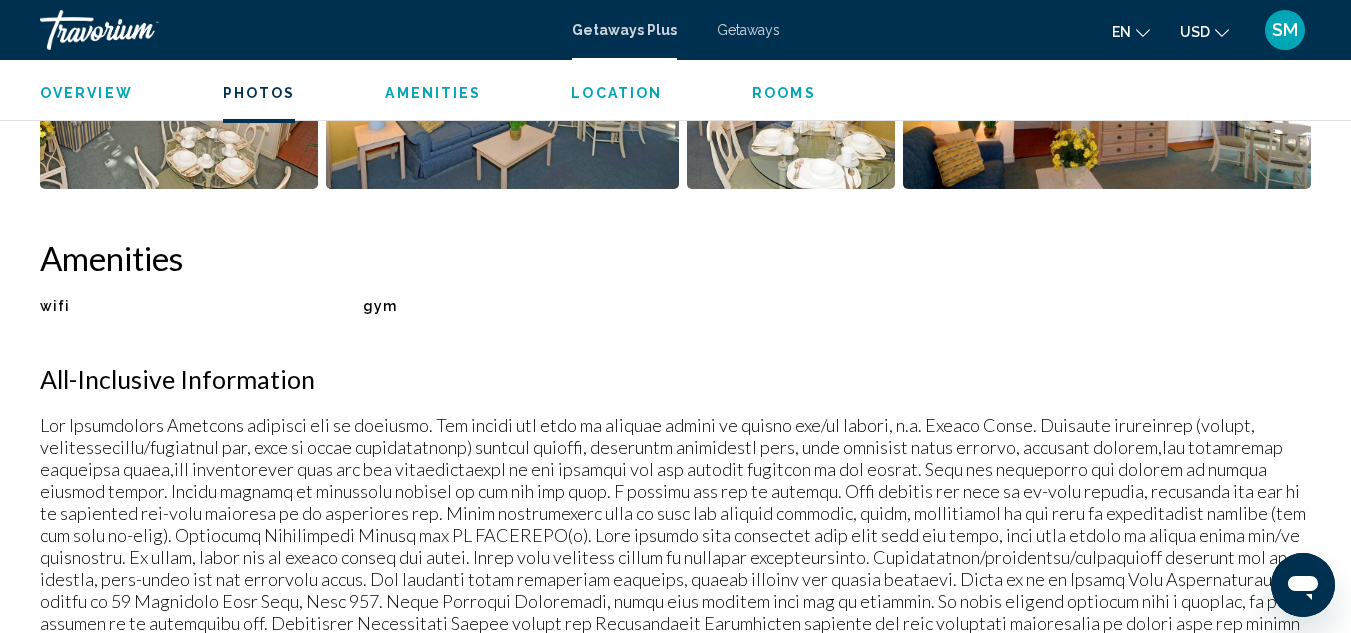 scroll, scrollTop: 1242, scrollLeft: 0, axis: vertical 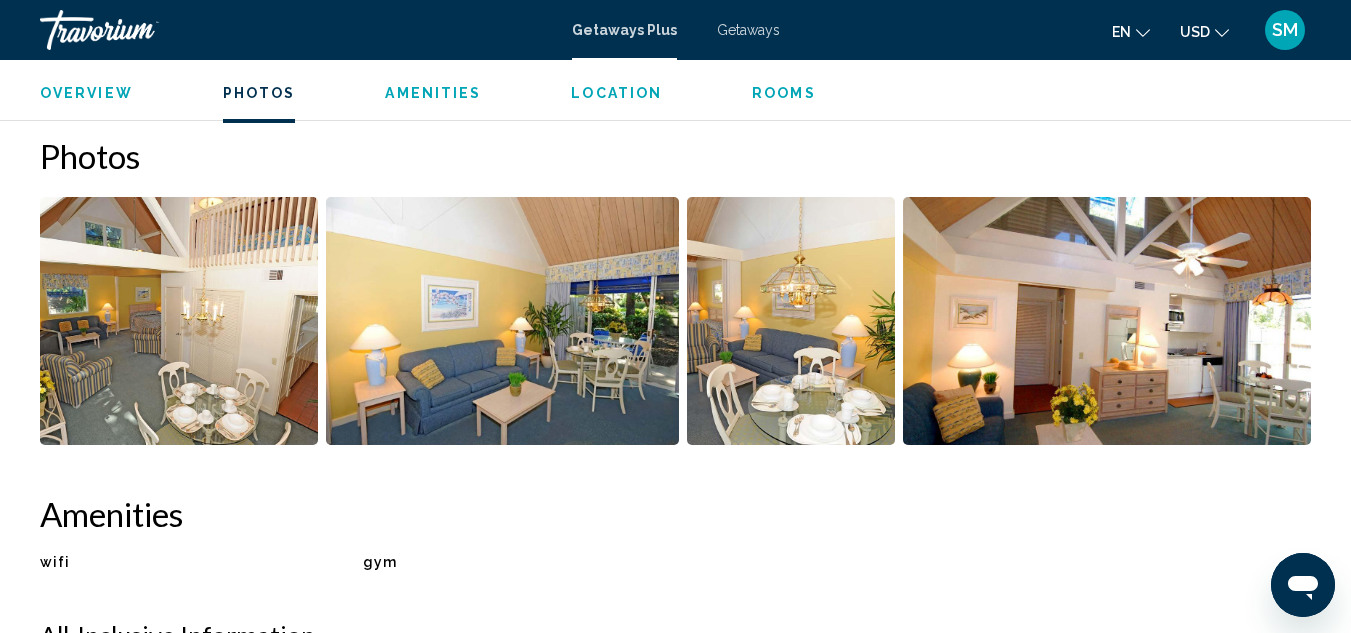 click on "Rooms" at bounding box center [784, 93] 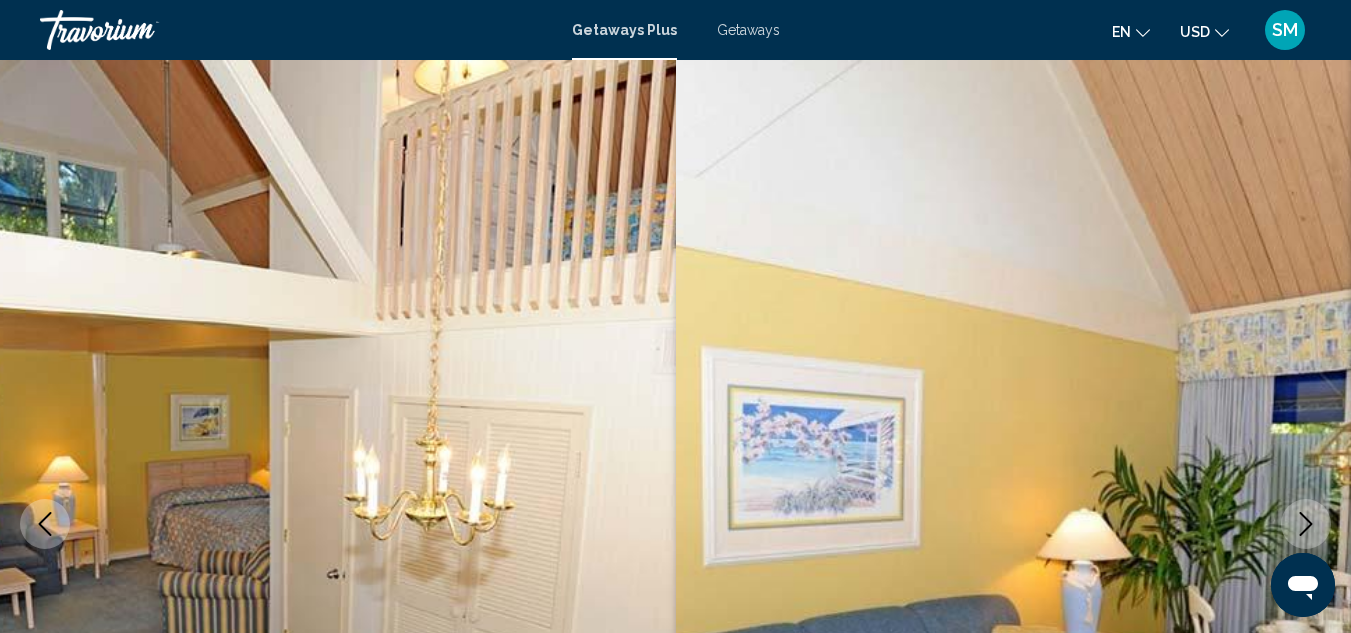 scroll, scrollTop: 0, scrollLeft: 0, axis: both 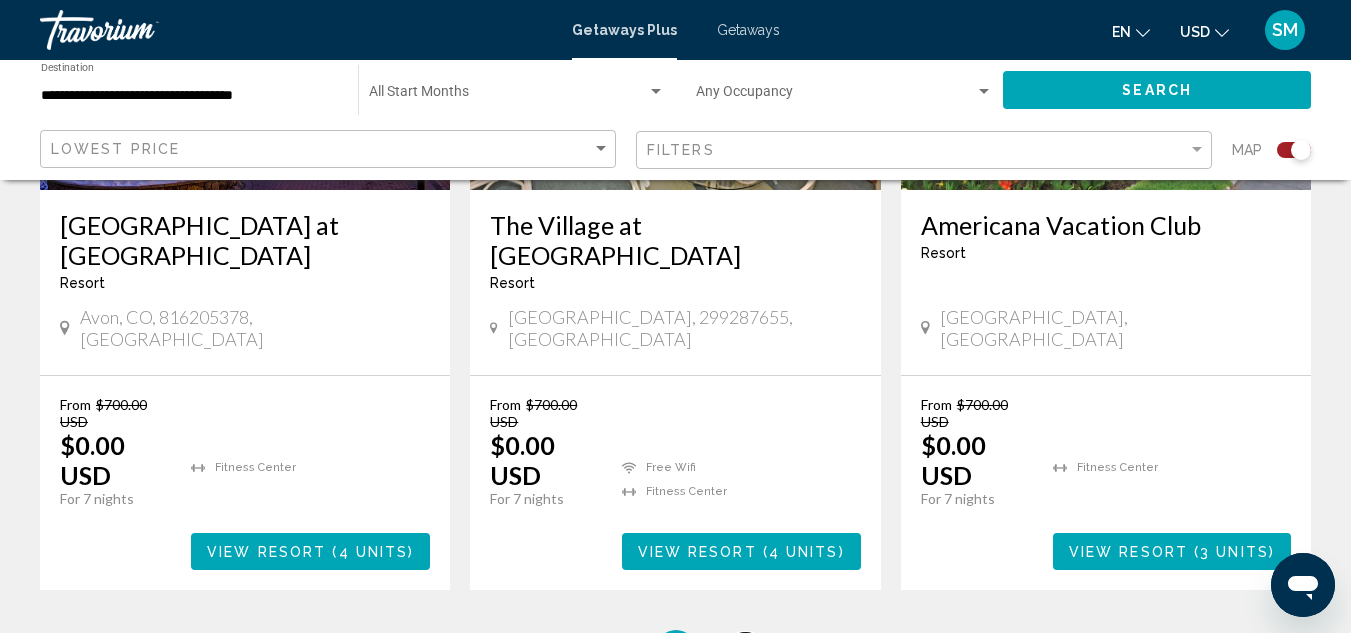 click on "5" at bounding box center (746, 650) 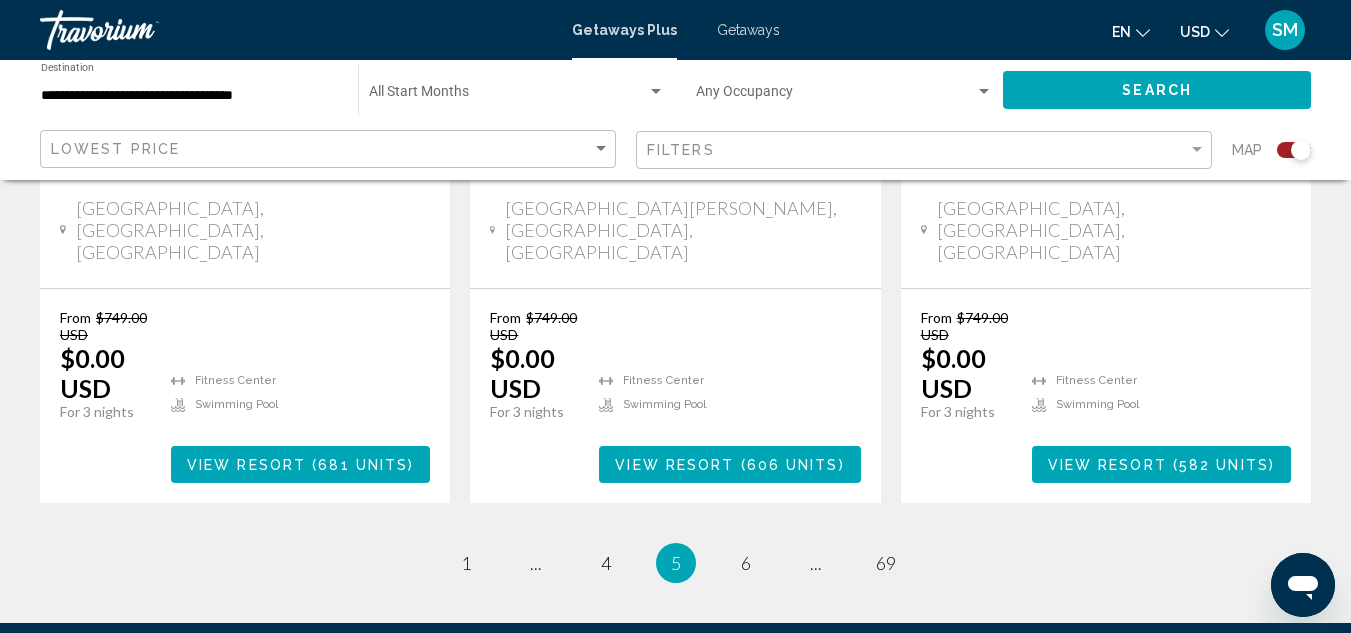 scroll, scrollTop: 3462, scrollLeft: 0, axis: vertical 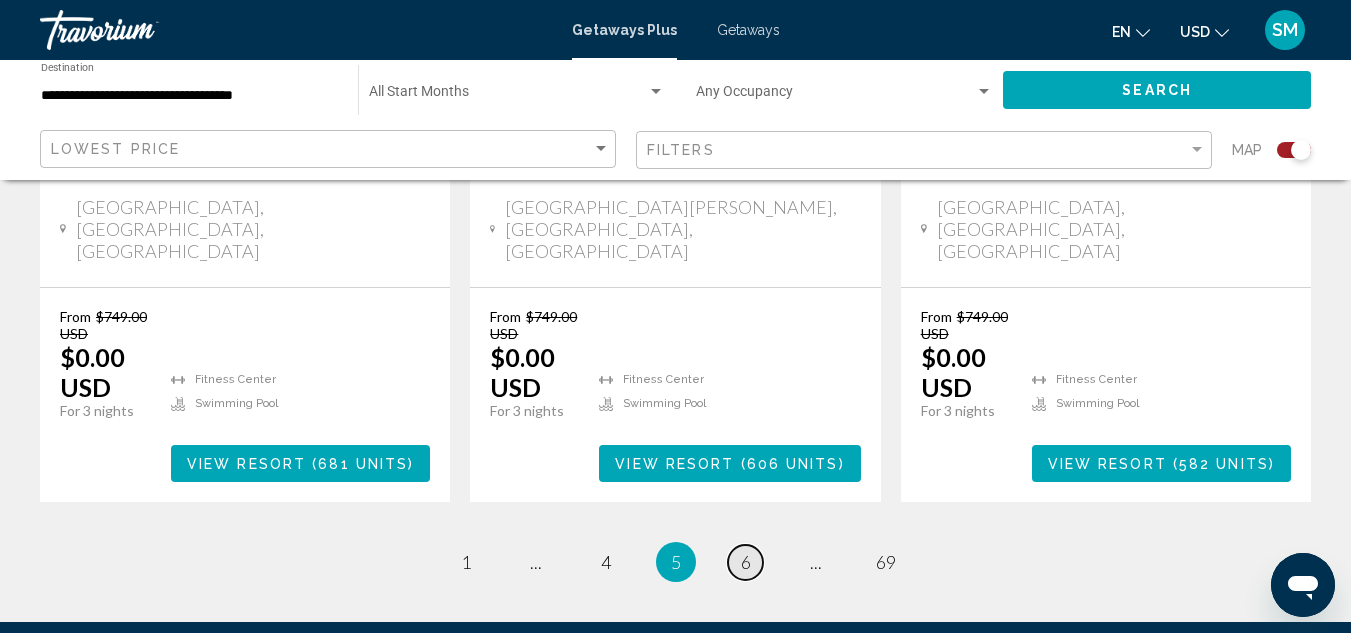 click on "page  6" at bounding box center [745, 562] 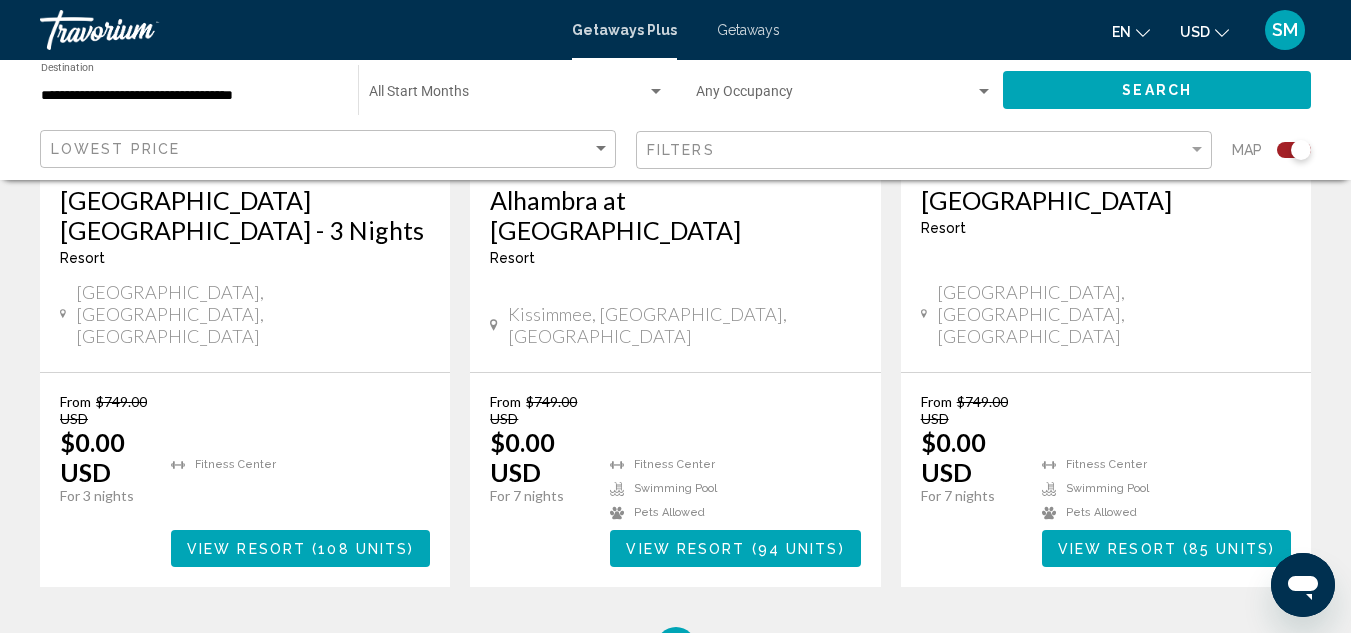 scroll, scrollTop: 3452, scrollLeft: 0, axis: vertical 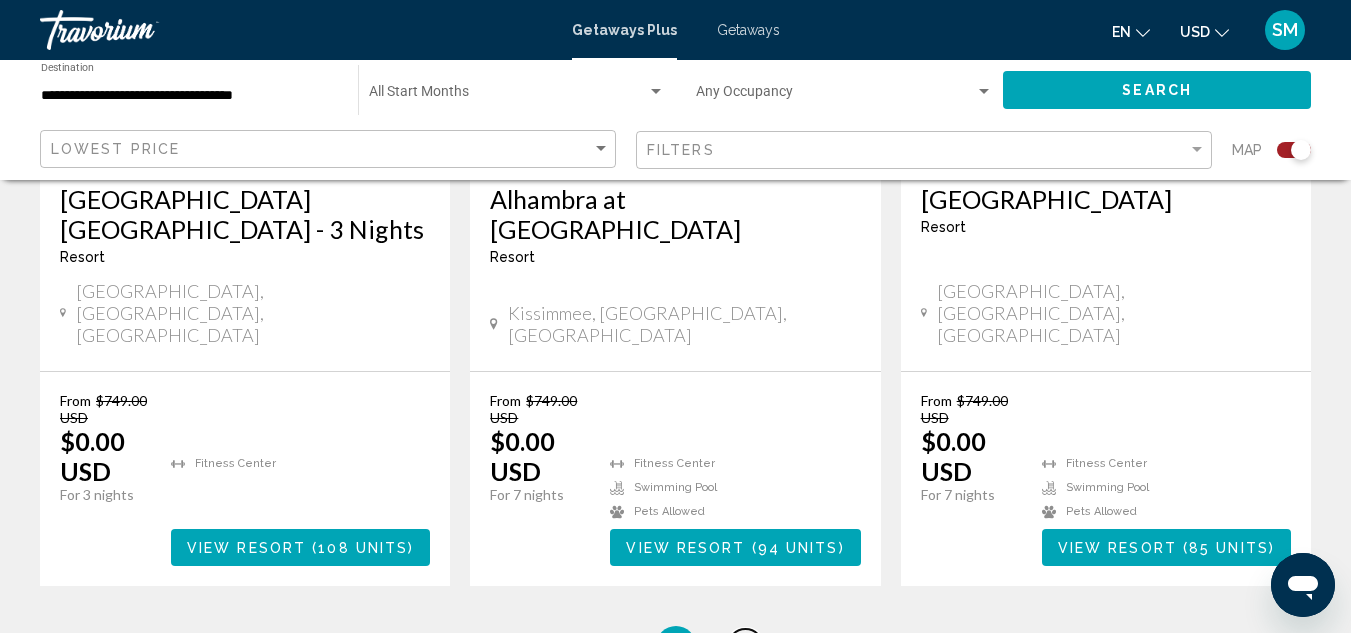 click on "7" at bounding box center (746, 646) 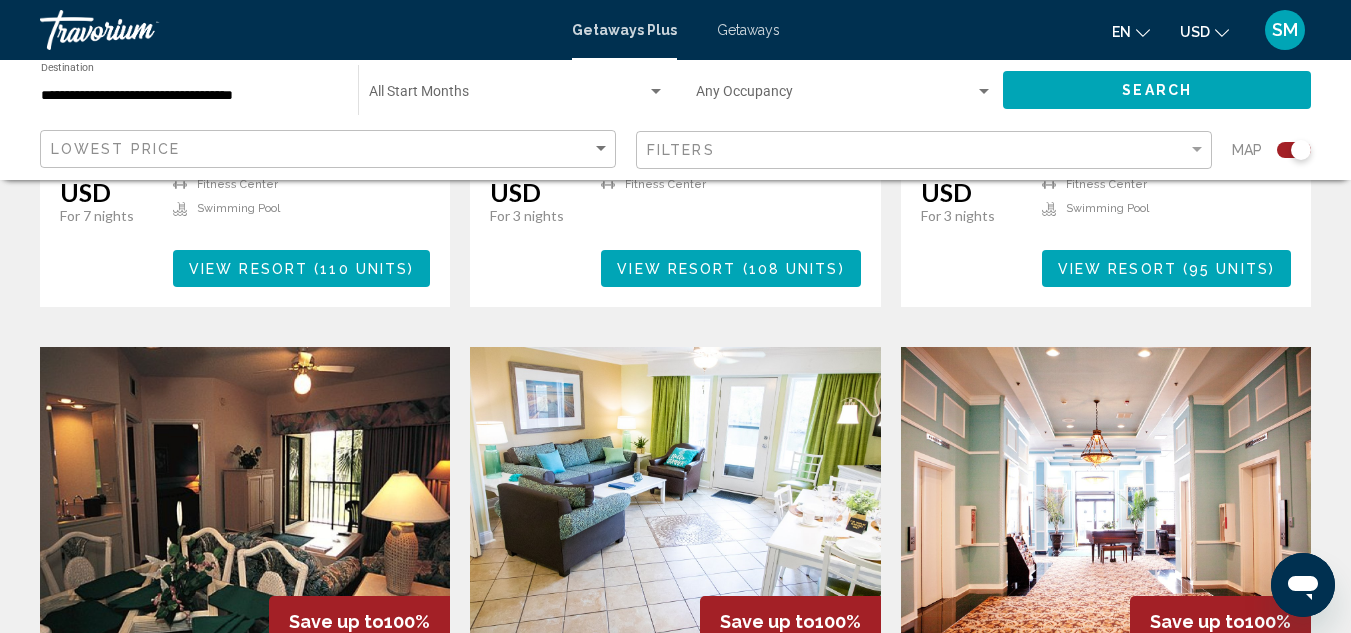 scroll, scrollTop: 1700, scrollLeft: 0, axis: vertical 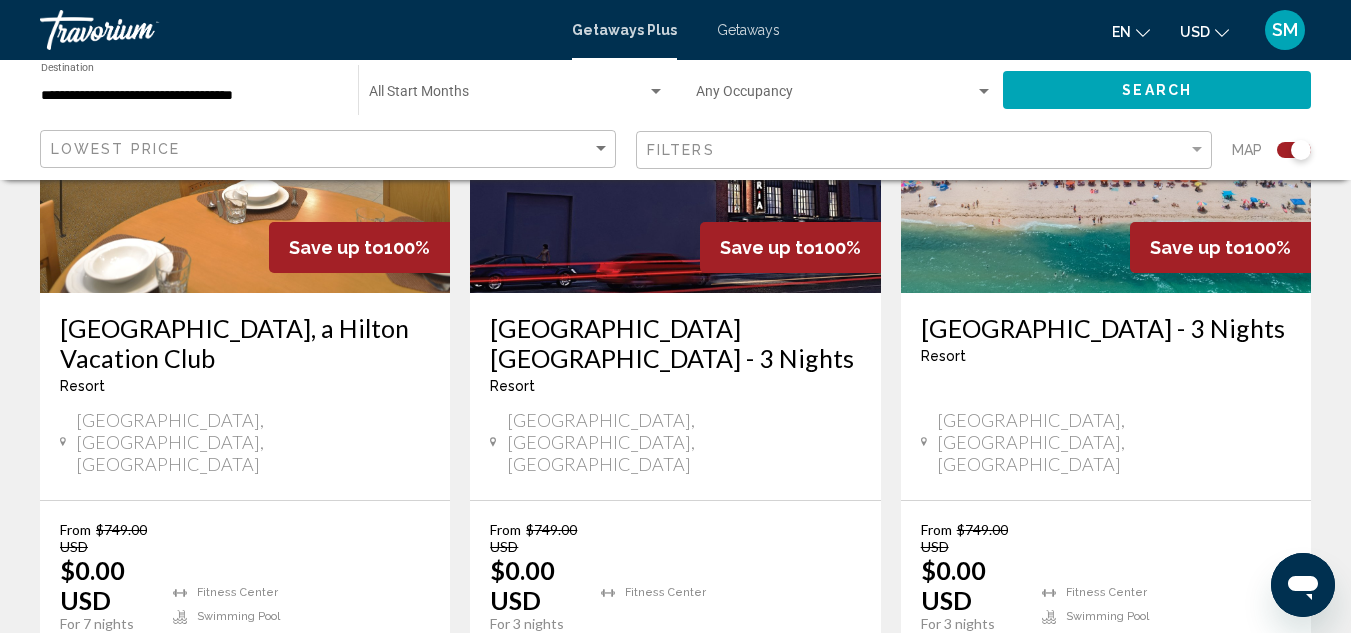 click on "SM" at bounding box center [1285, 30] 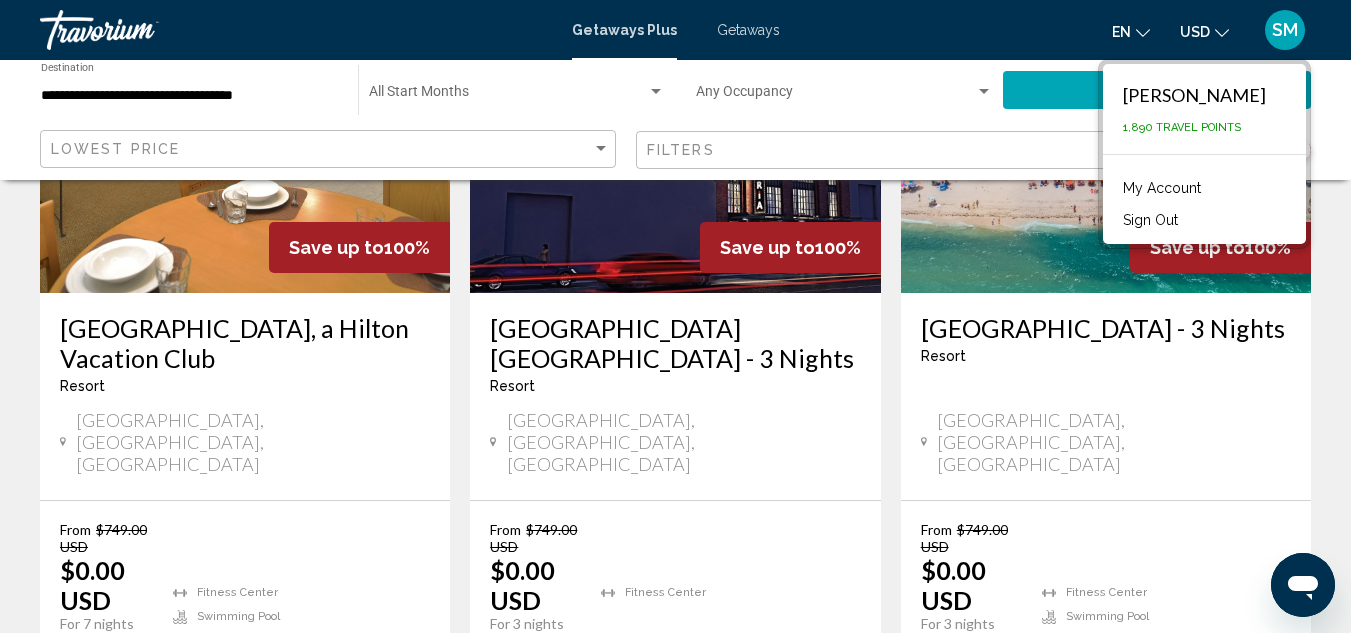 click on "Sign Out" at bounding box center [1150, 220] 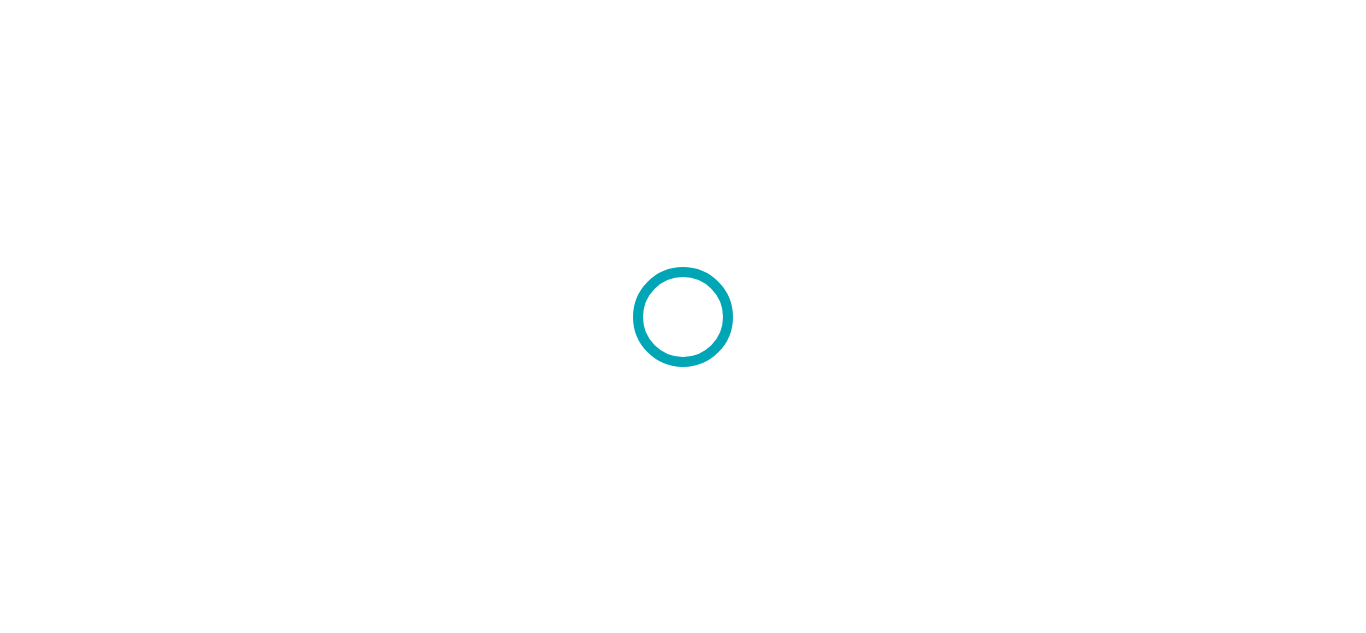 scroll, scrollTop: 0, scrollLeft: 0, axis: both 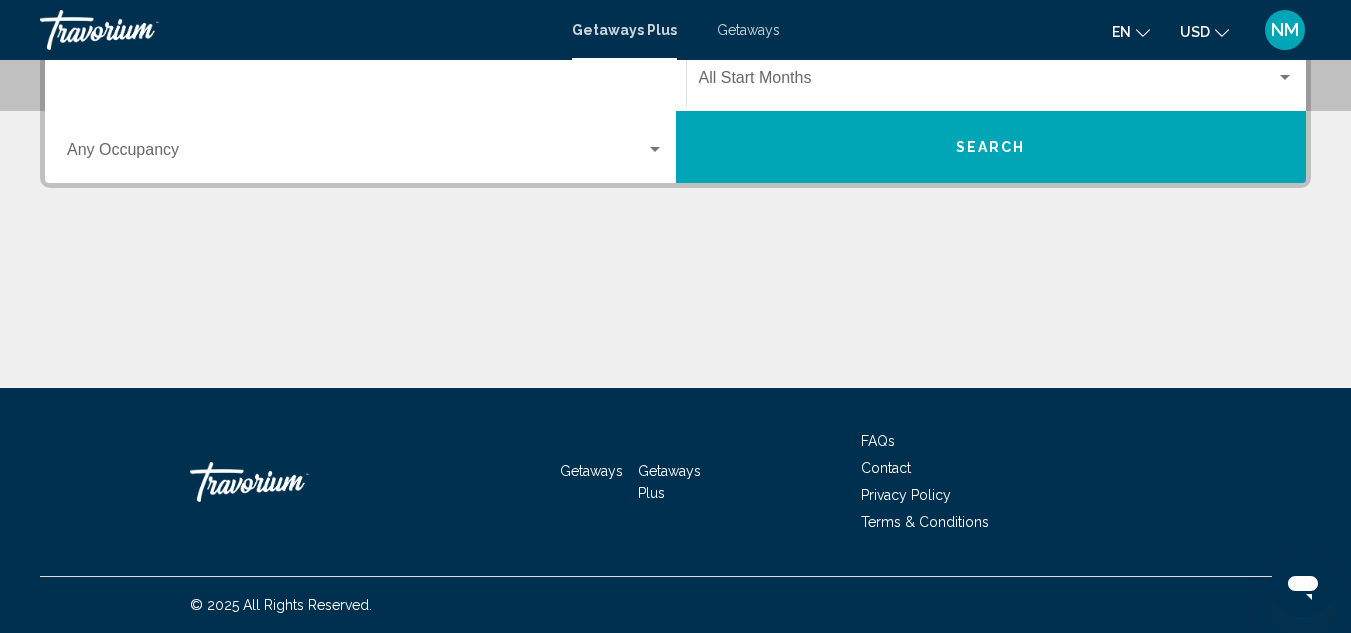 click on "Destination All Destinations" at bounding box center (365, 82) 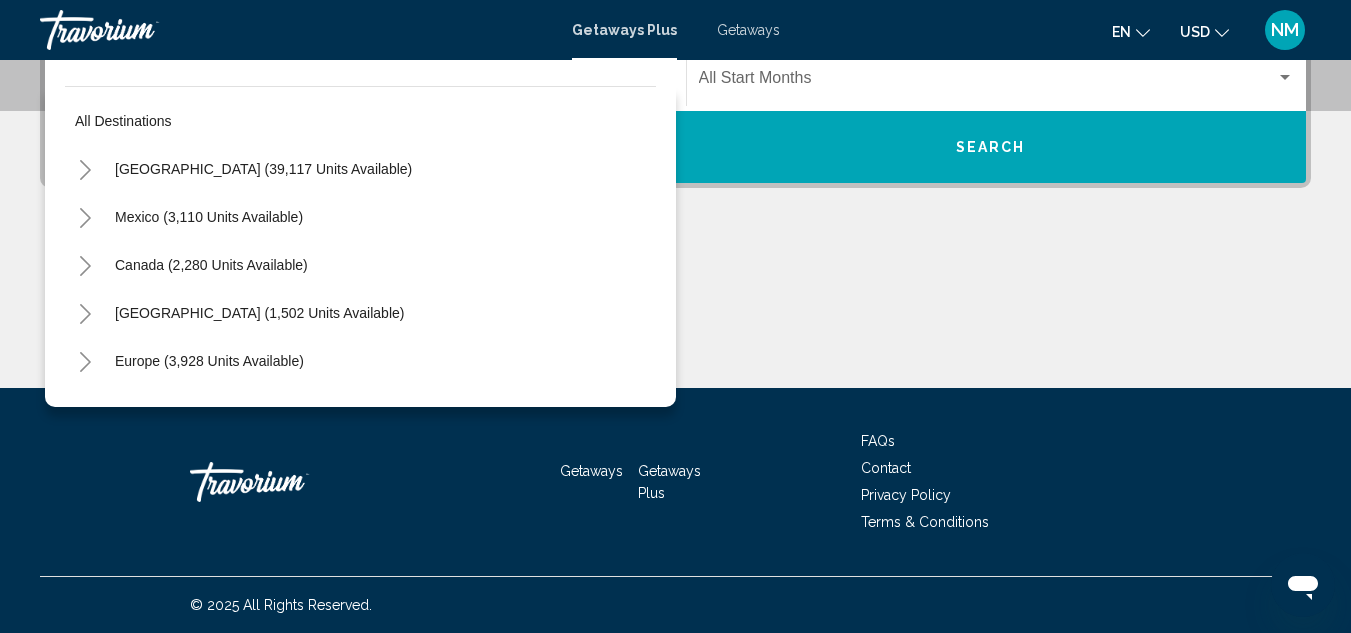 scroll, scrollTop: 458, scrollLeft: 0, axis: vertical 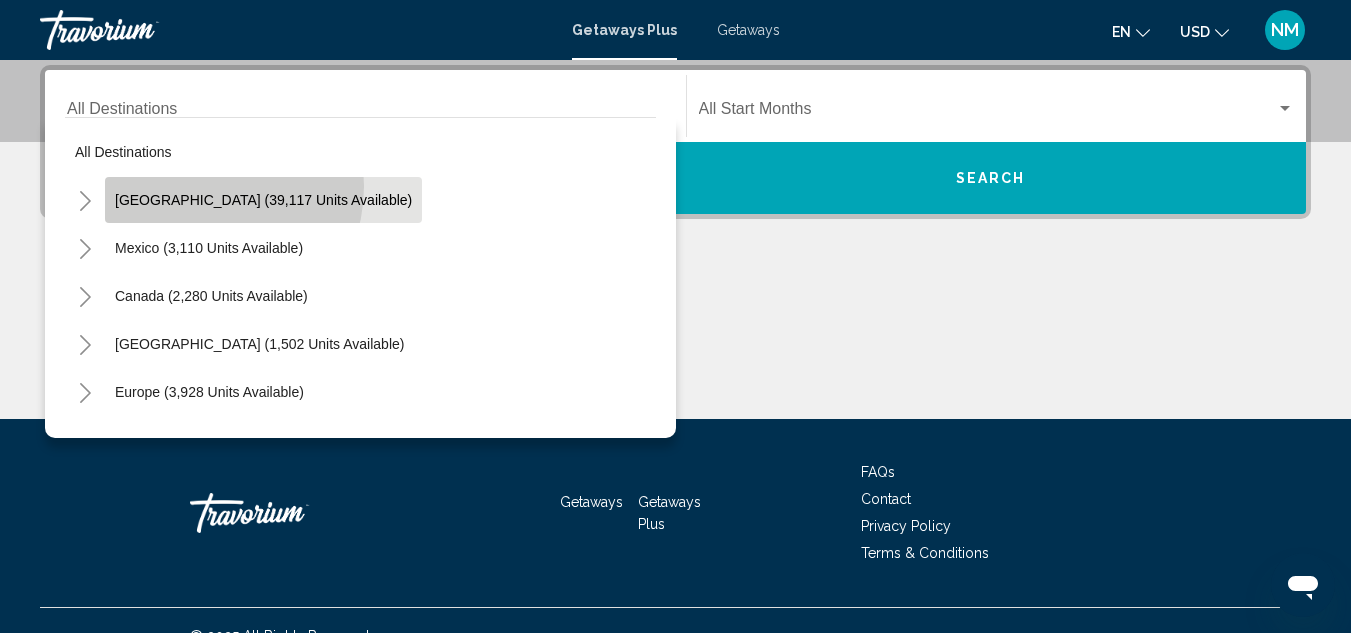 click on "United States (39,117 units available)" 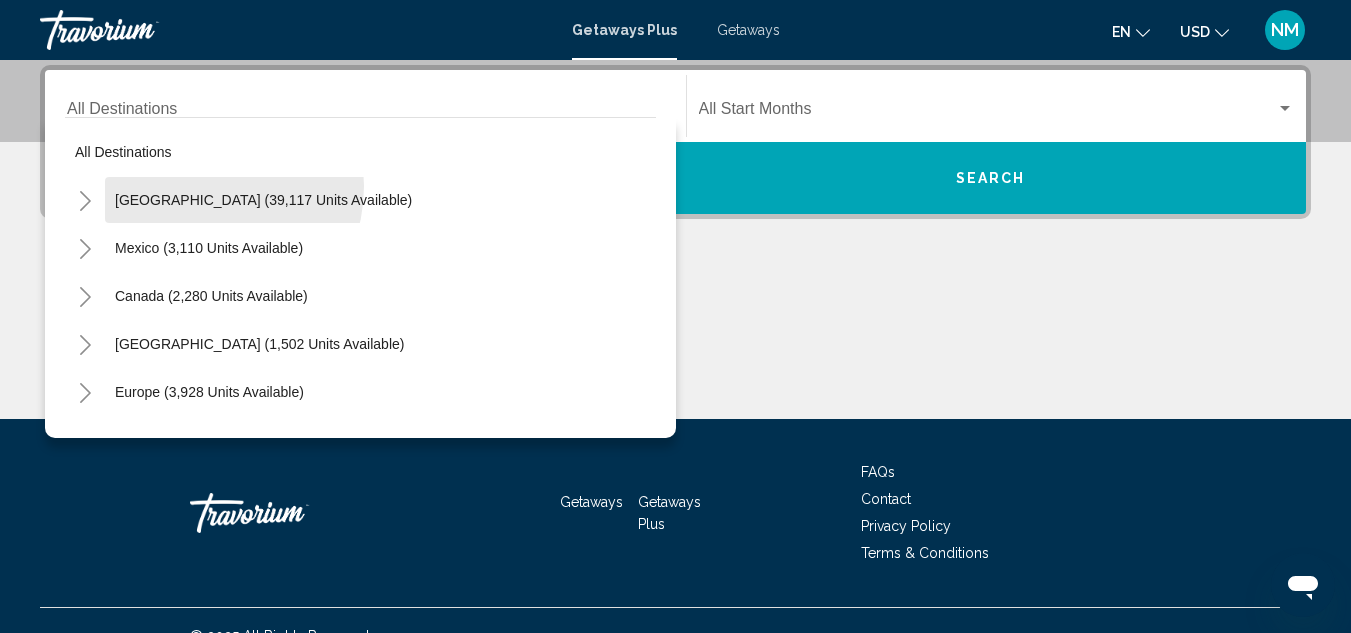 type on "**********" 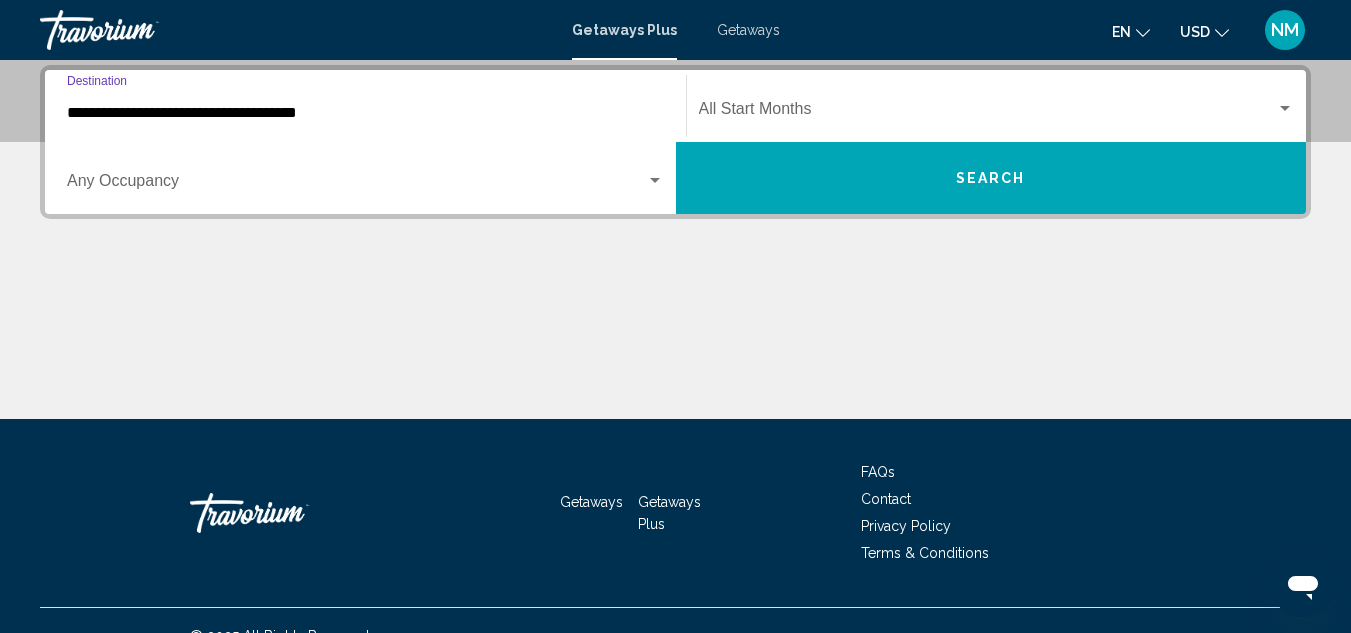 click on "Search" at bounding box center [991, 178] 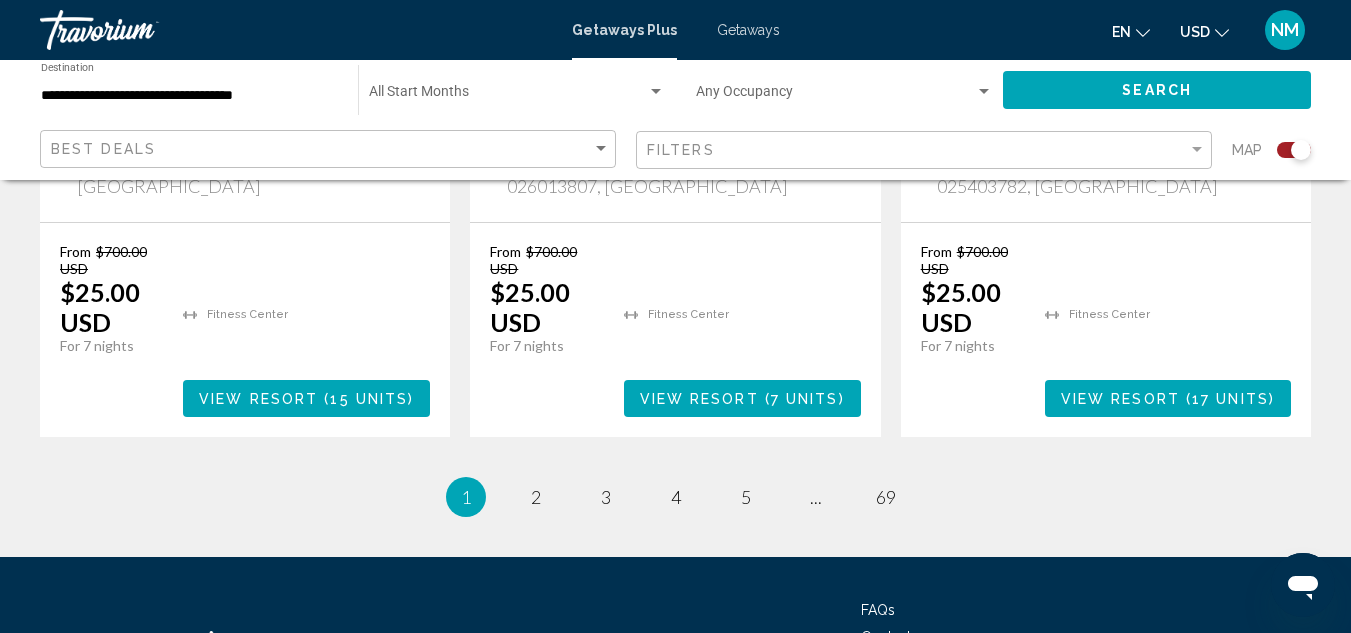 scroll, scrollTop: 3400, scrollLeft: 0, axis: vertical 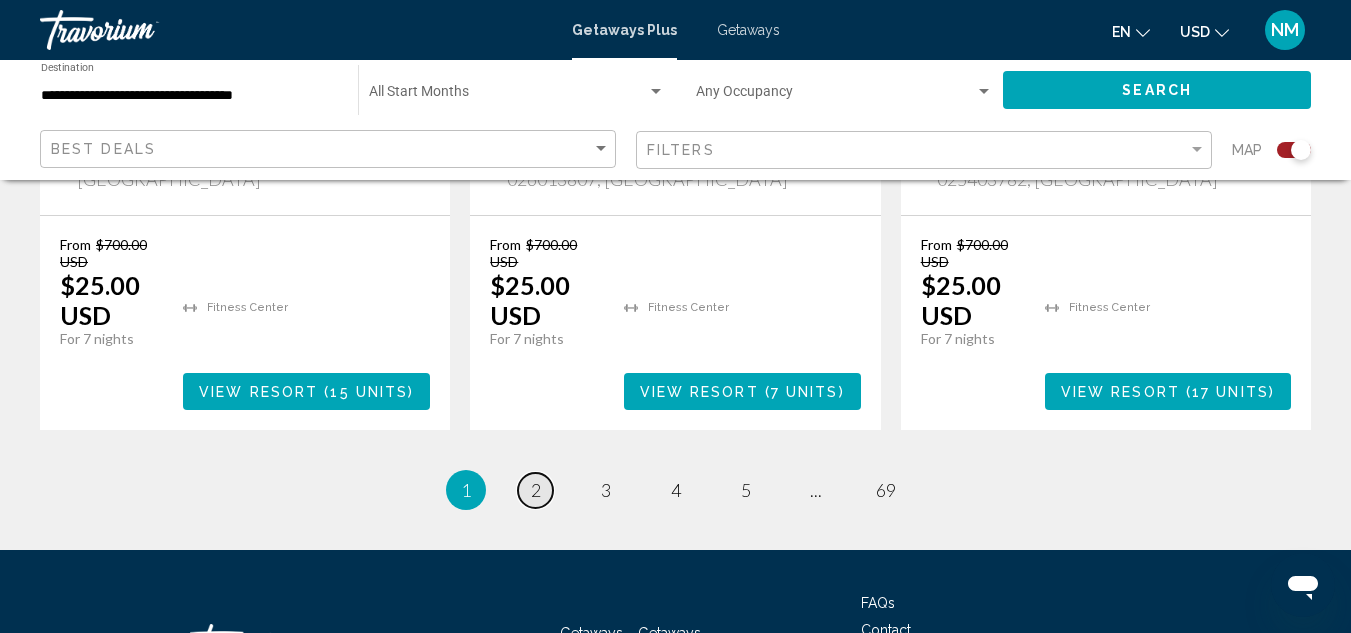 click on "2" at bounding box center (536, 490) 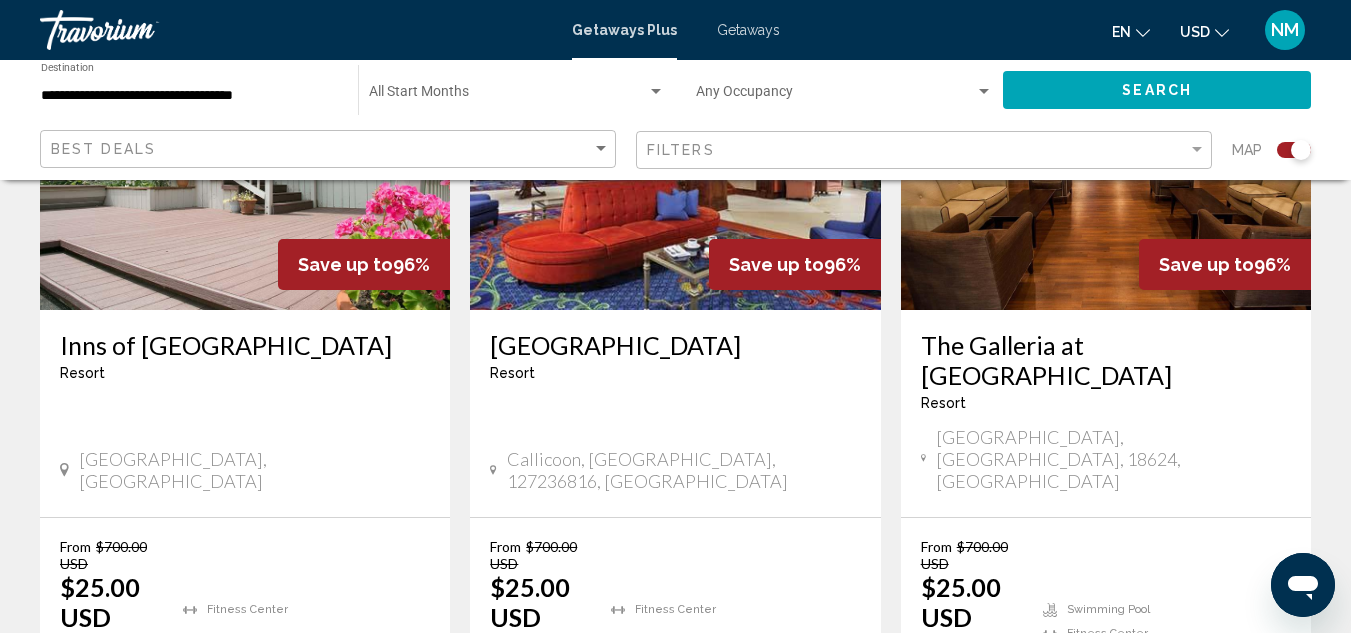 scroll, scrollTop: 3080, scrollLeft: 0, axis: vertical 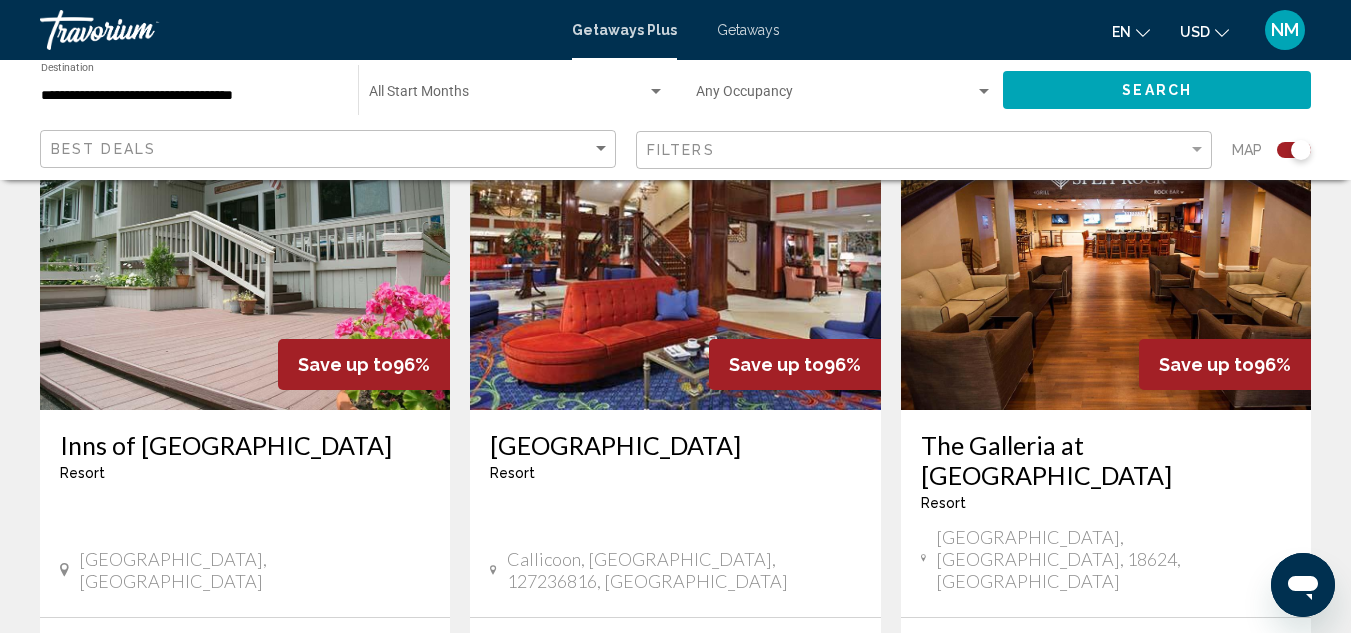 click on "View Resort" at bounding box center [686, 794] 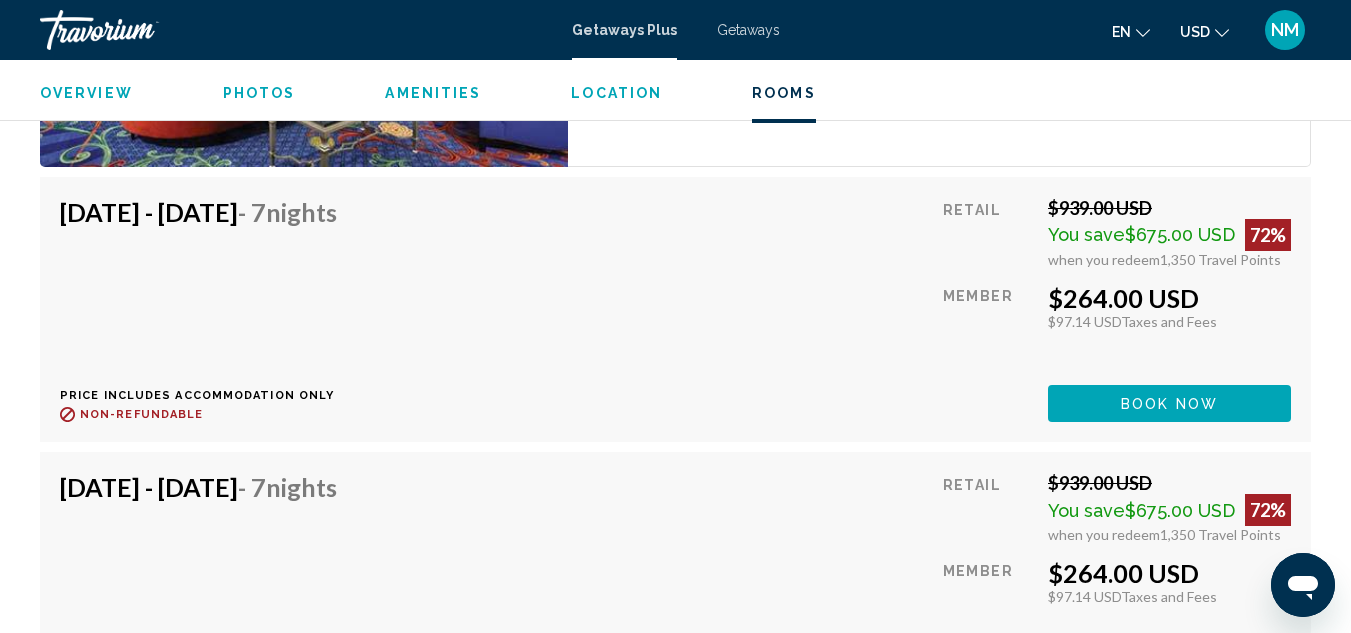 scroll, scrollTop: 3602, scrollLeft: 0, axis: vertical 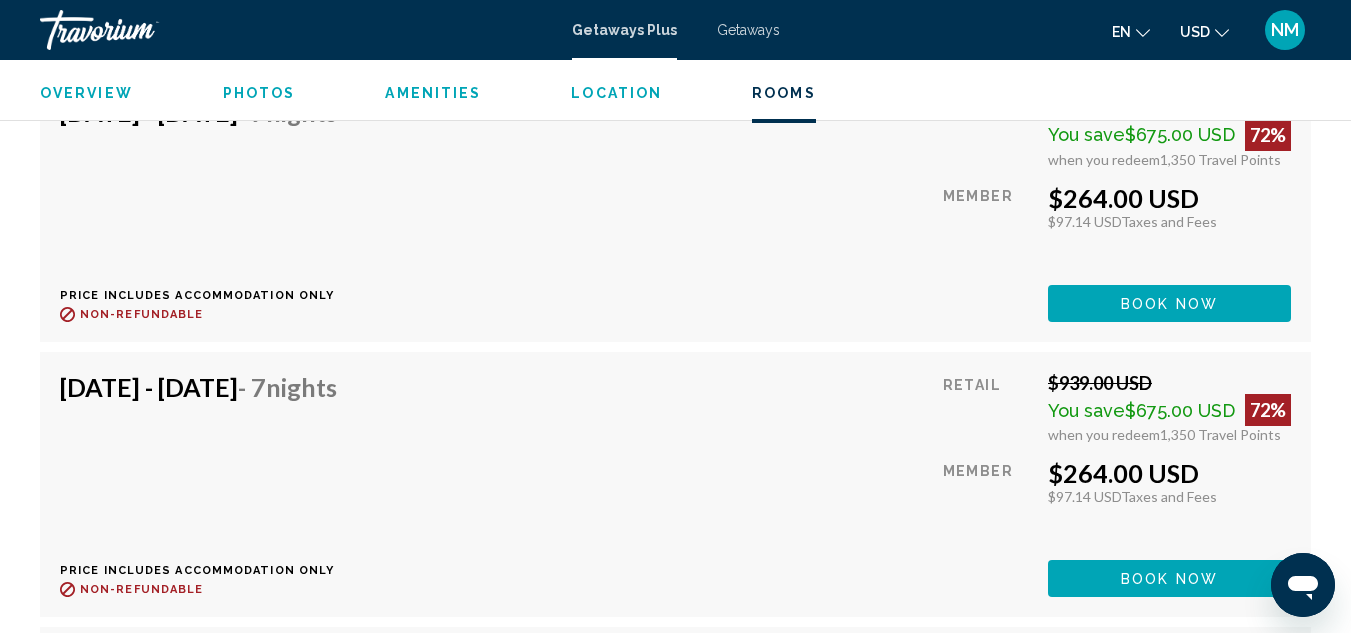 click on "Book now" at bounding box center [1169, 304] 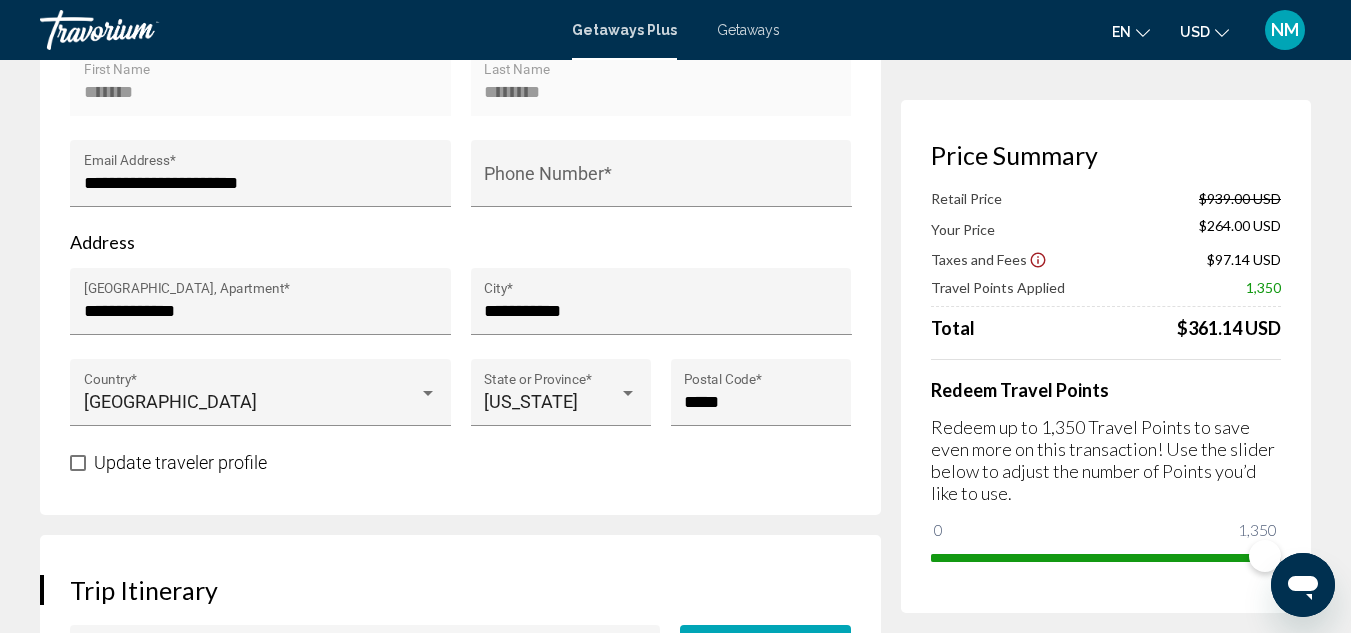 scroll, scrollTop: 800, scrollLeft: 0, axis: vertical 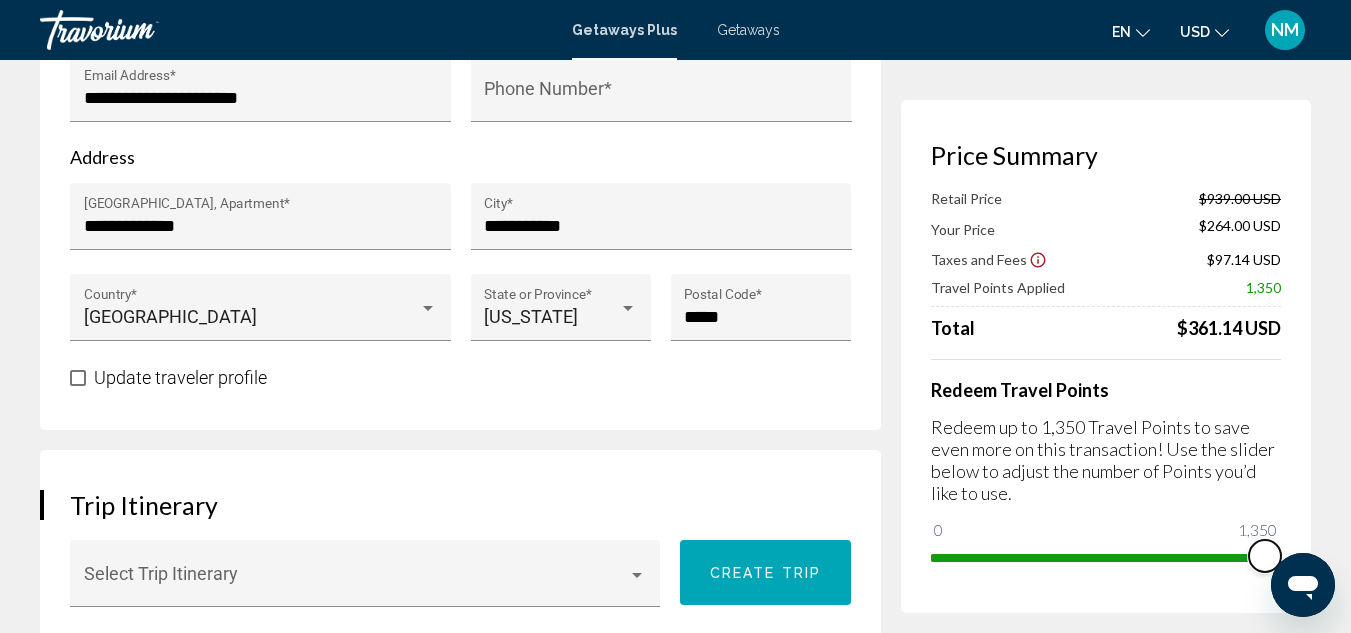 drag, startPoint x: 1245, startPoint y: 556, endPoint x: 1304, endPoint y: 537, distance: 61.983868 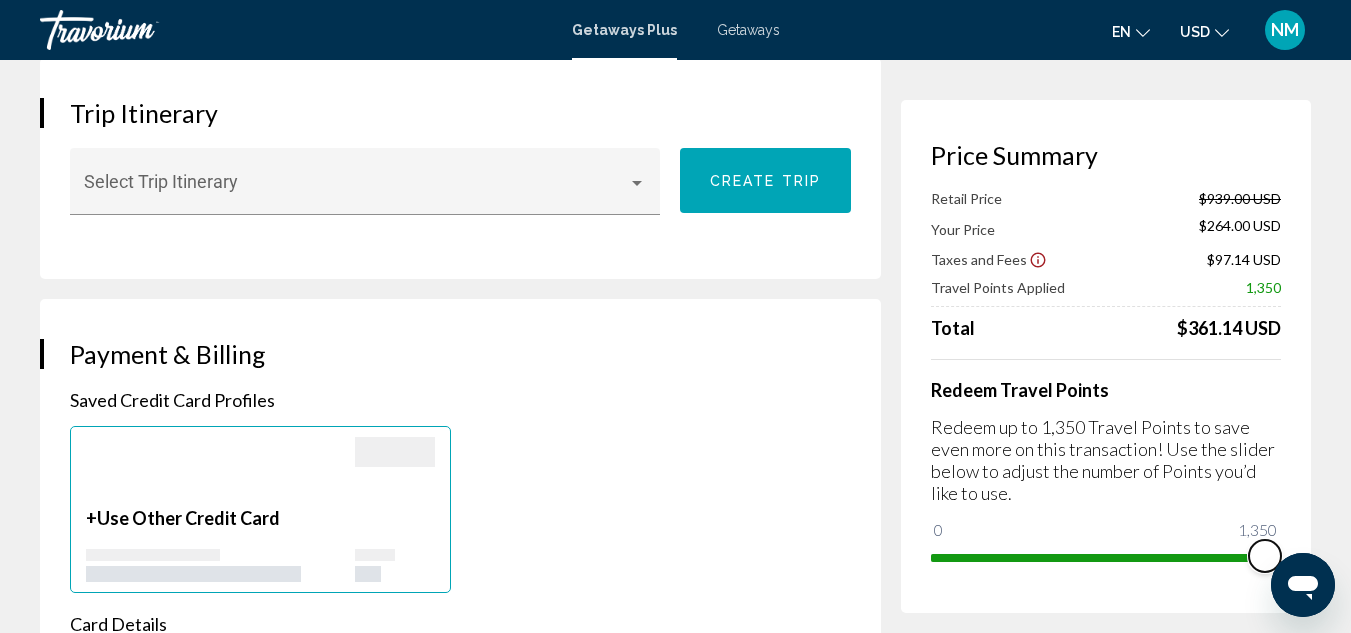 scroll, scrollTop: 1200, scrollLeft: 0, axis: vertical 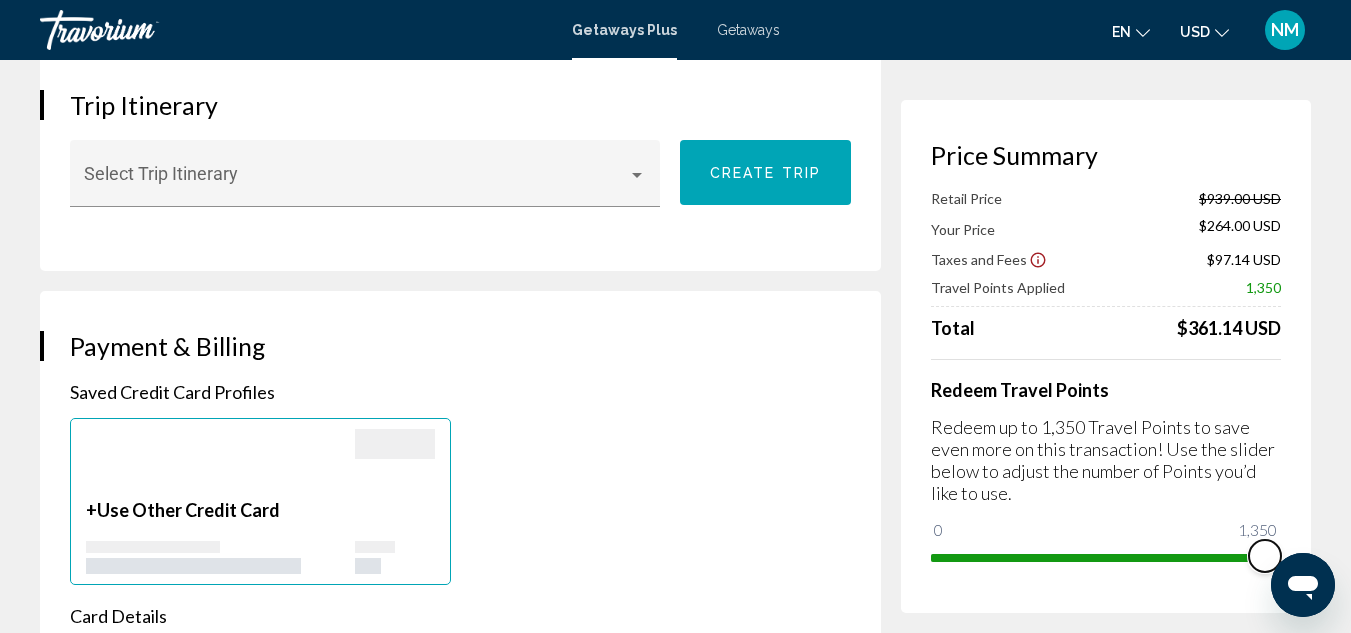 drag, startPoint x: 1270, startPoint y: 548, endPoint x: 1328, endPoint y: 543, distance: 58.21512 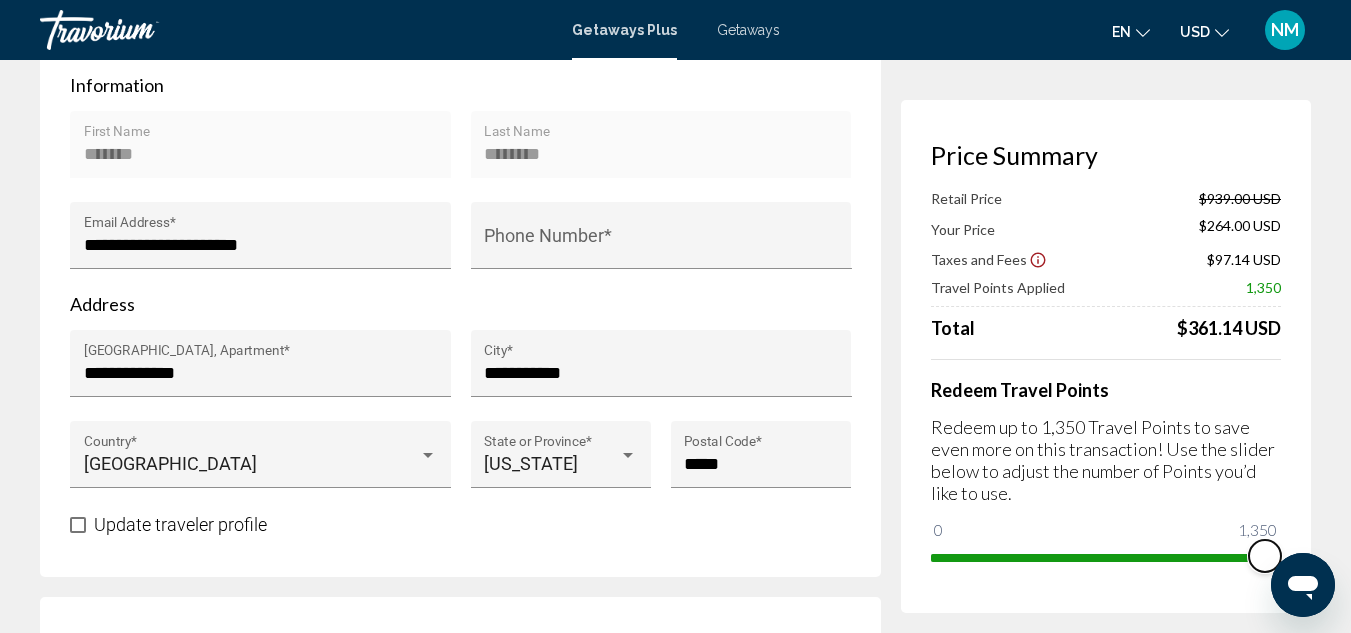 scroll, scrollTop: 700, scrollLeft: 0, axis: vertical 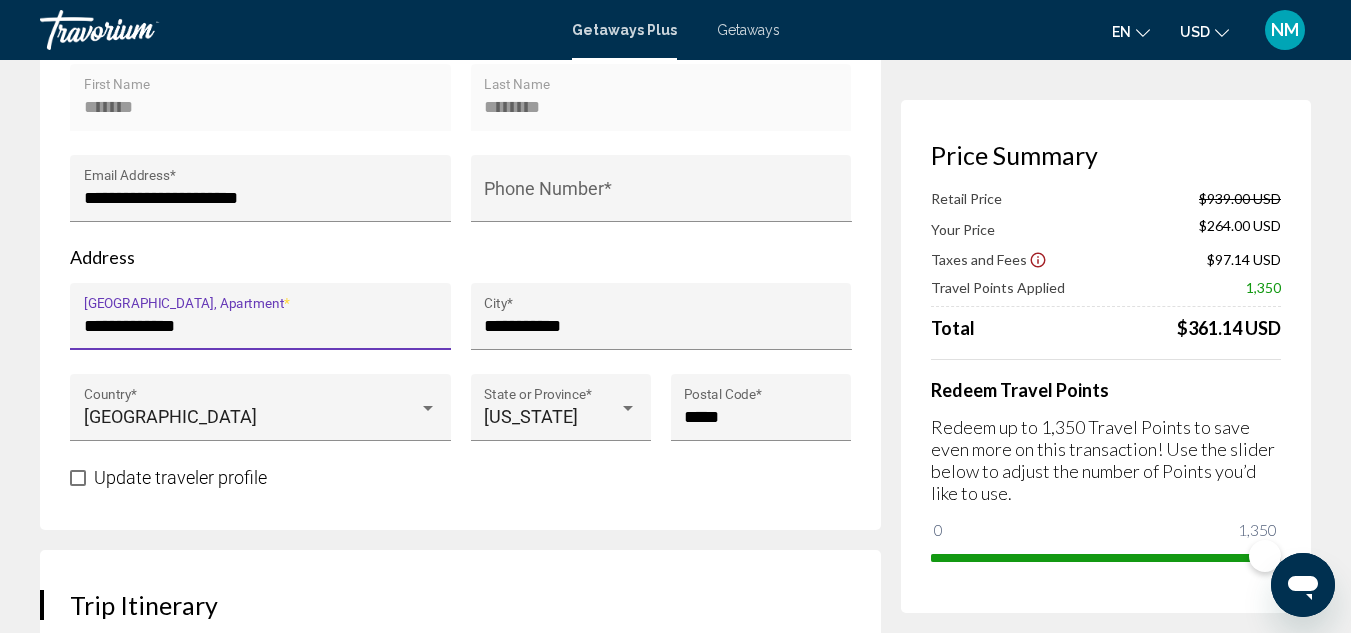 drag, startPoint x: 114, startPoint y: 319, endPoint x: 65, endPoint y: 324, distance: 49.25444 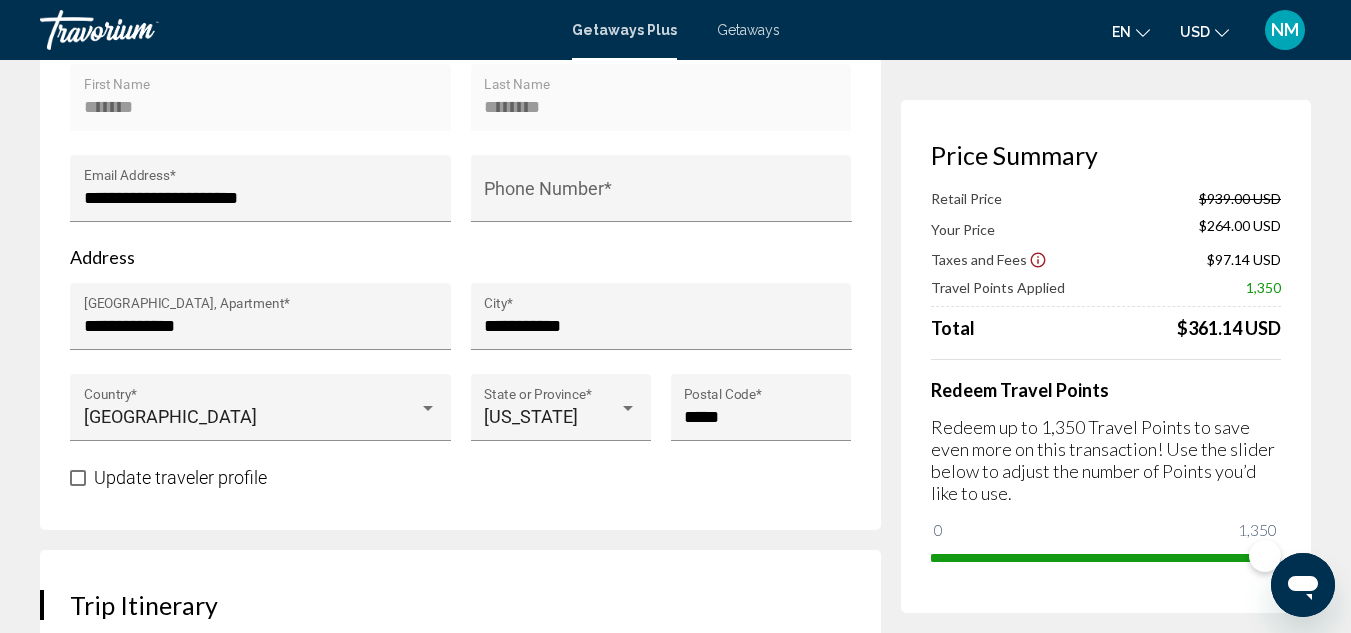 click on "**********" at bounding box center [460, 258] 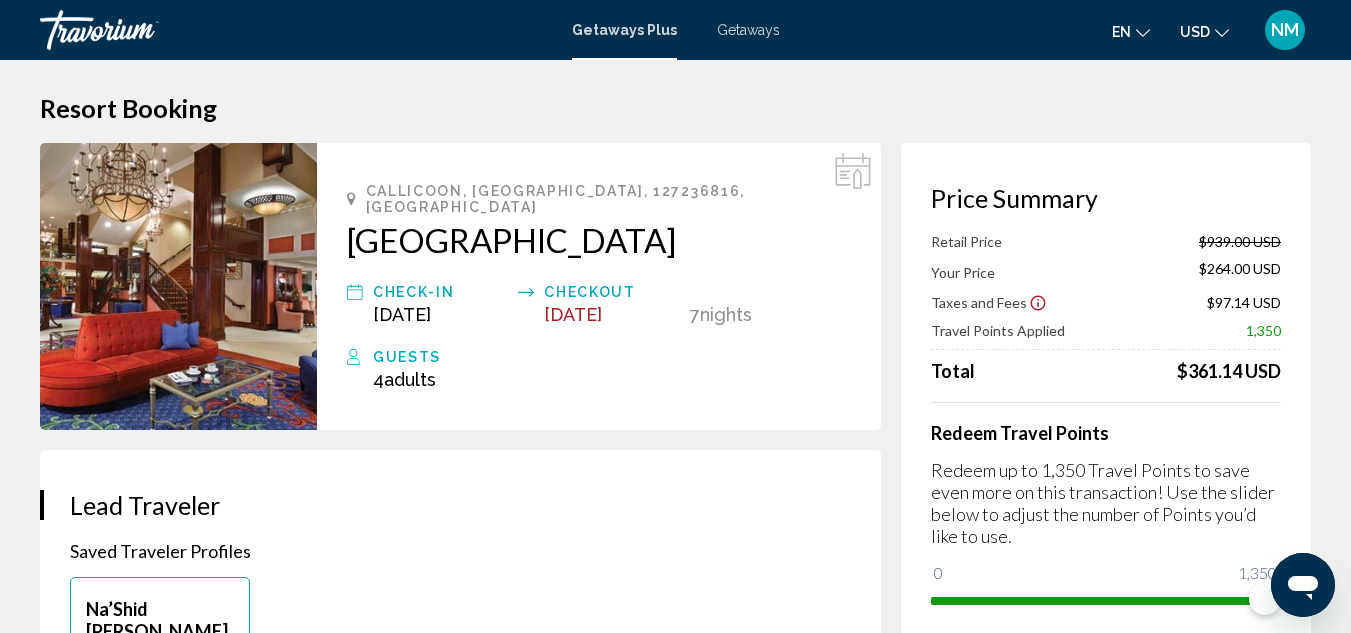 scroll, scrollTop: 0, scrollLeft: 0, axis: both 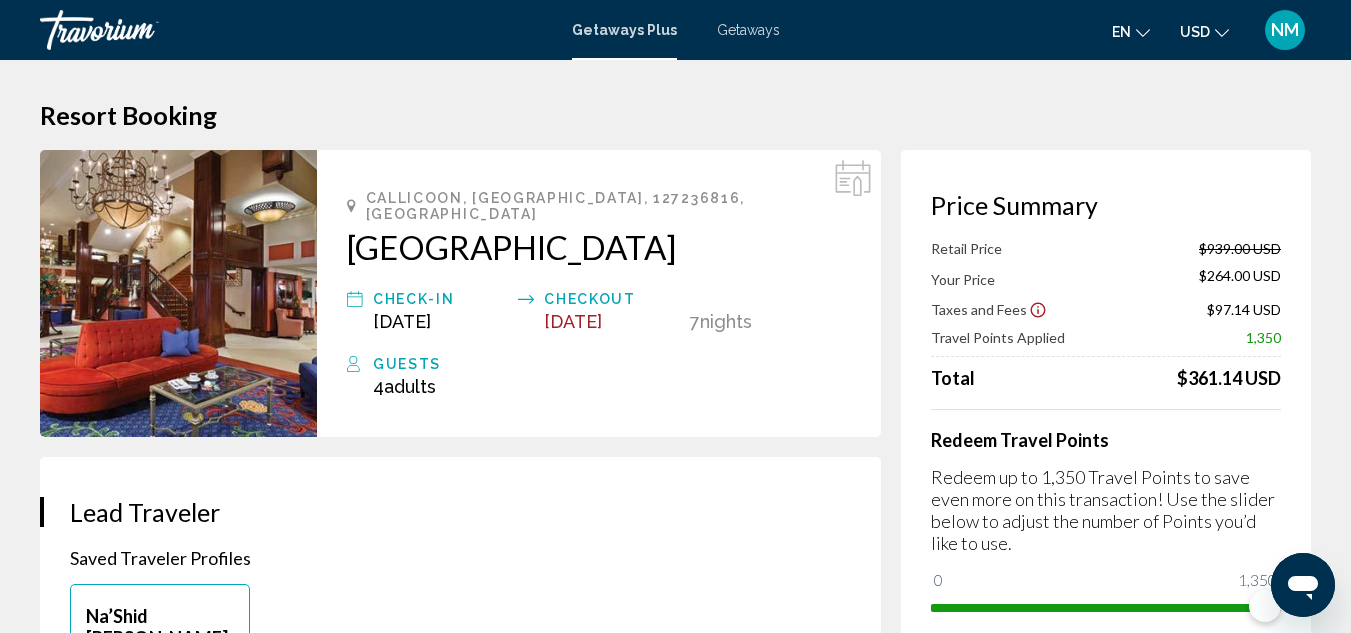 click on "NM" at bounding box center [1285, 30] 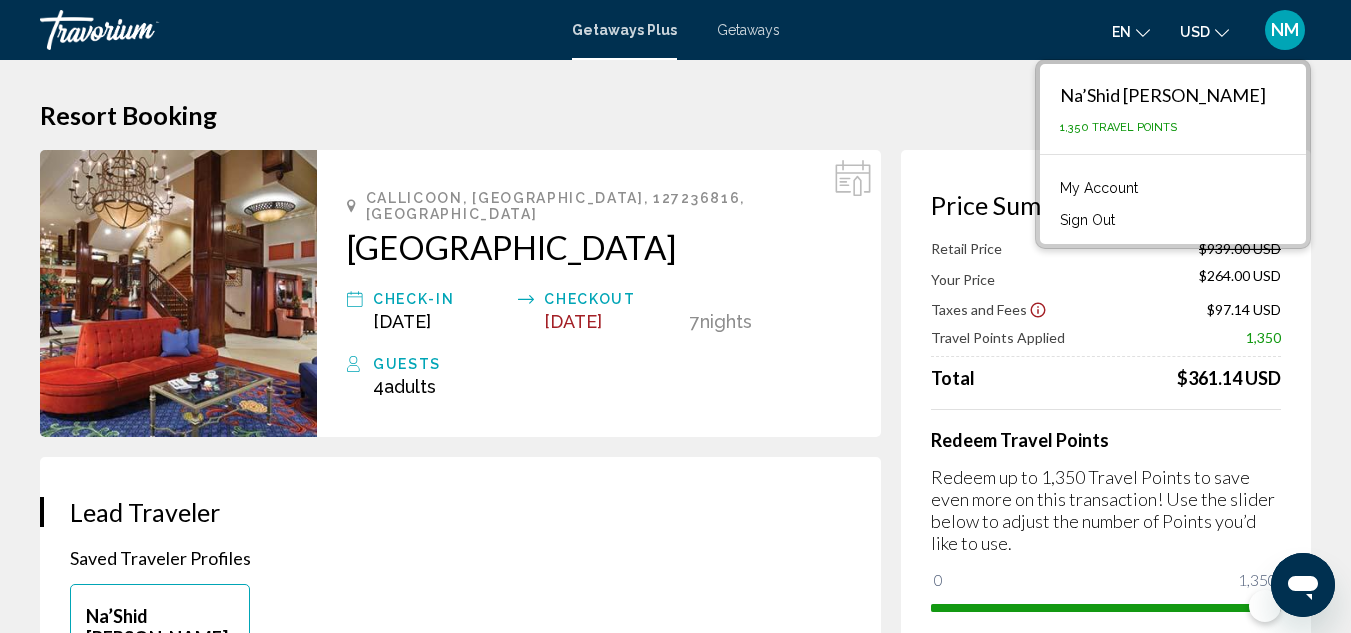 click on "My Account" at bounding box center [1099, 188] 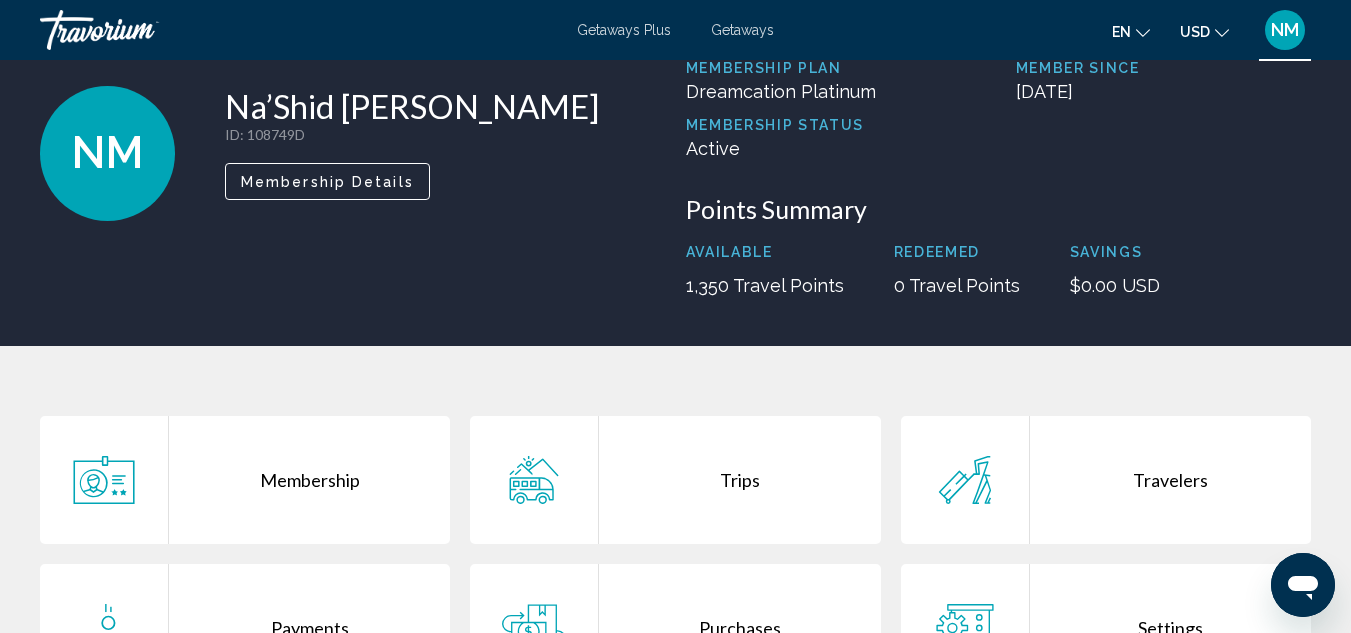 scroll, scrollTop: 0, scrollLeft: 0, axis: both 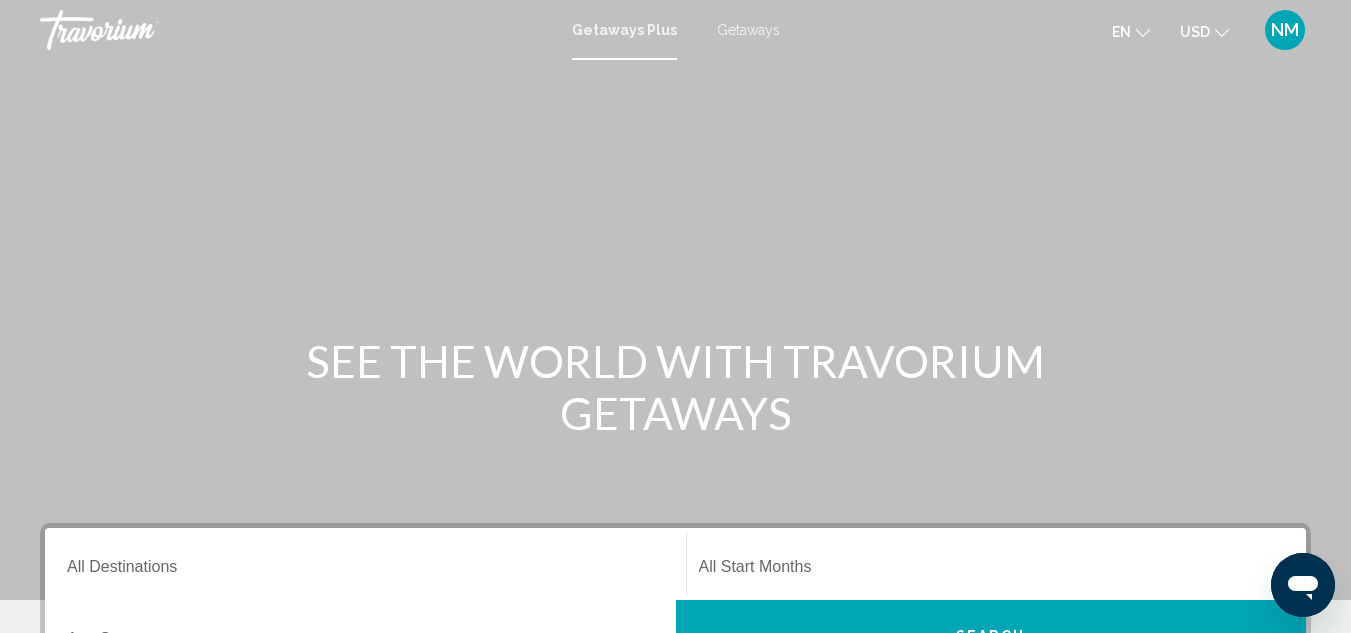 click on "Getaways" at bounding box center (748, 30) 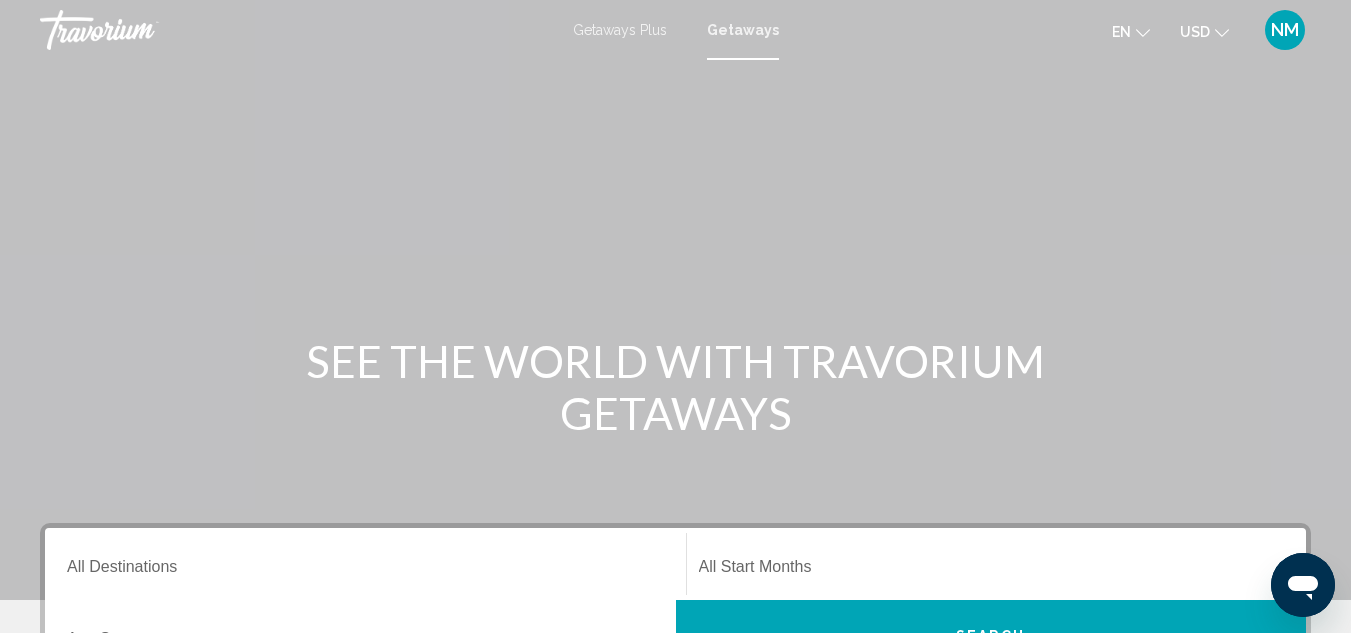 scroll, scrollTop: 200, scrollLeft: 0, axis: vertical 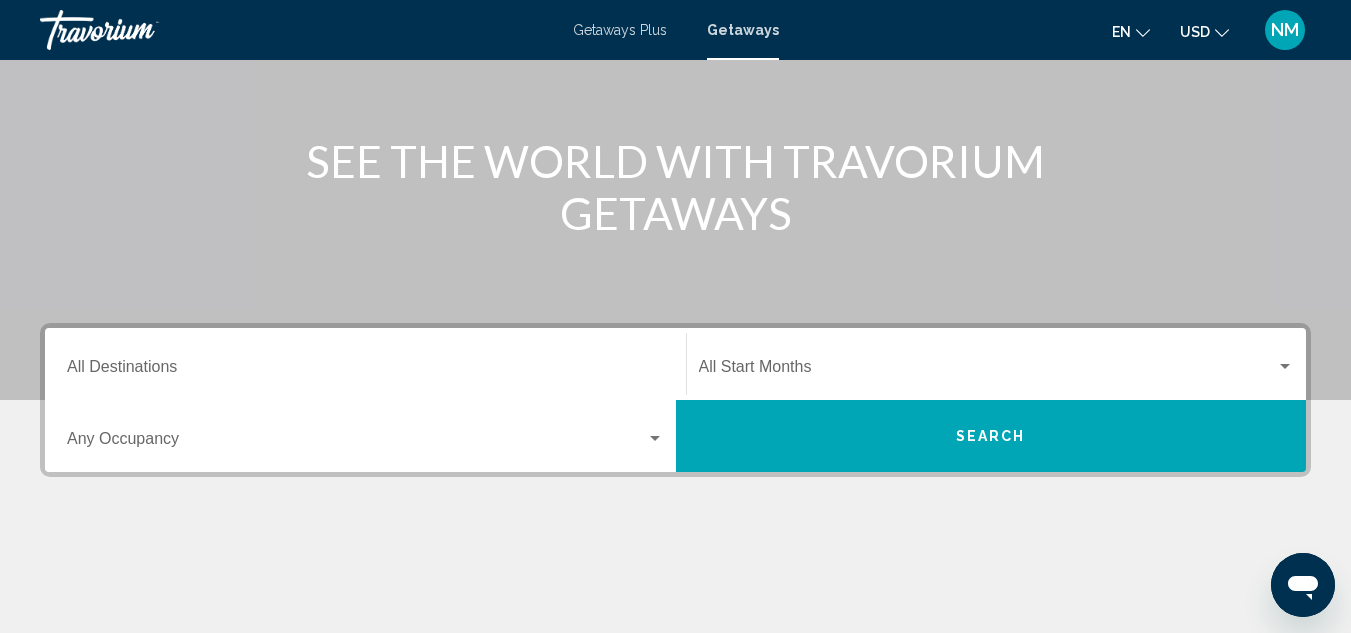 click on "Destination All Destinations" at bounding box center (365, 364) 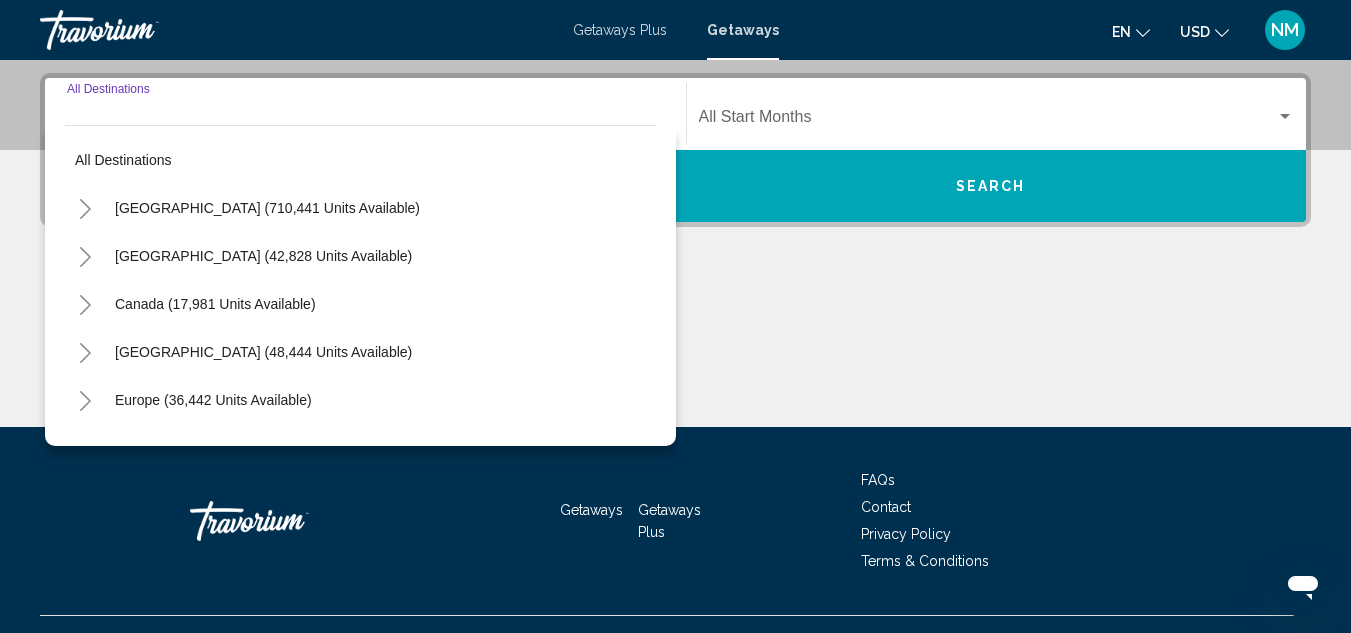 scroll, scrollTop: 458, scrollLeft: 0, axis: vertical 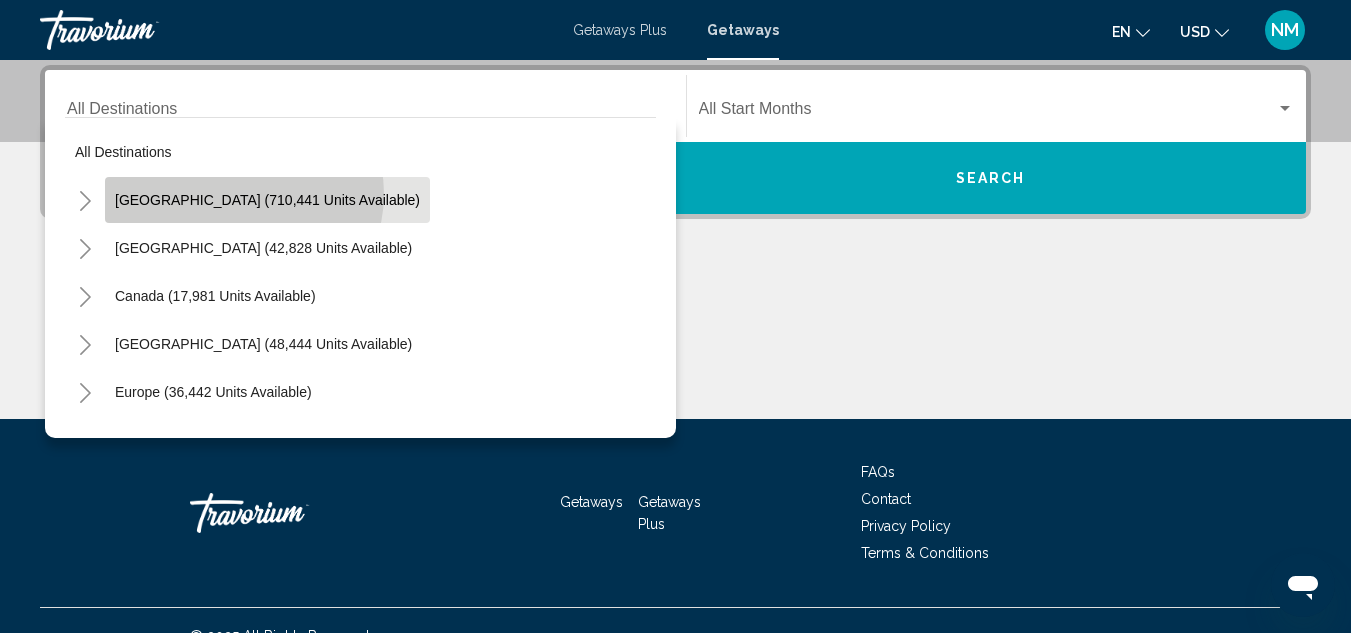 click on "[GEOGRAPHIC_DATA] (710,441 units available)" 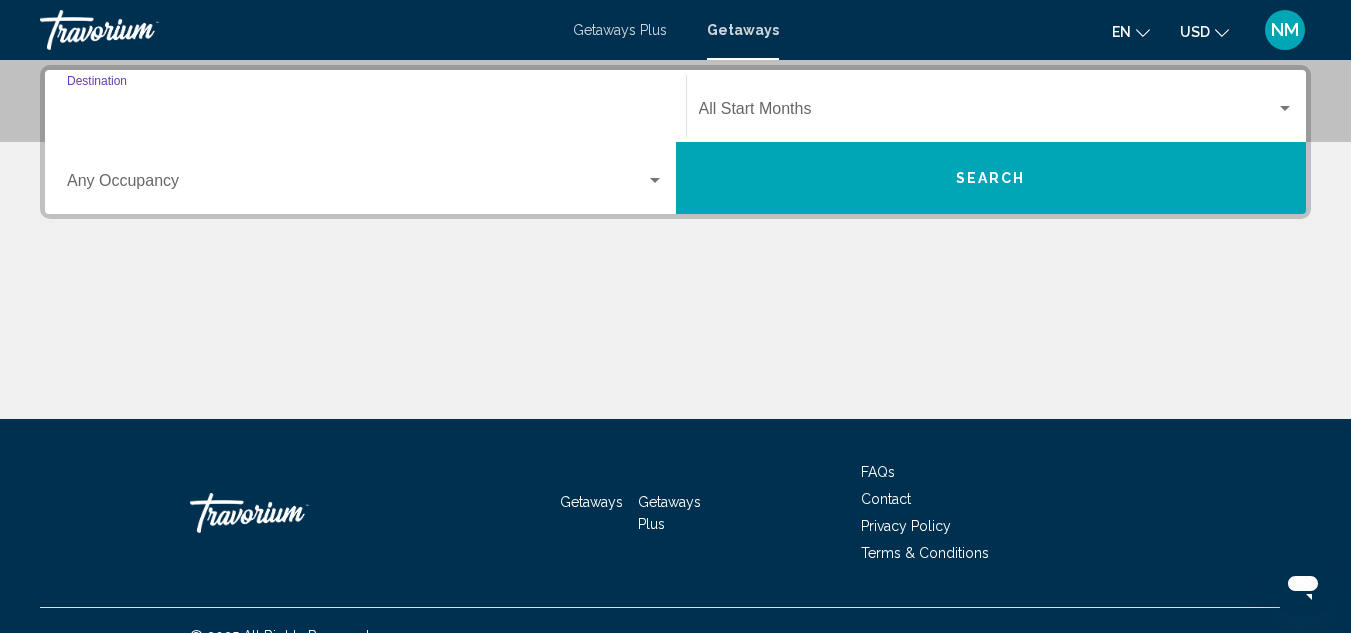 type on "**********" 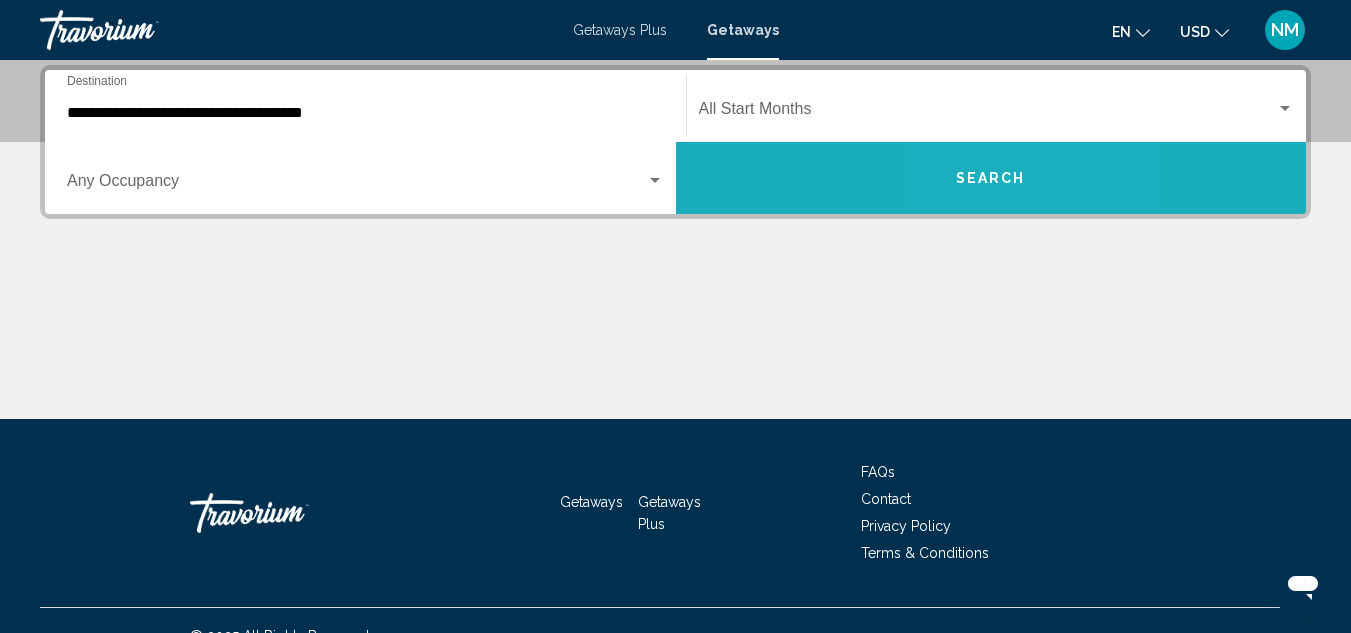 click on "Search" at bounding box center (991, 179) 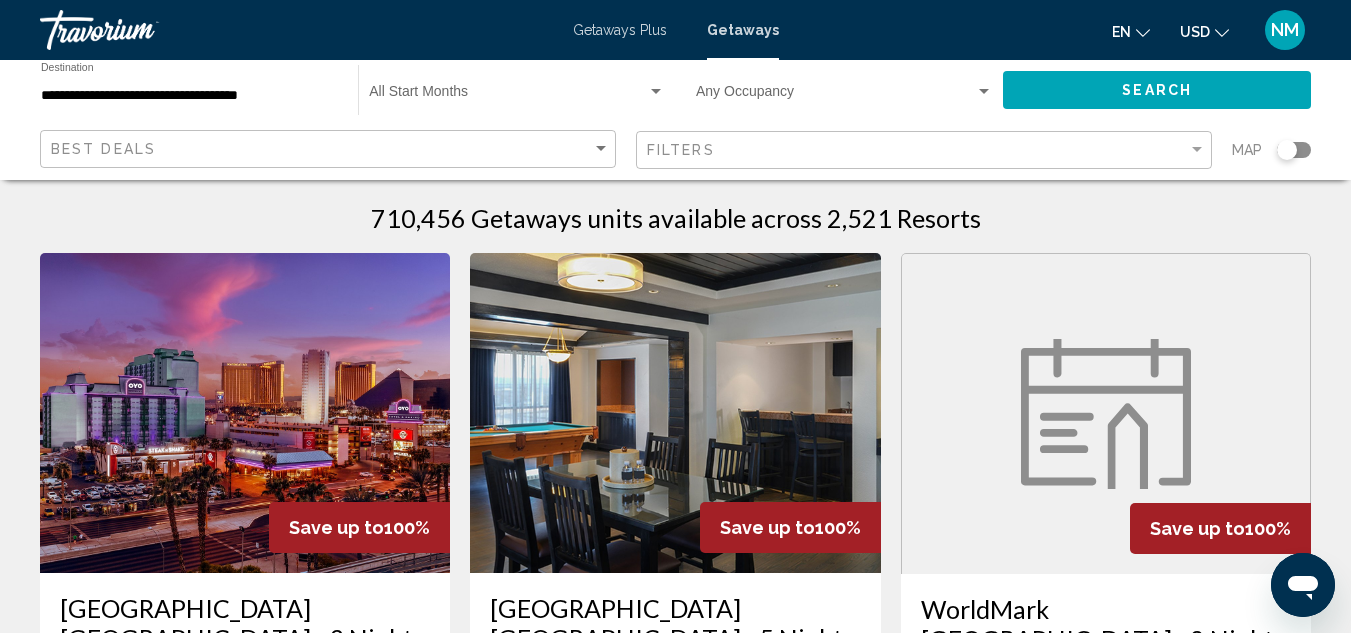 scroll, scrollTop: 0, scrollLeft: 0, axis: both 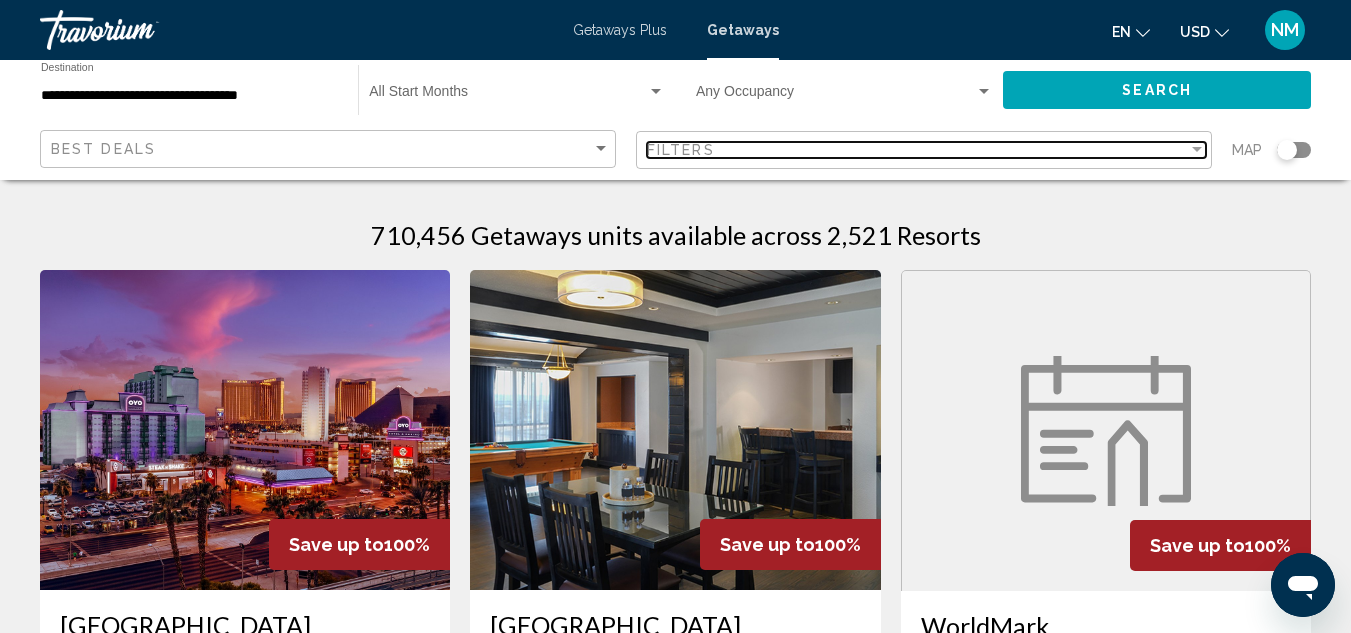 click on "Filters" at bounding box center [917, 150] 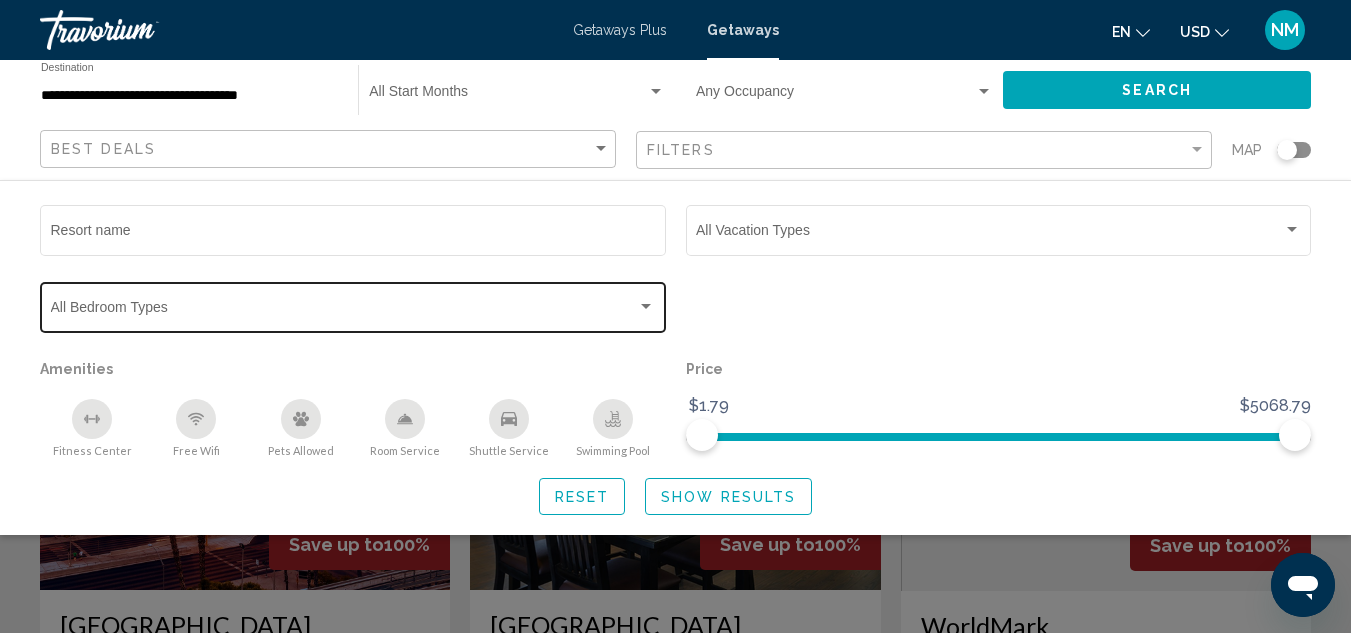 click at bounding box center [344, 311] 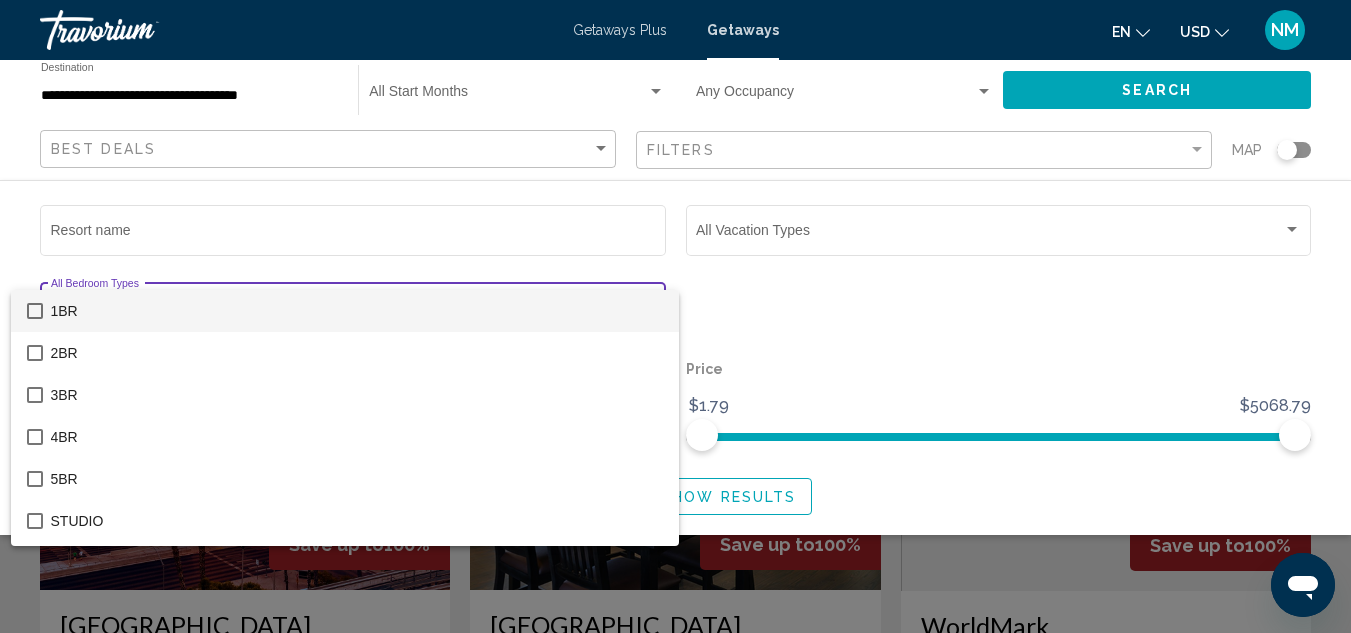 click at bounding box center [675, 316] 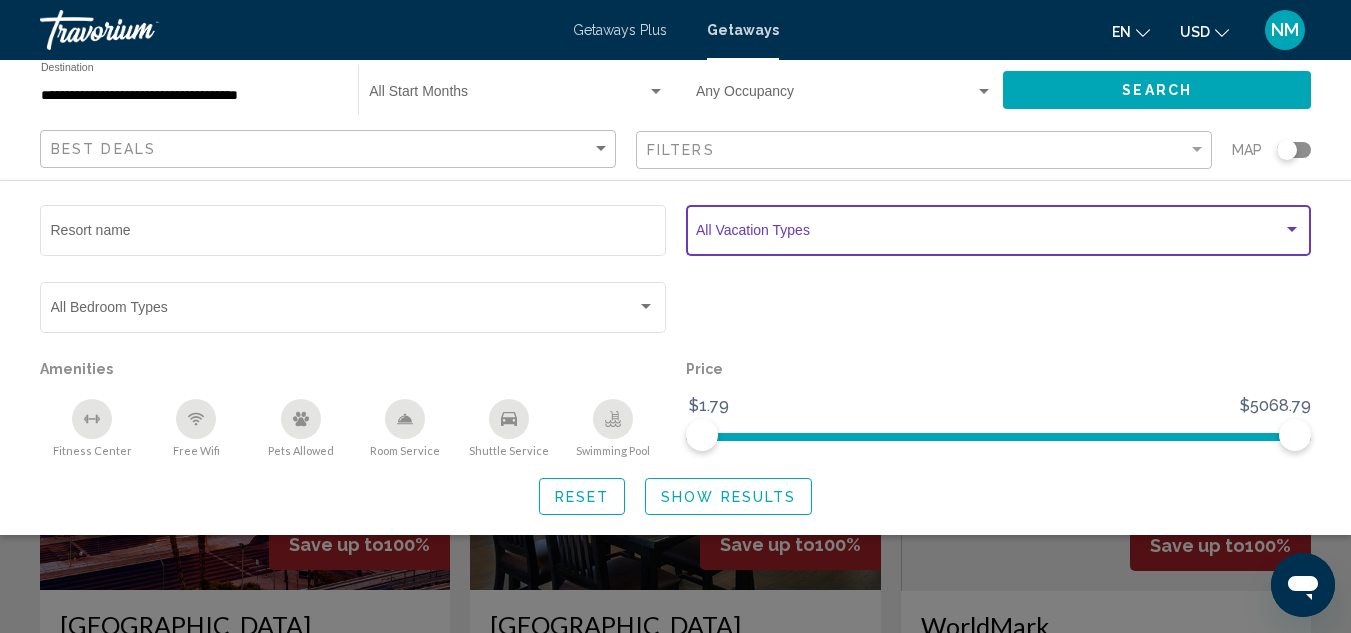 click at bounding box center (989, 234) 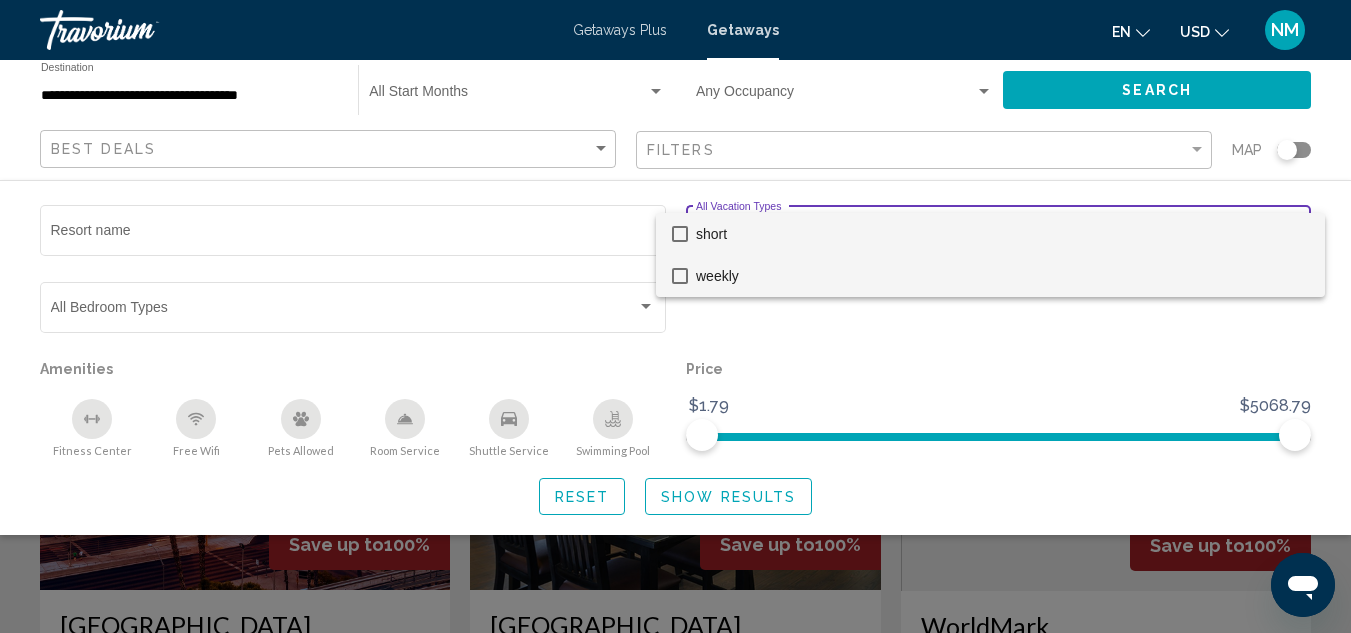 click on "weekly" at bounding box center [990, 276] 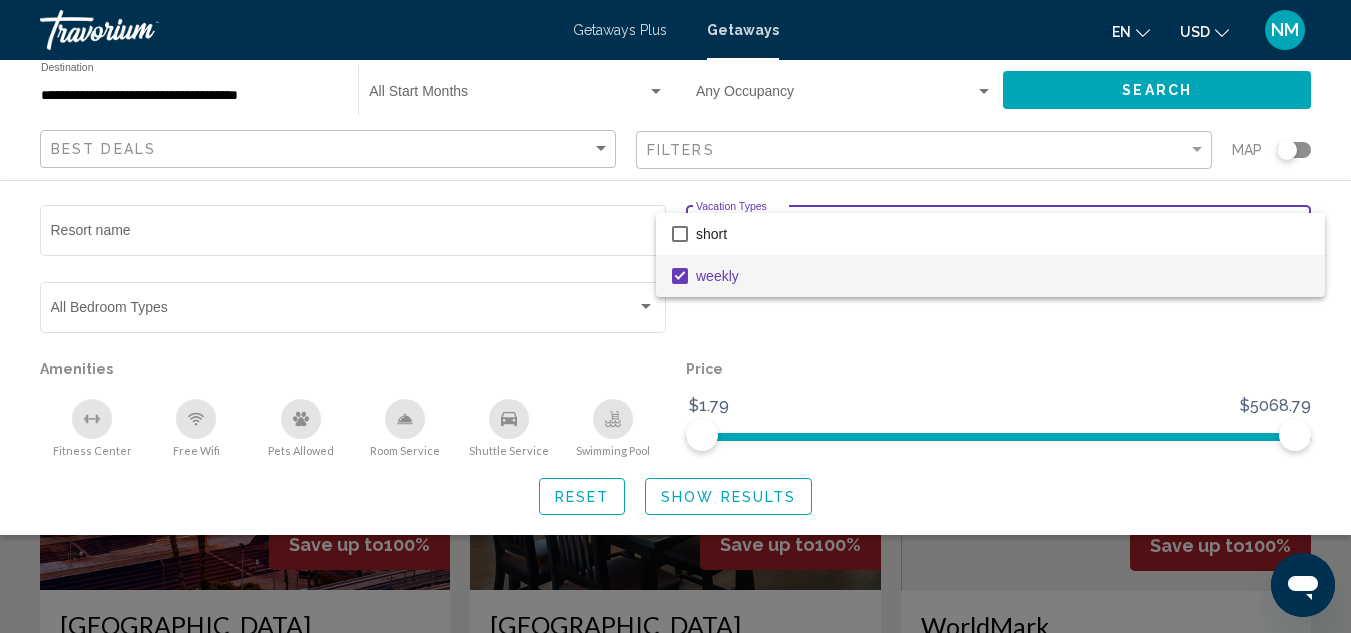 click at bounding box center [675, 316] 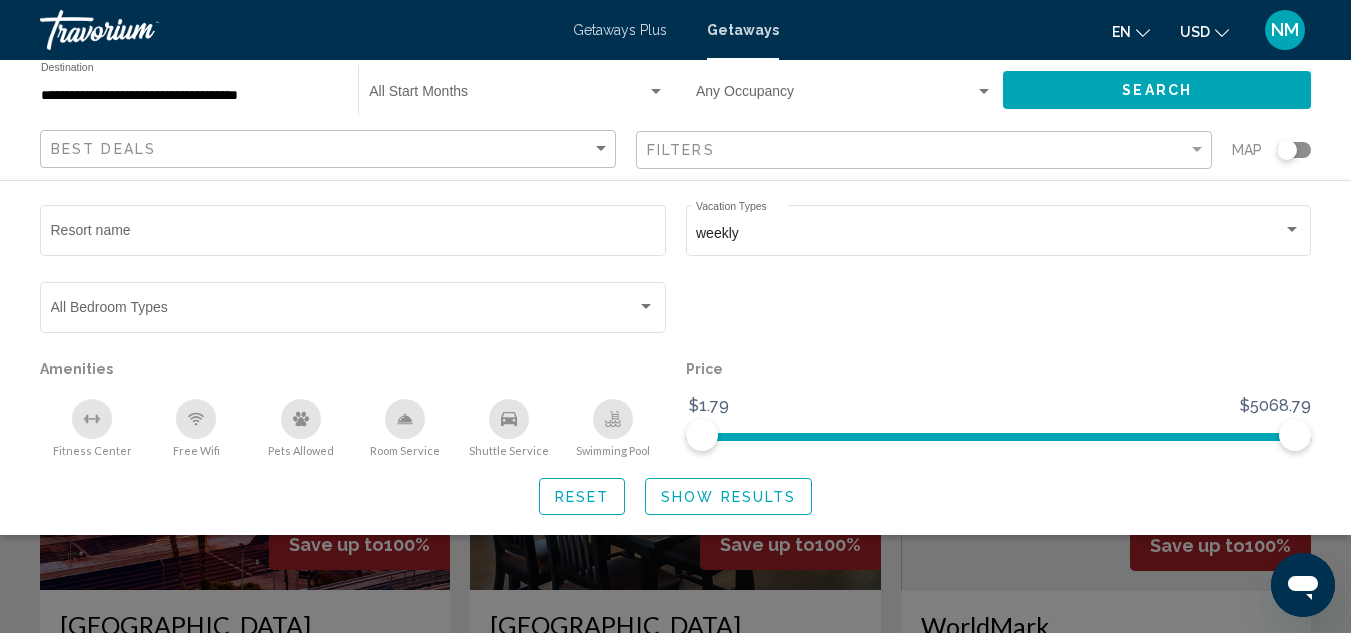 click on "Show Results" 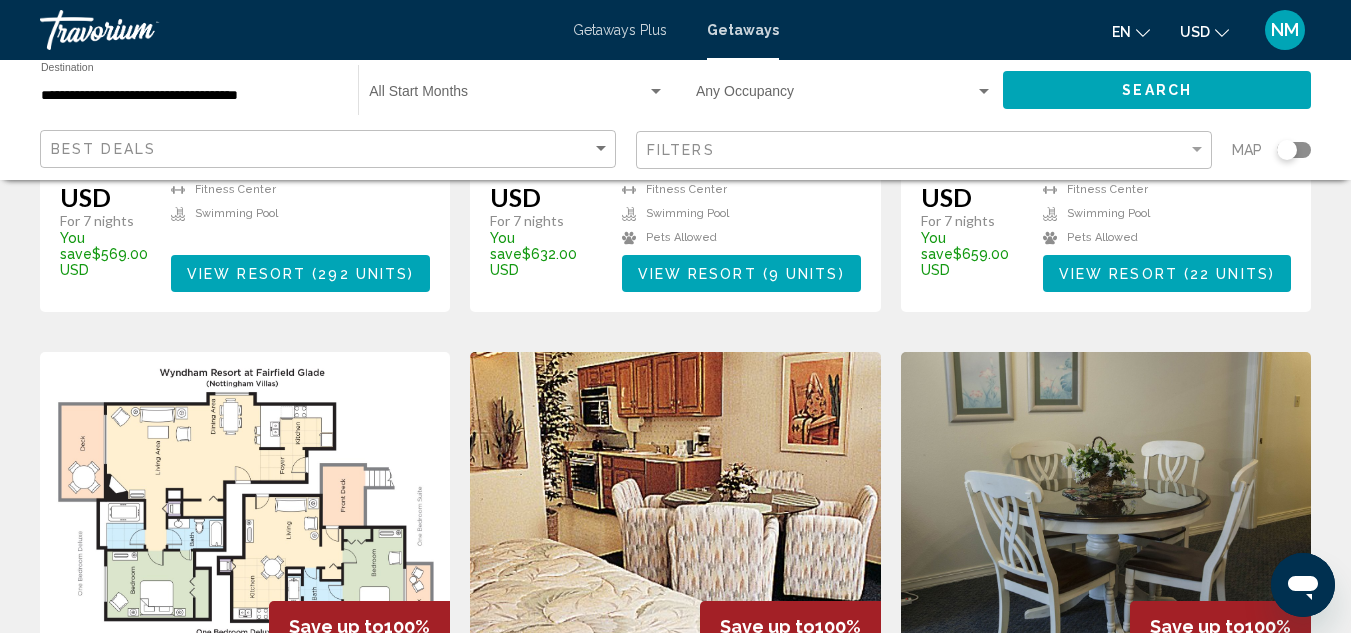 scroll, scrollTop: 800, scrollLeft: 0, axis: vertical 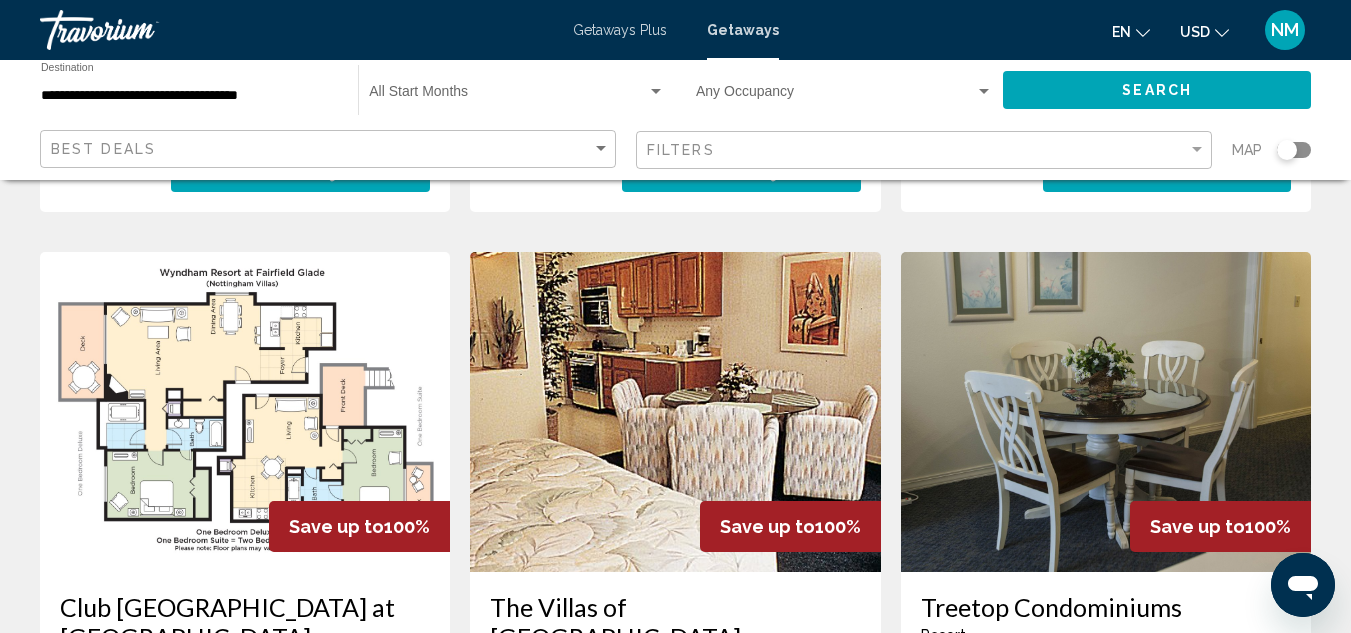click at bounding box center [675, 412] 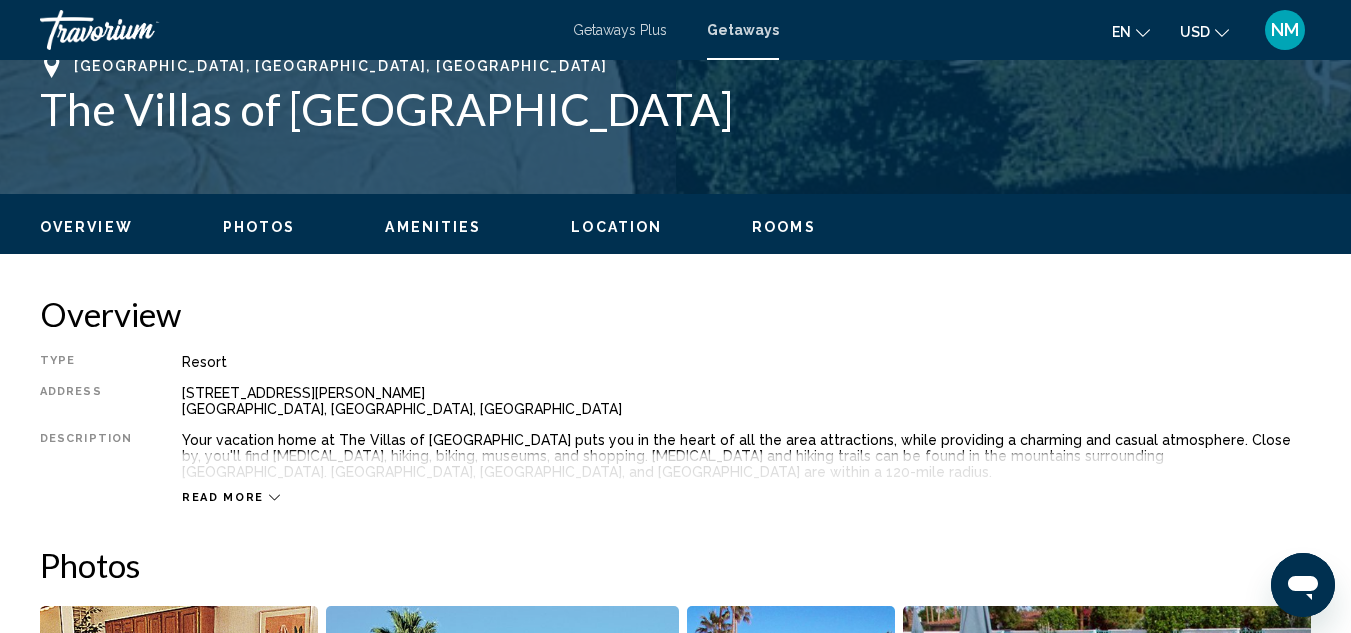 scroll, scrollTop: 819, scrollLeft: 0, axis: vertical 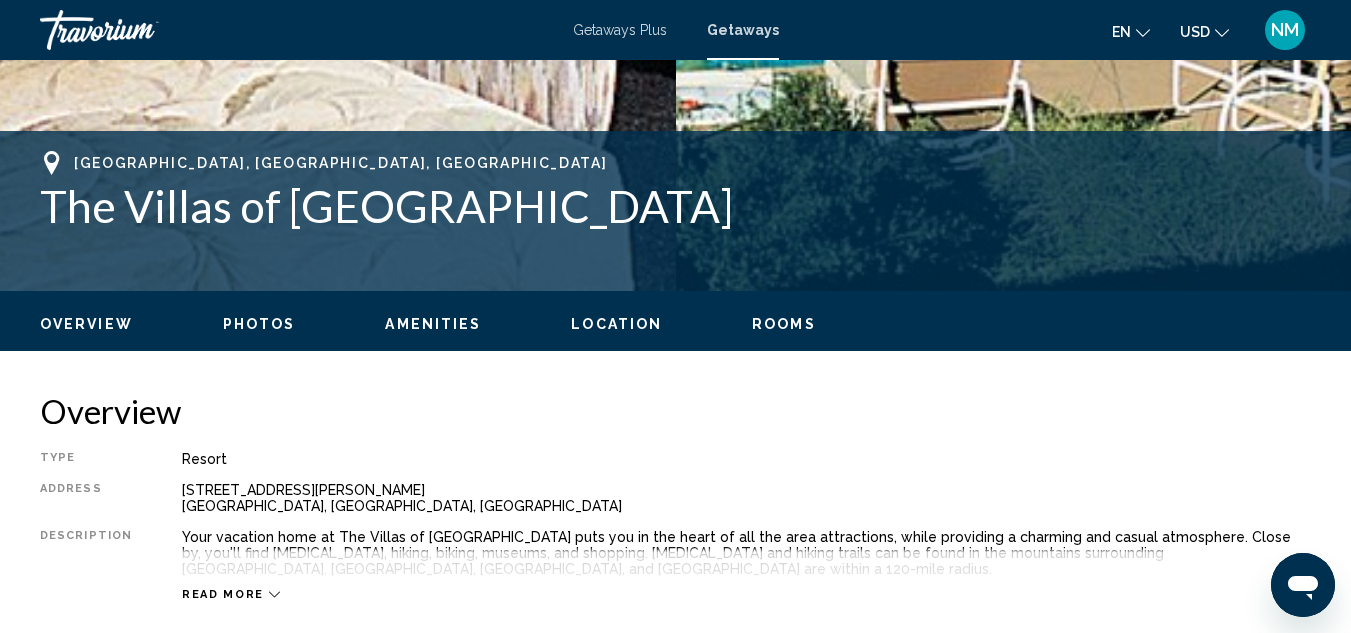 click on "Photos" at bounding box center [259, 324] 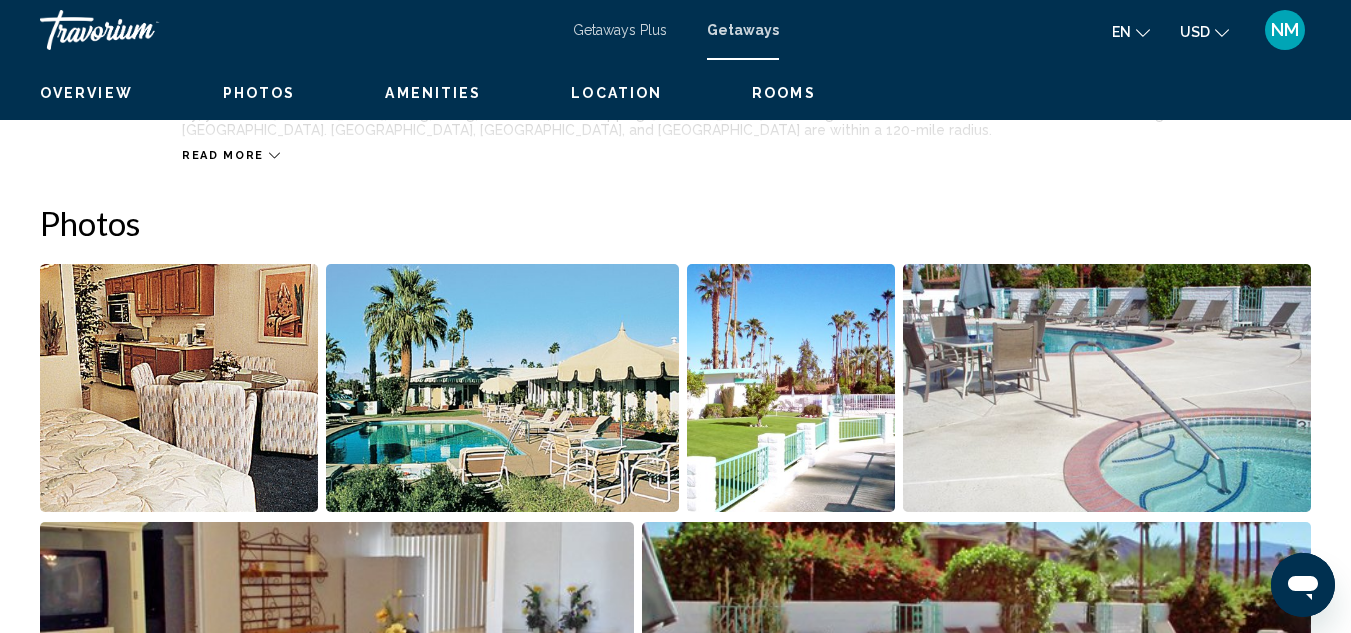 scroll, scrollTop: 841, scrollLeft: 0, axis: vertical 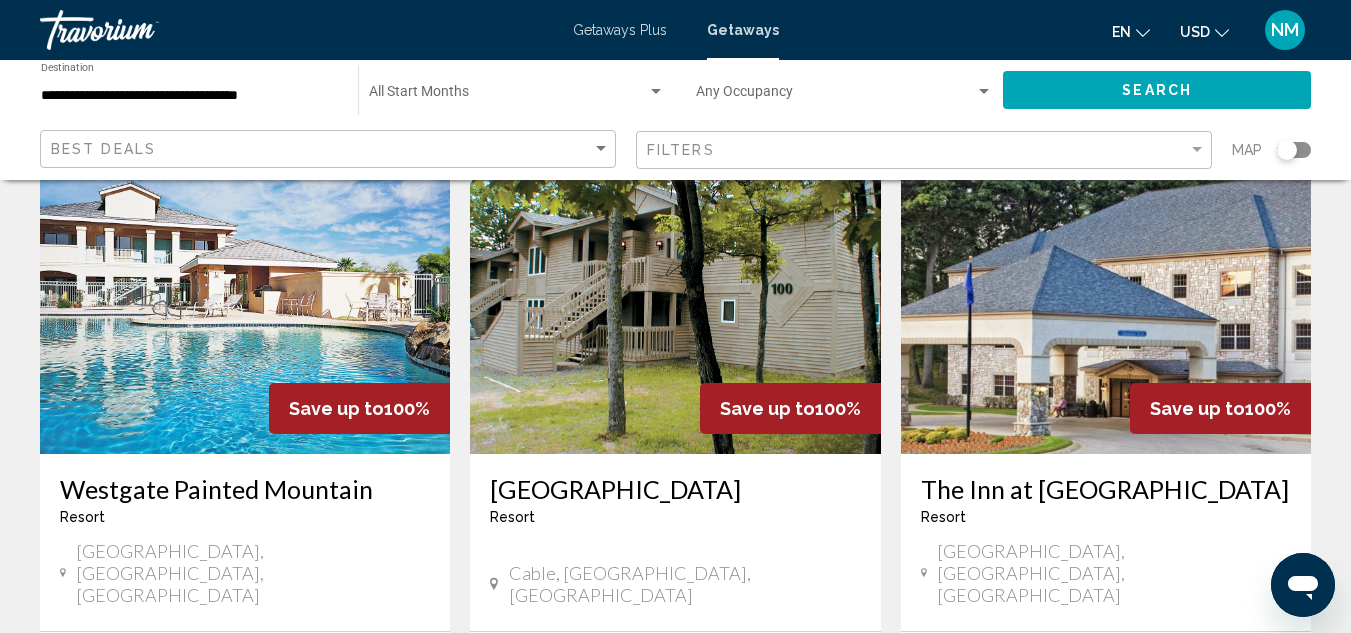 click on "Save up to  100%" at bounding box center (359, 408) 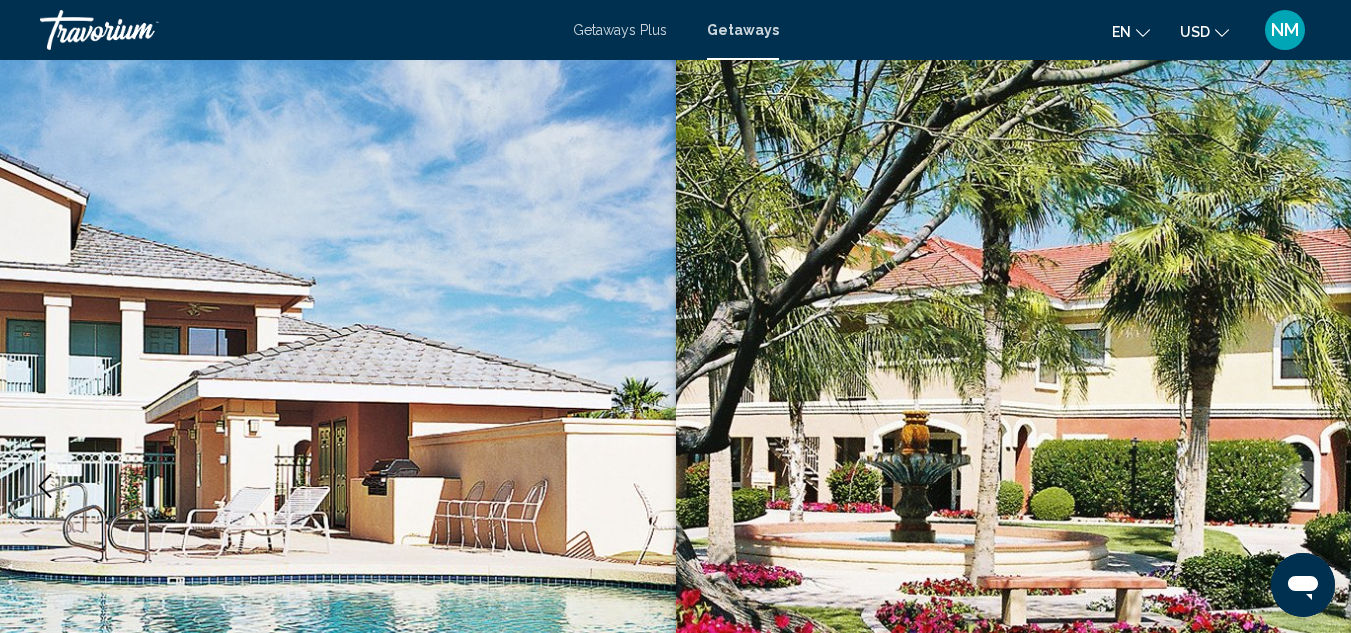 scroll, scrollTop: 0, scrollLeft: 0, axis: both 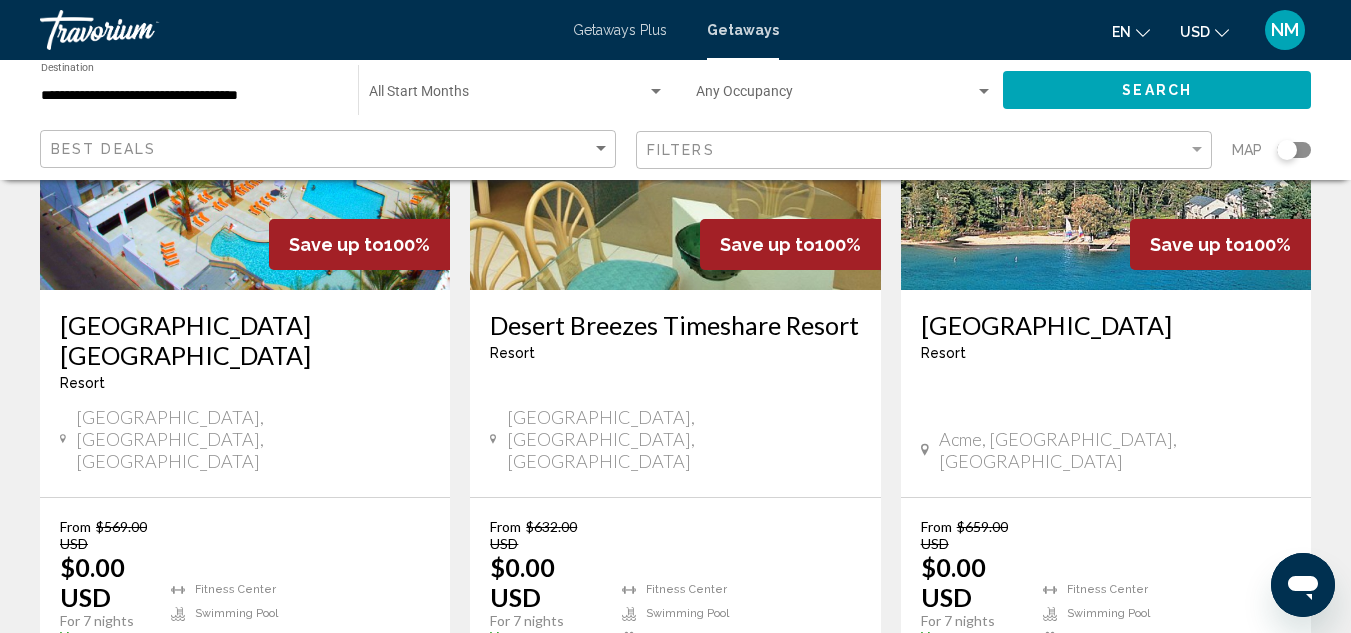 click on "Filters" 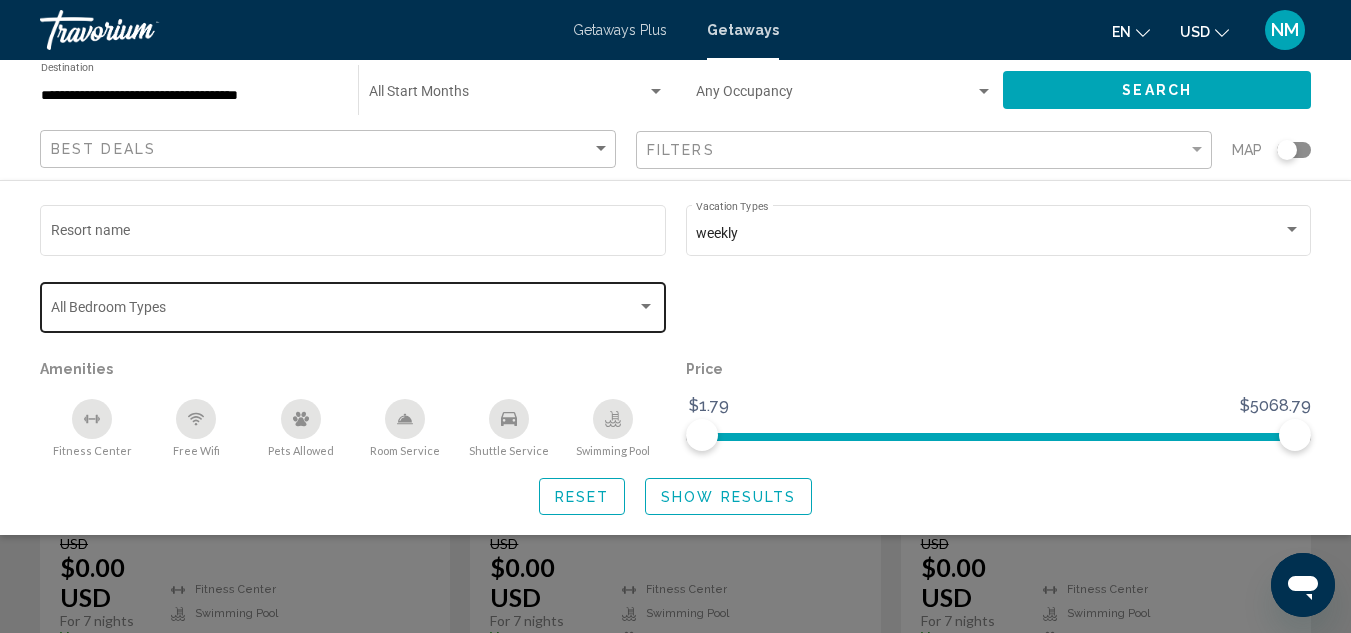 click at bounding box center (344, 311) 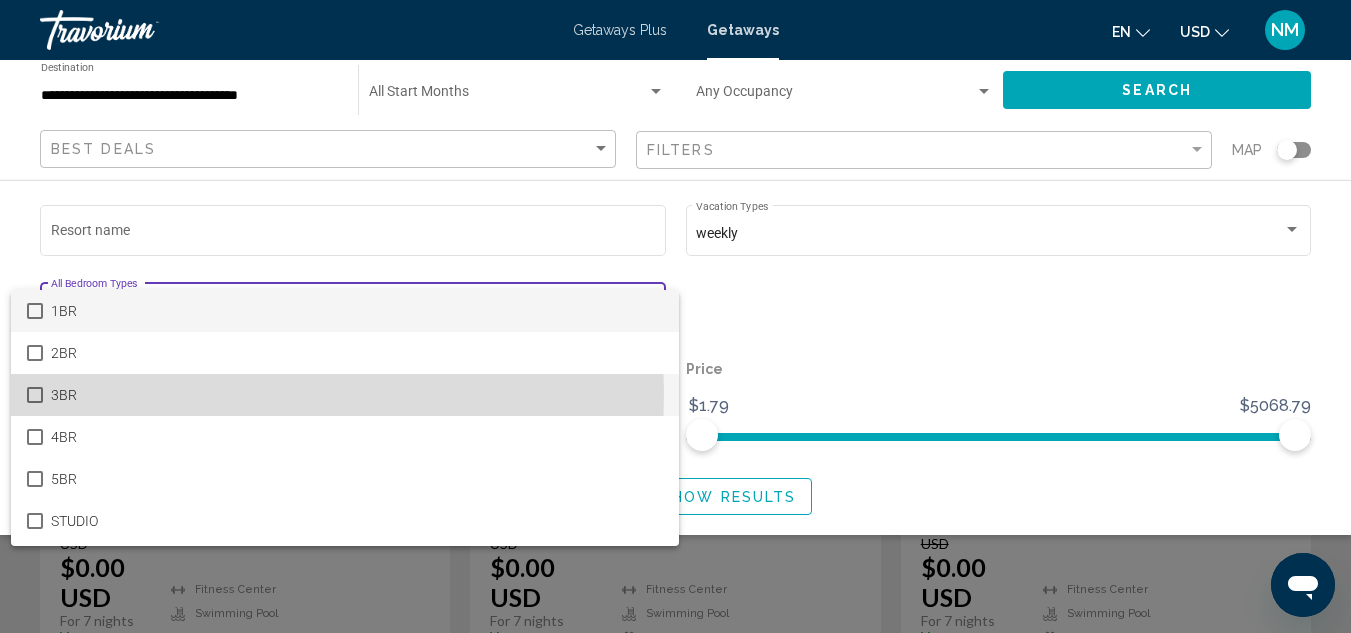 click on "3BR" at bounding box center (357, 395) 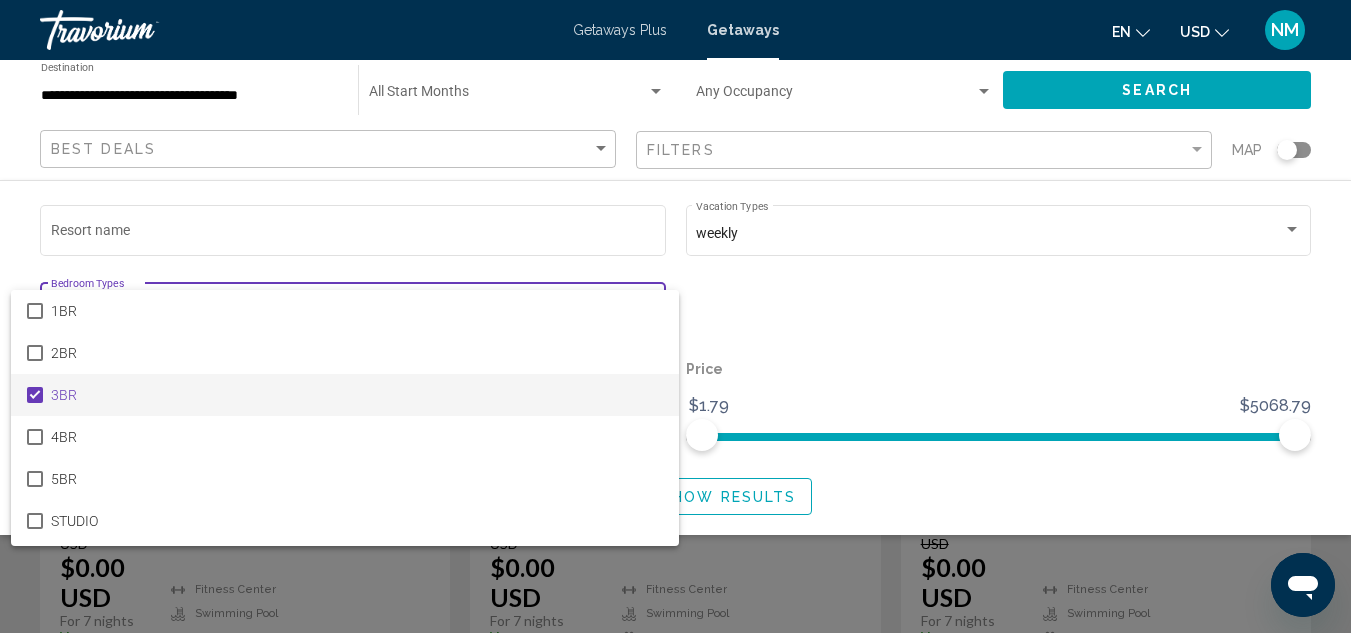 click at bounding box center (675, 316) 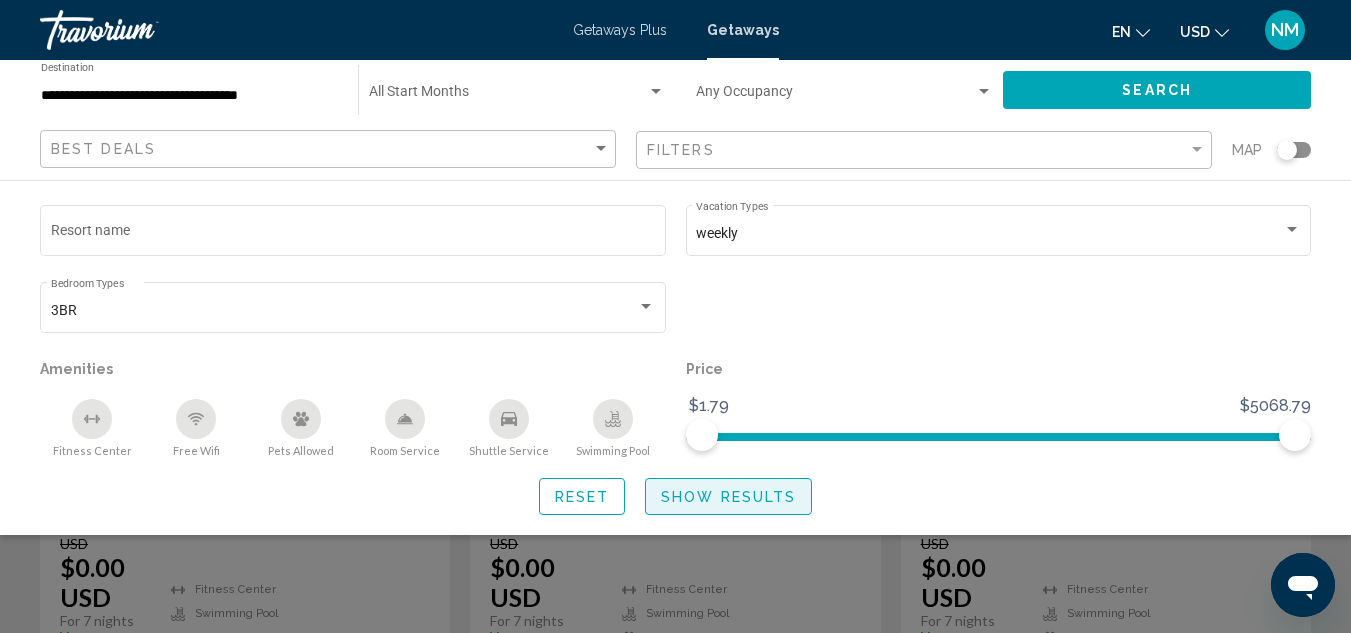 click on "Show Results" 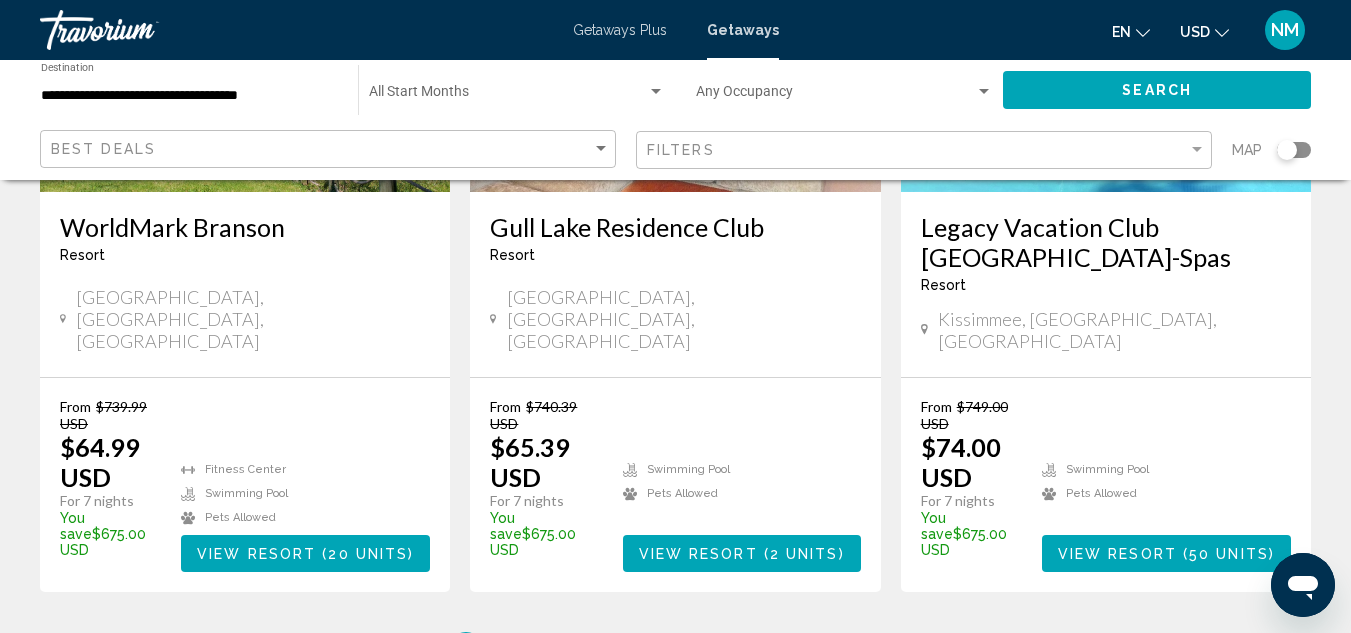 scroll, scrollTop: 2760, scrollLeft: 0, axis: vertical 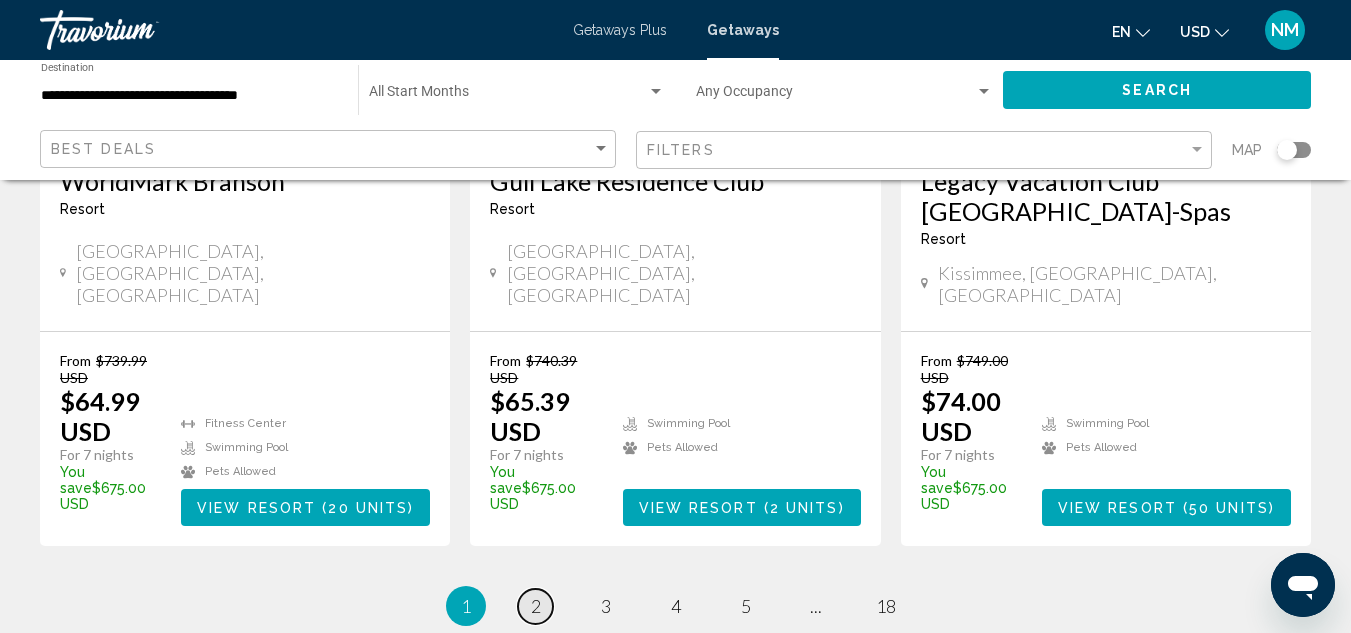 click on "page  2" at bounding box center (535, 606) 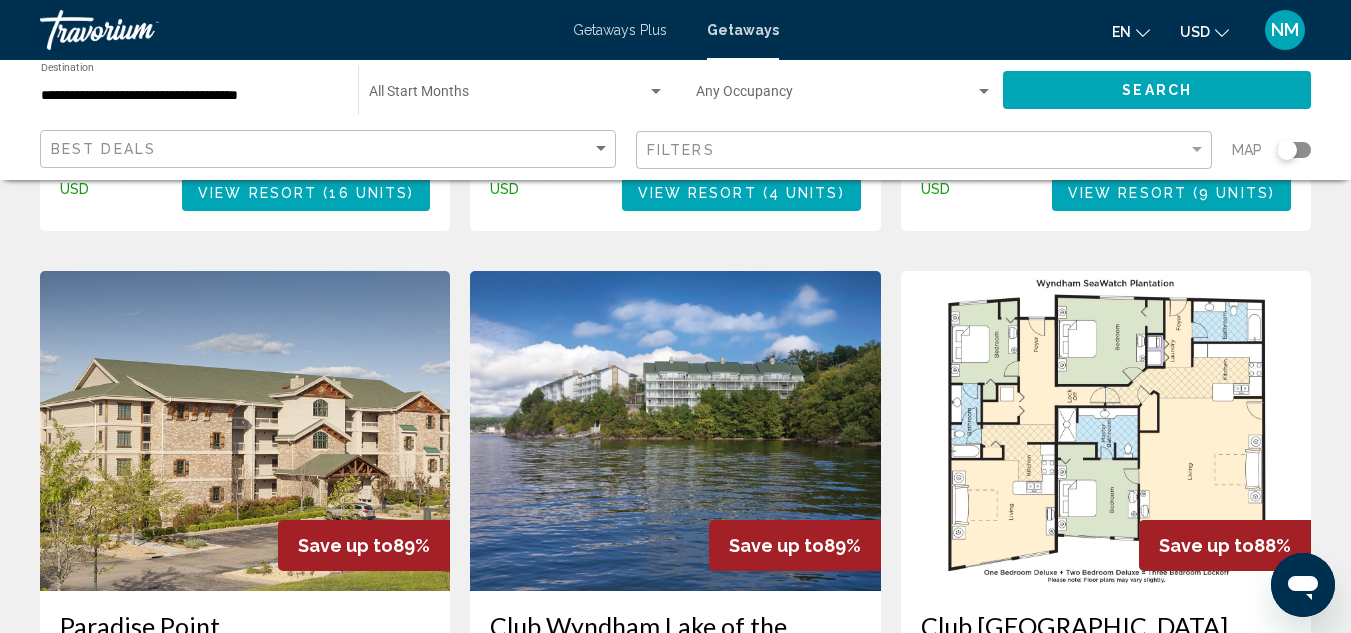 scroll, scrollTop: 2200, scrollLeft: 0, axis: vertical 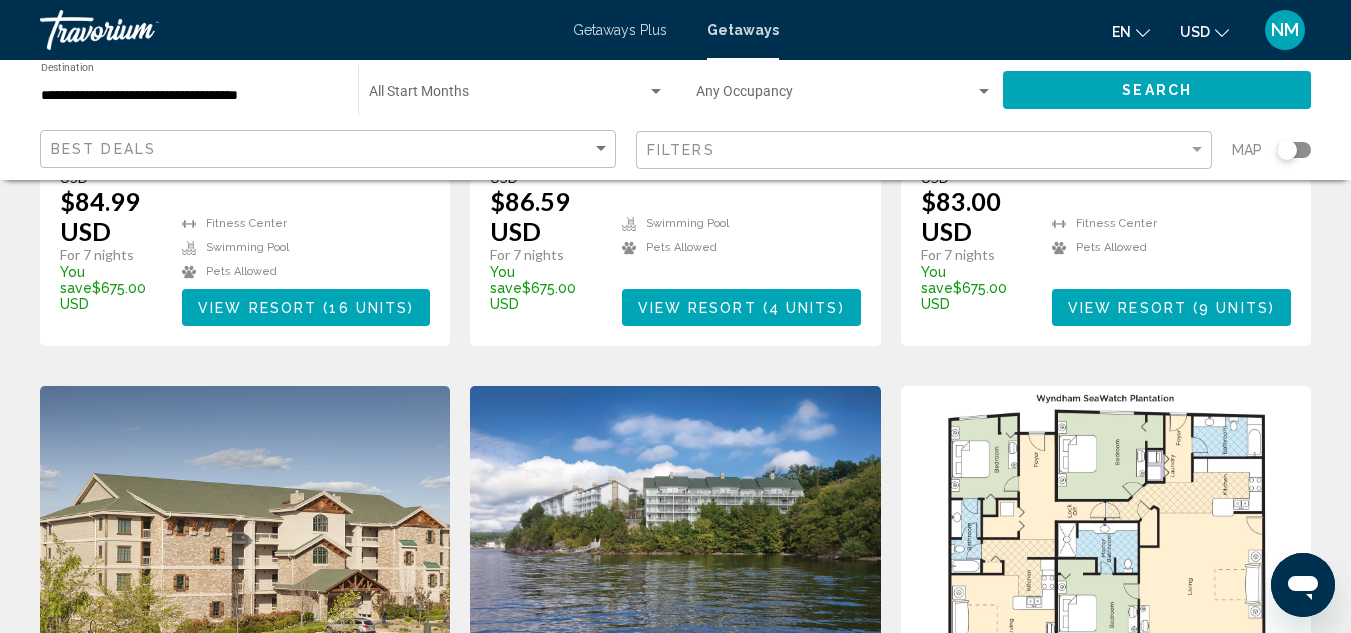 click at bounding box center (675, 546) 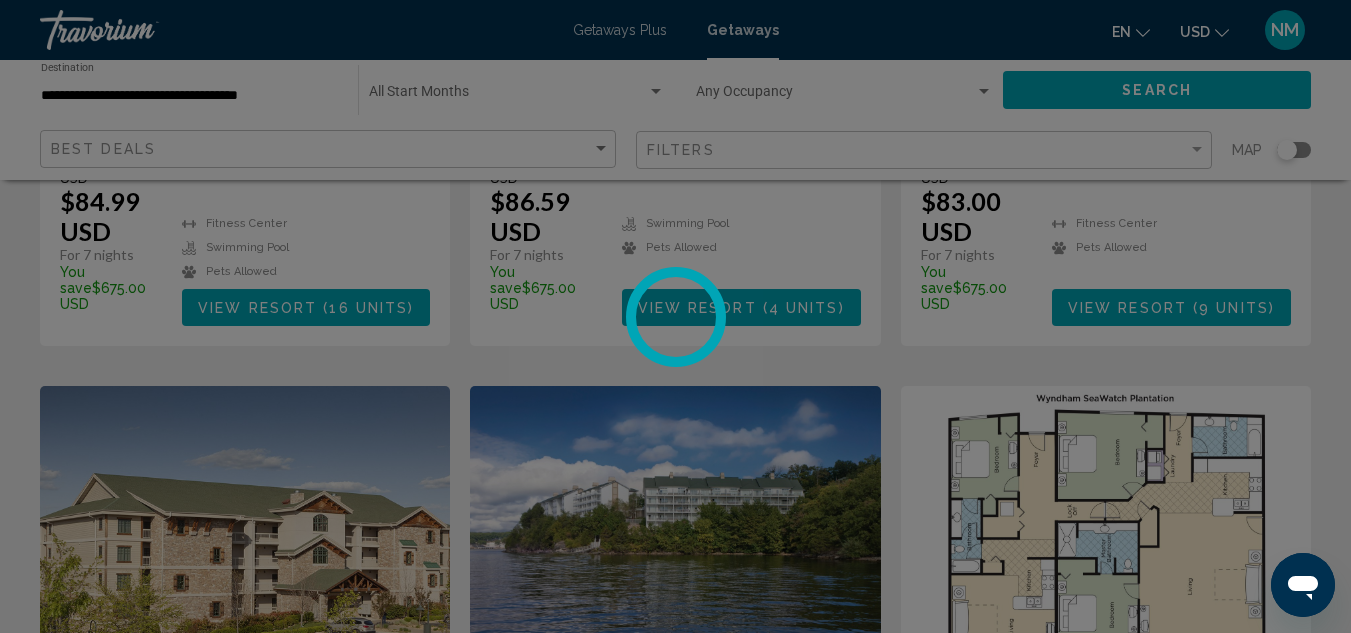 scroll, scrollTop: 219, scrollLeft: 0, axis: vertical 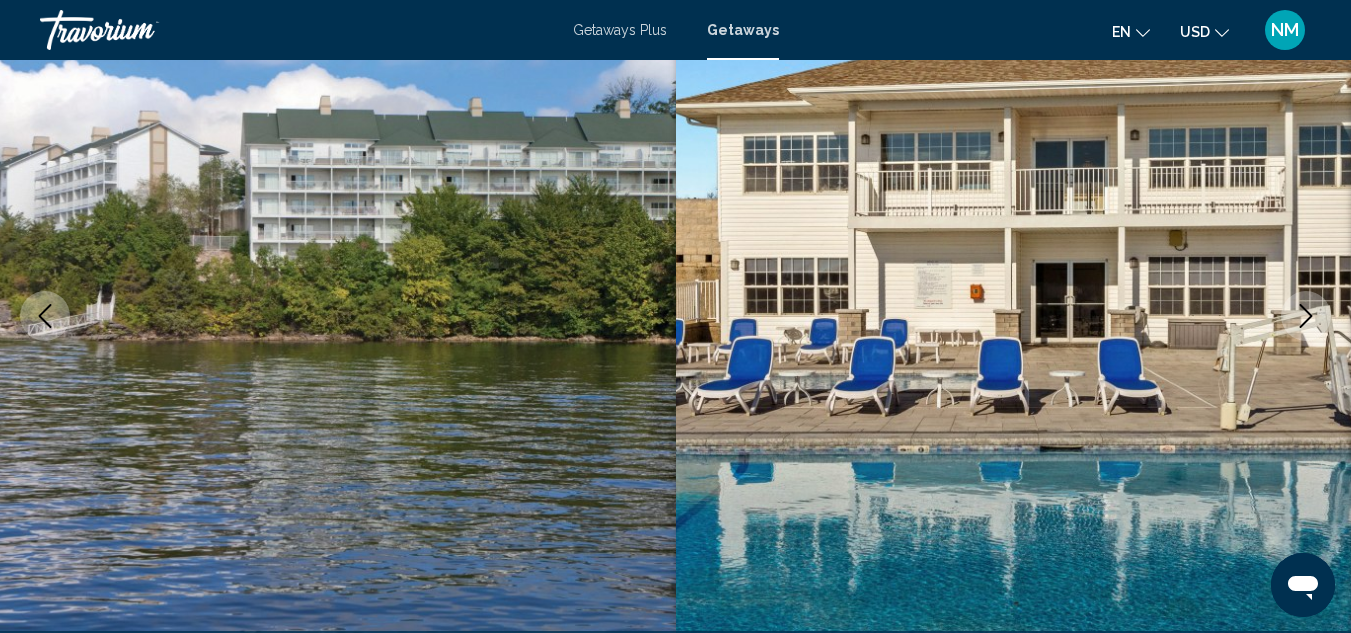 click 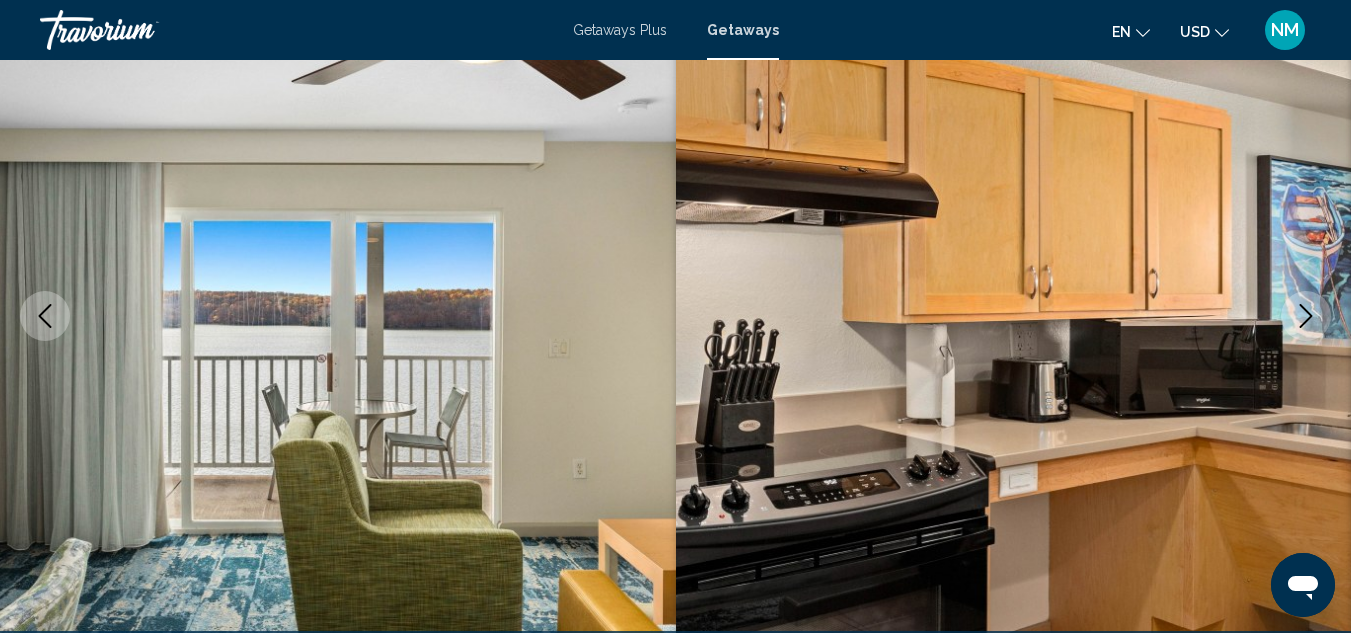 click 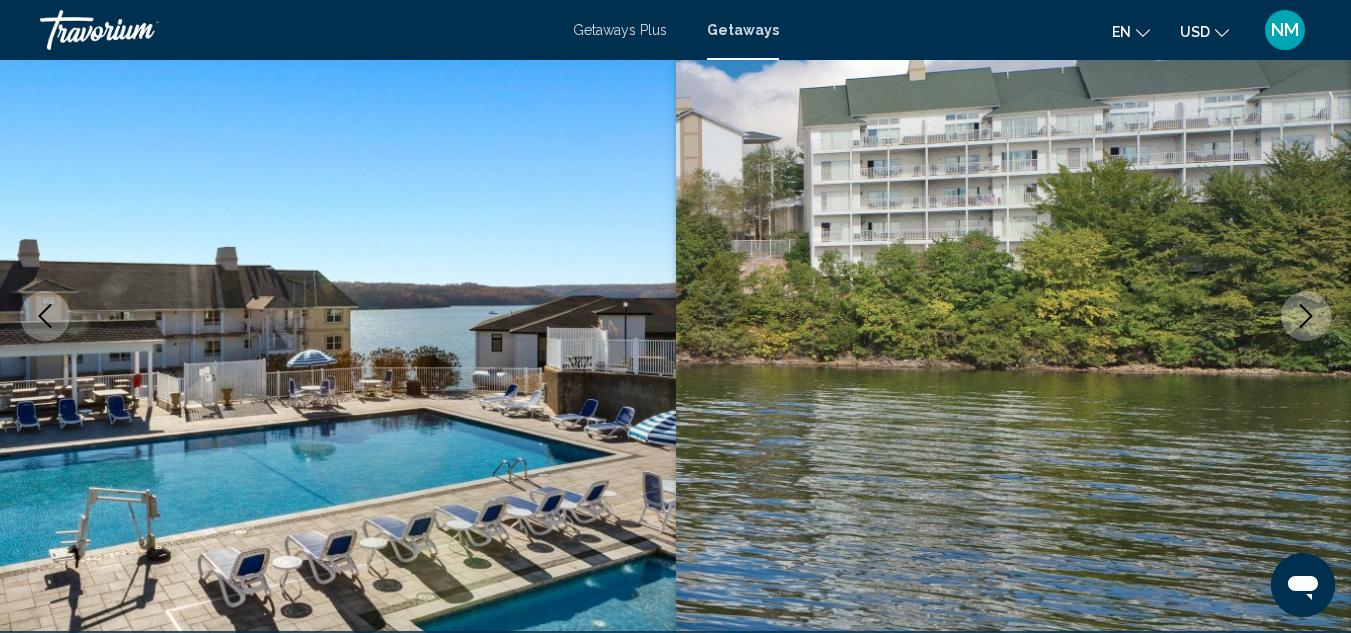 click 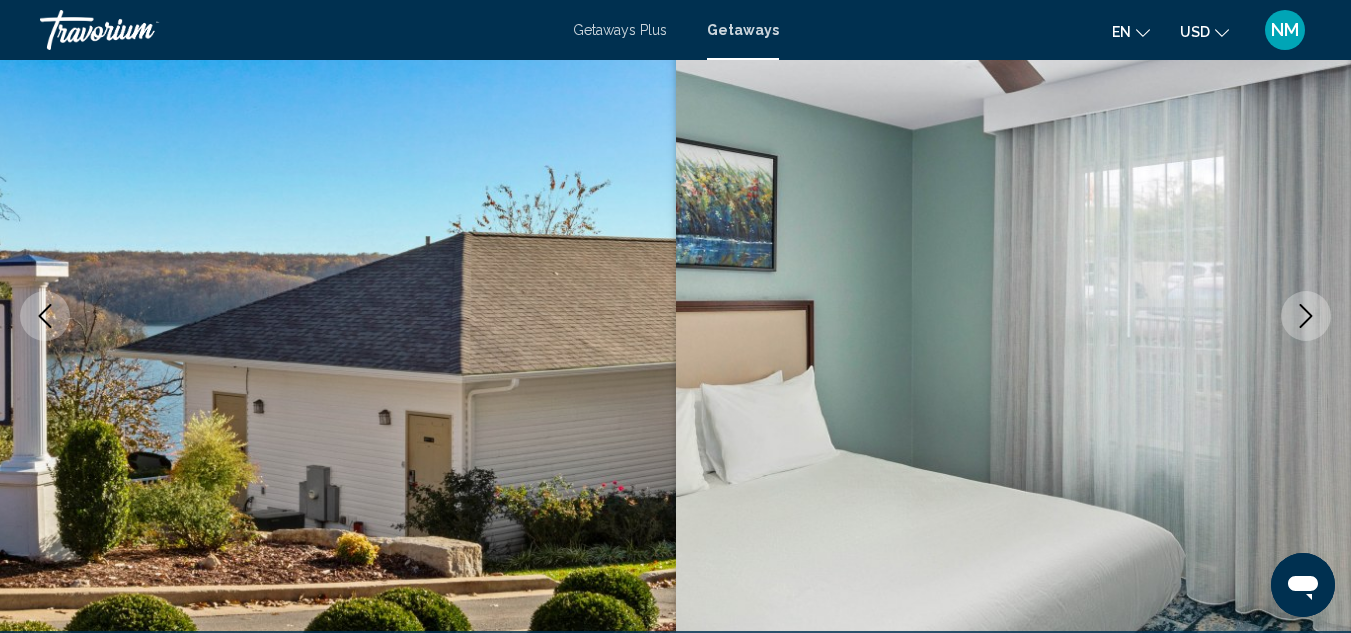 click 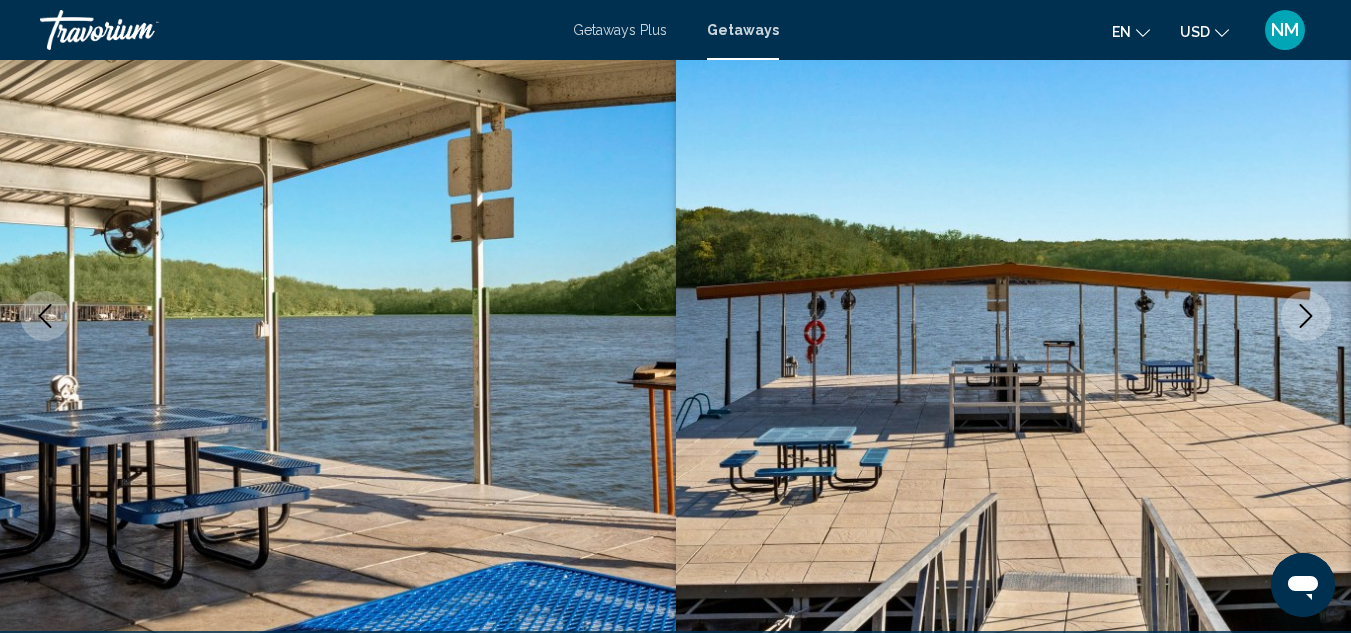 click 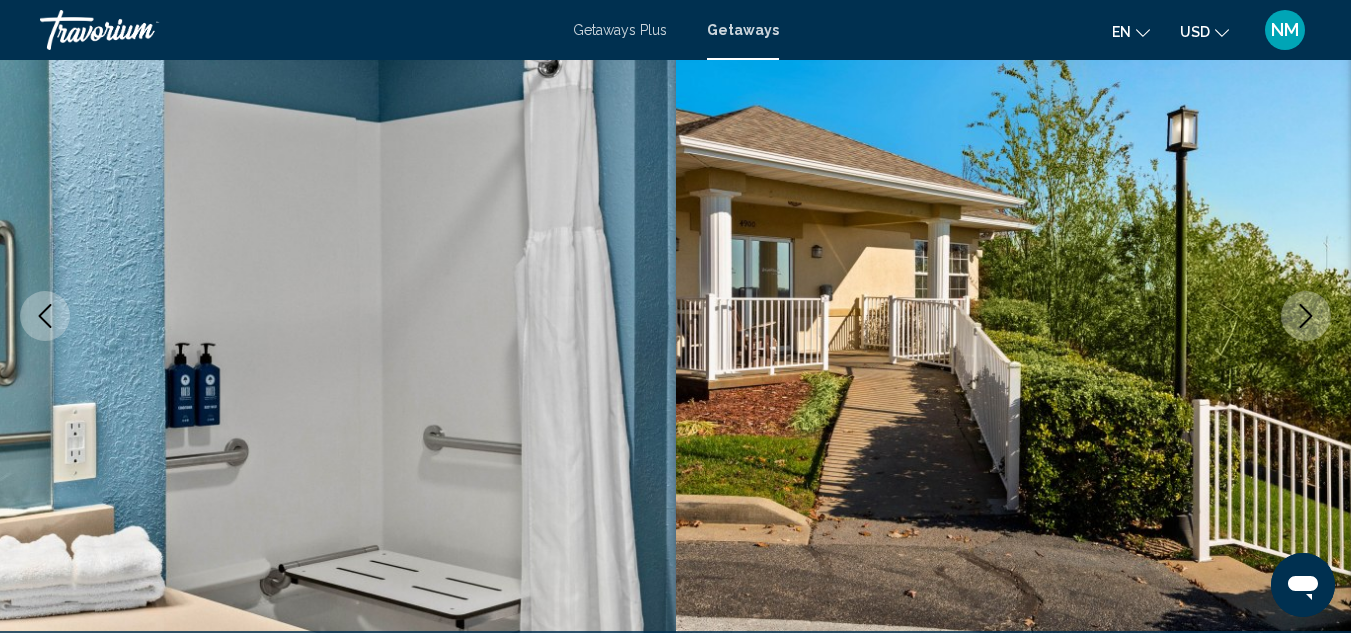 click 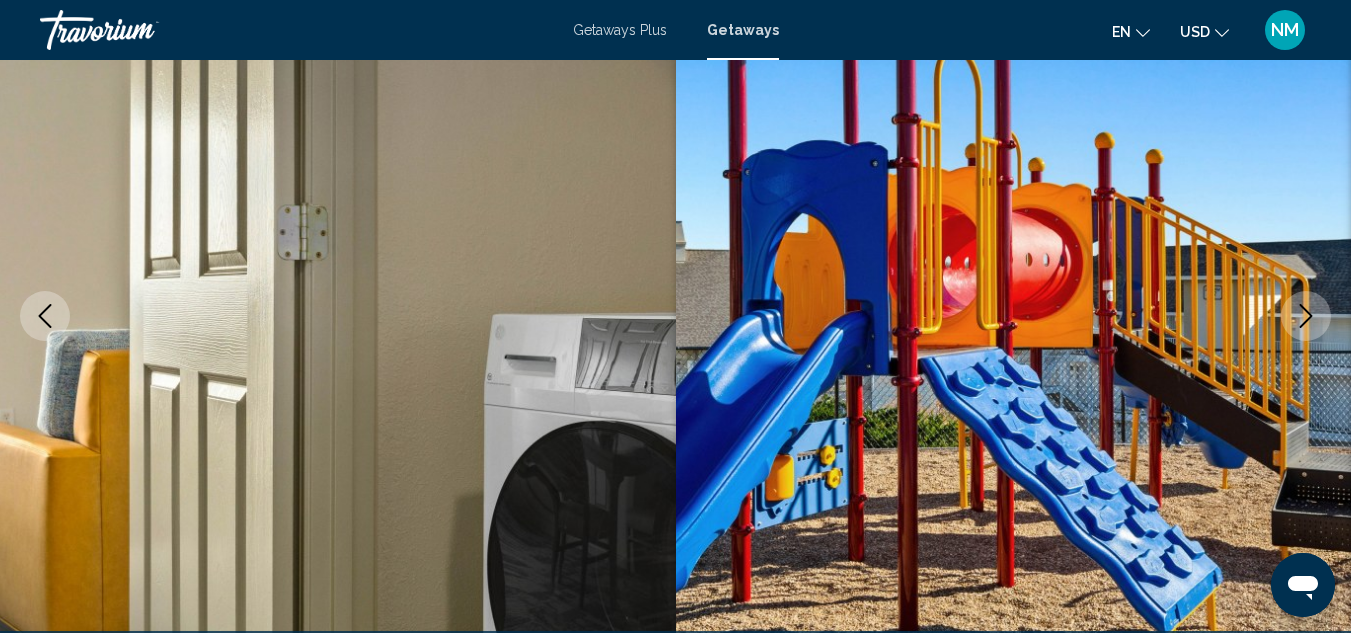 click 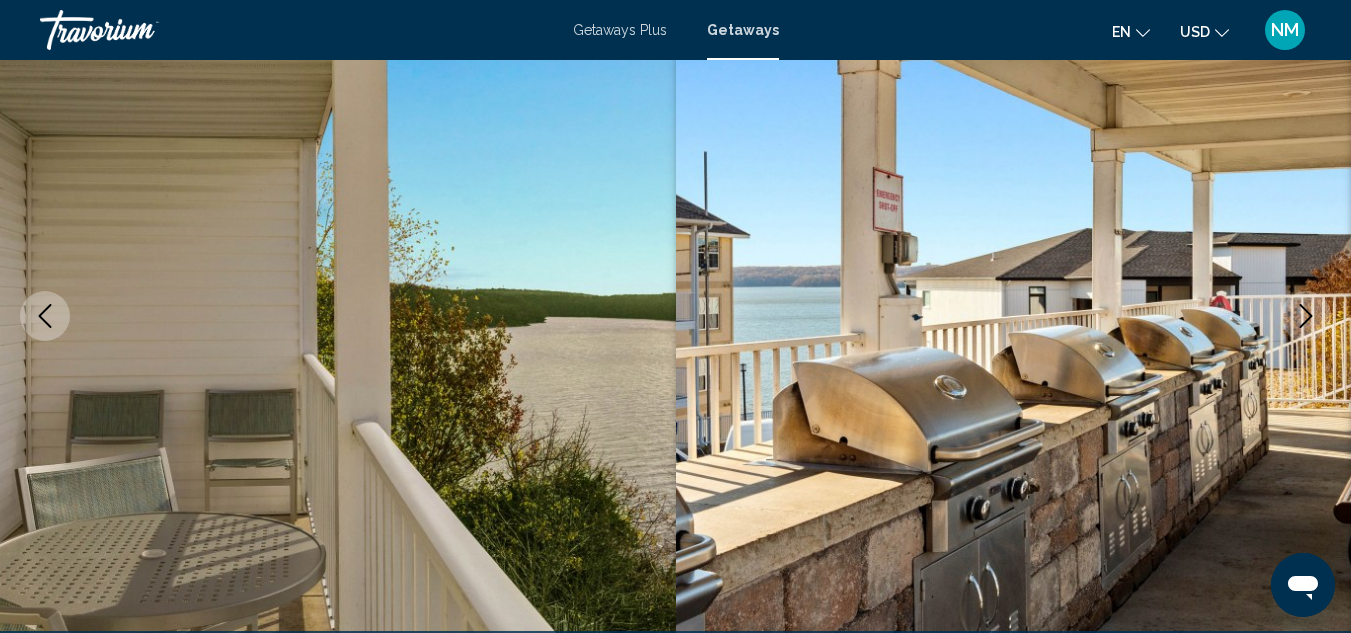 click 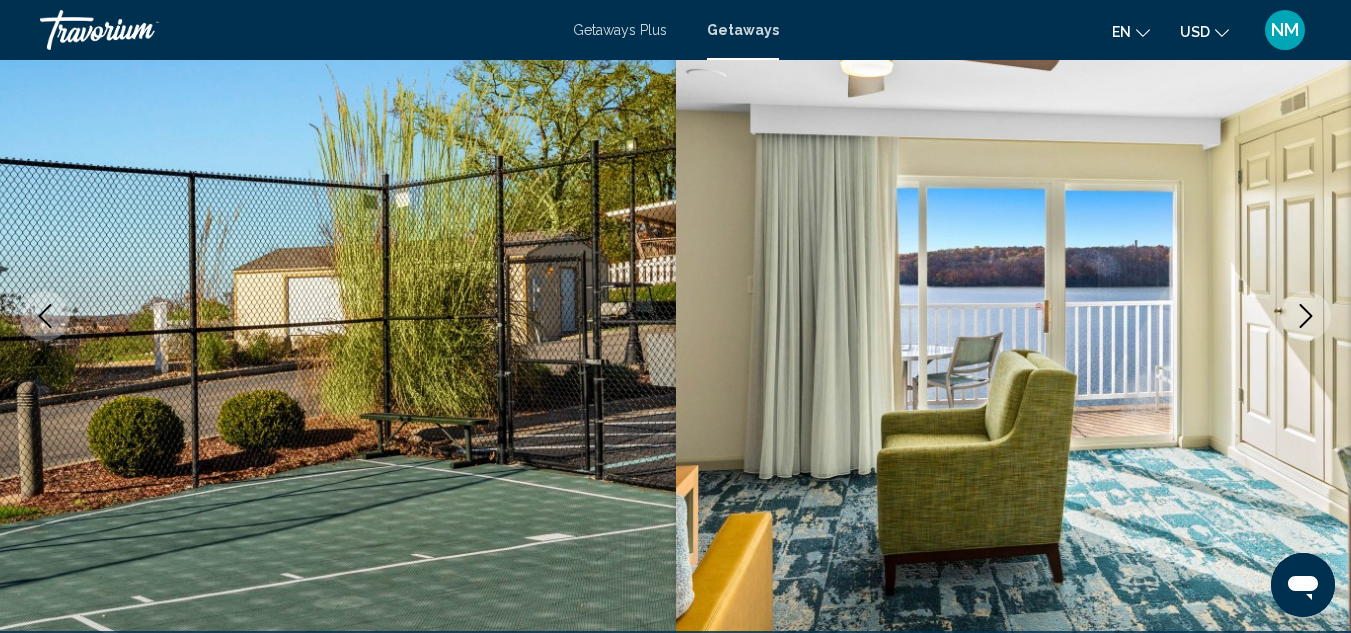 click 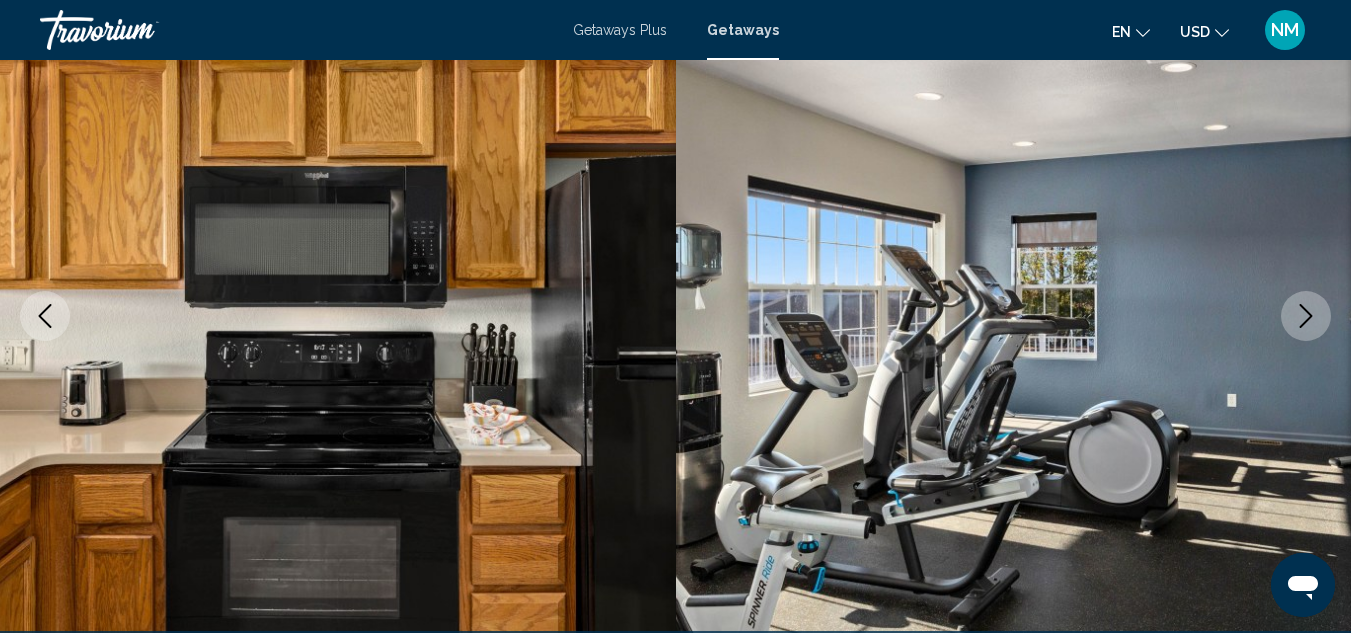 click 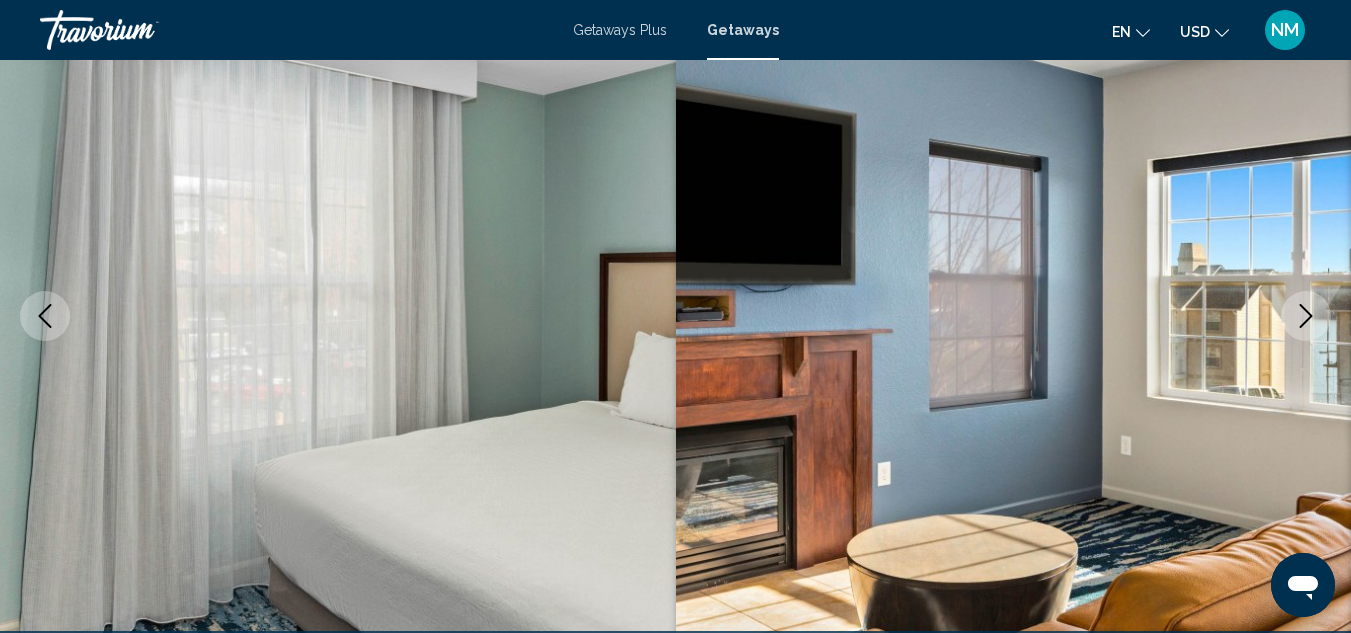 click 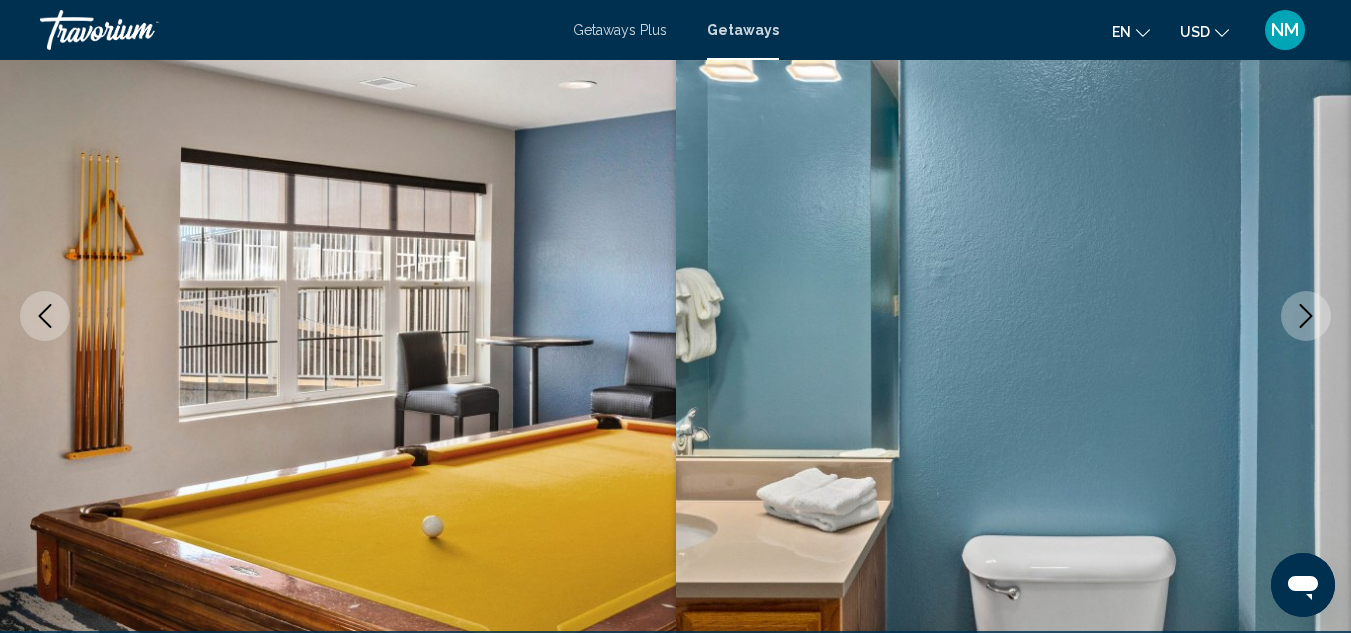 click 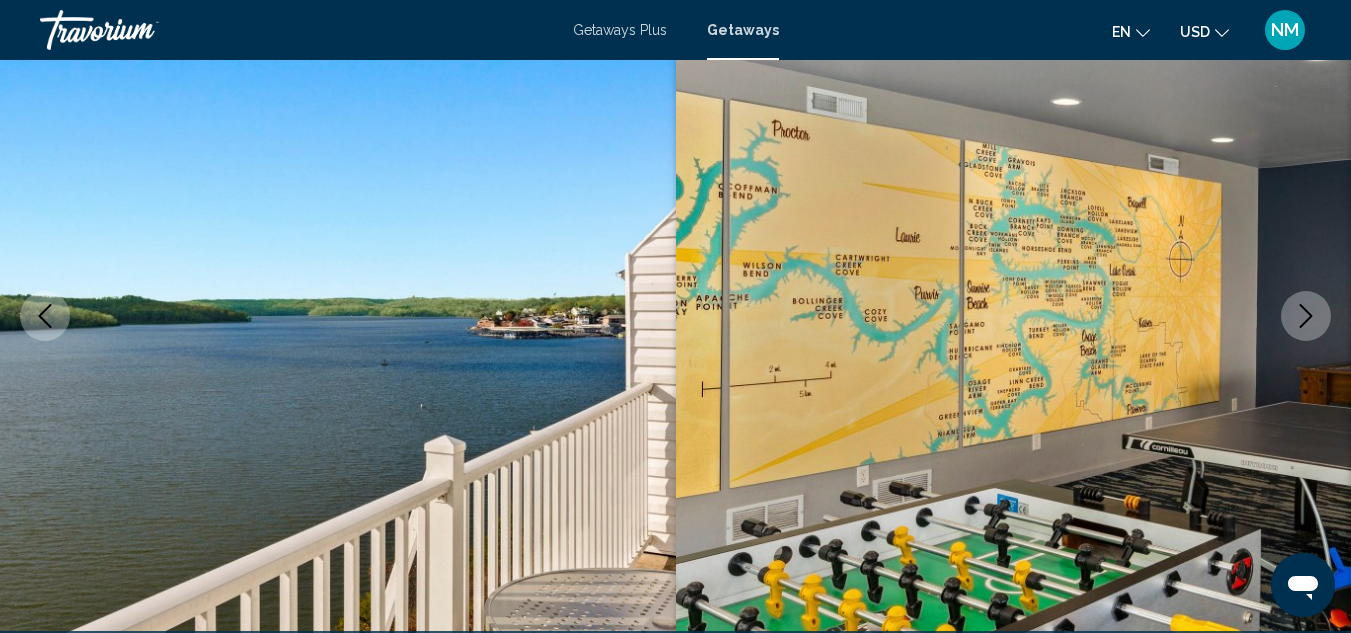 click 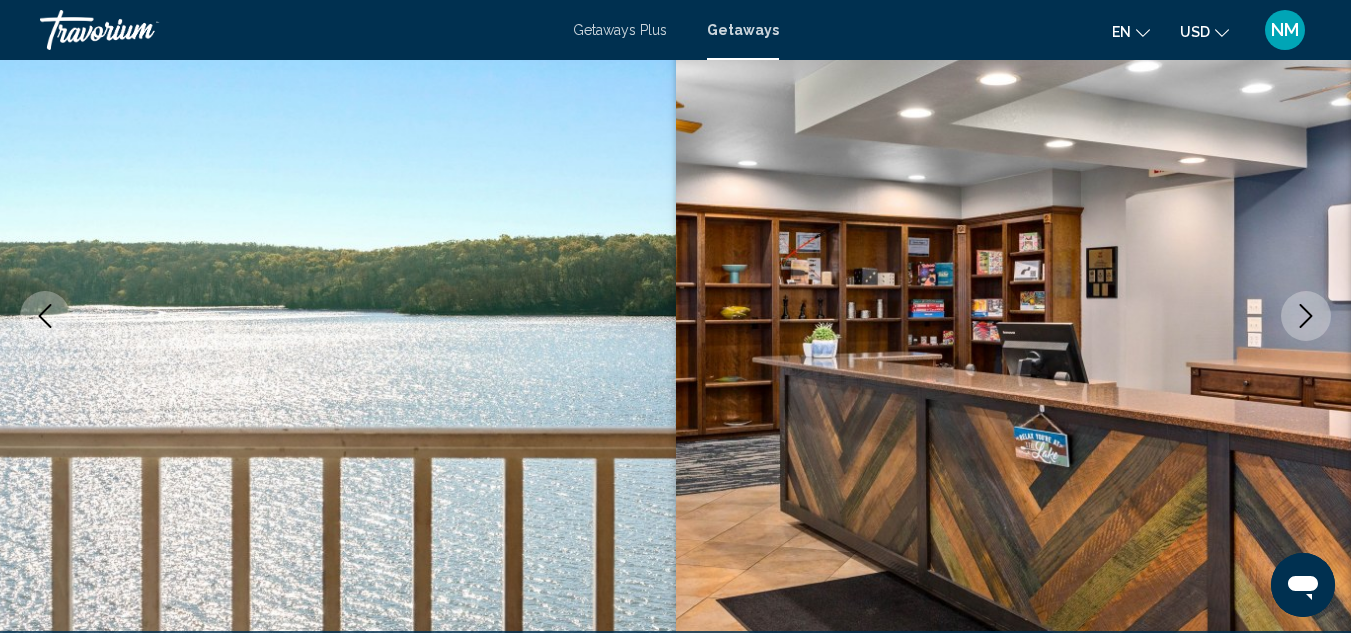 click 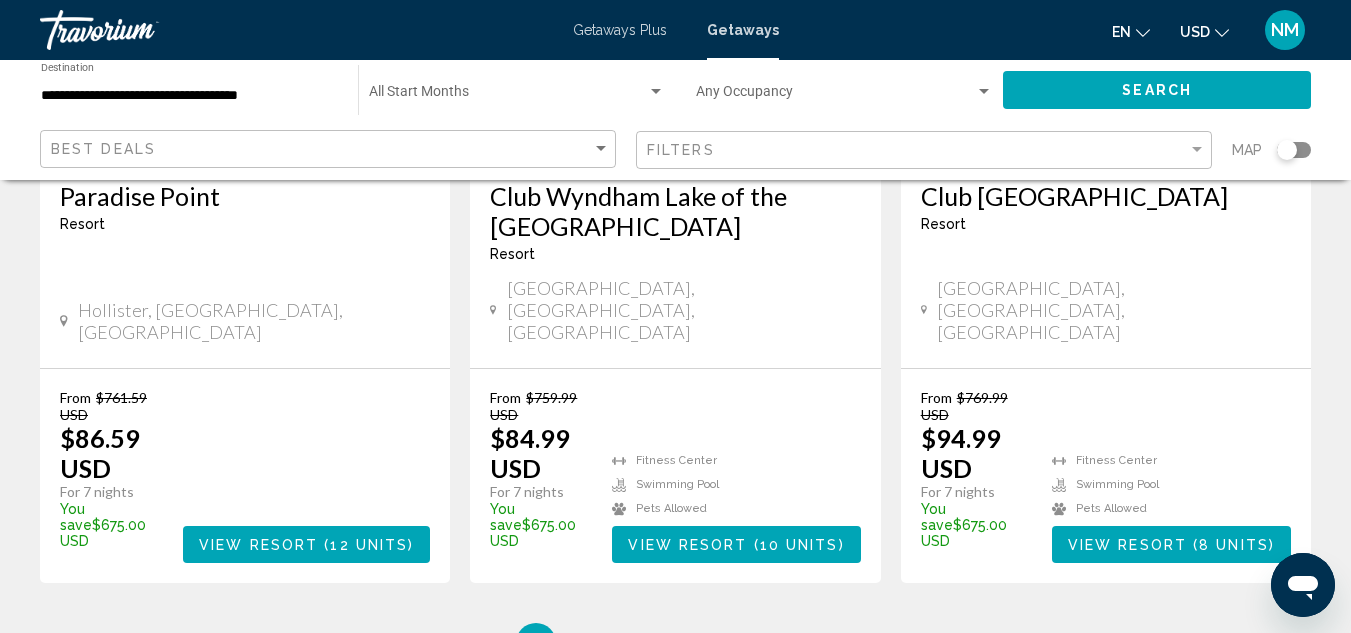 scroll, scrollTop: 2790, scrollLeft: 0, axis: vertical 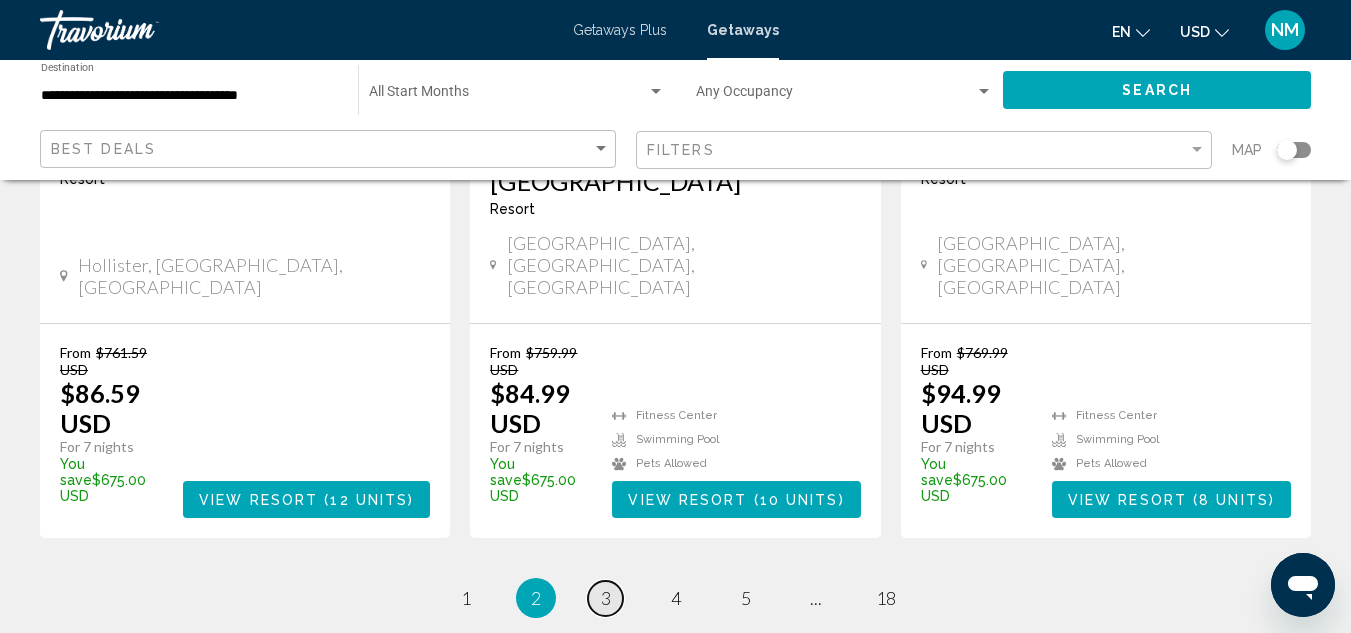 click on "3" at bounding box center [606, 598] 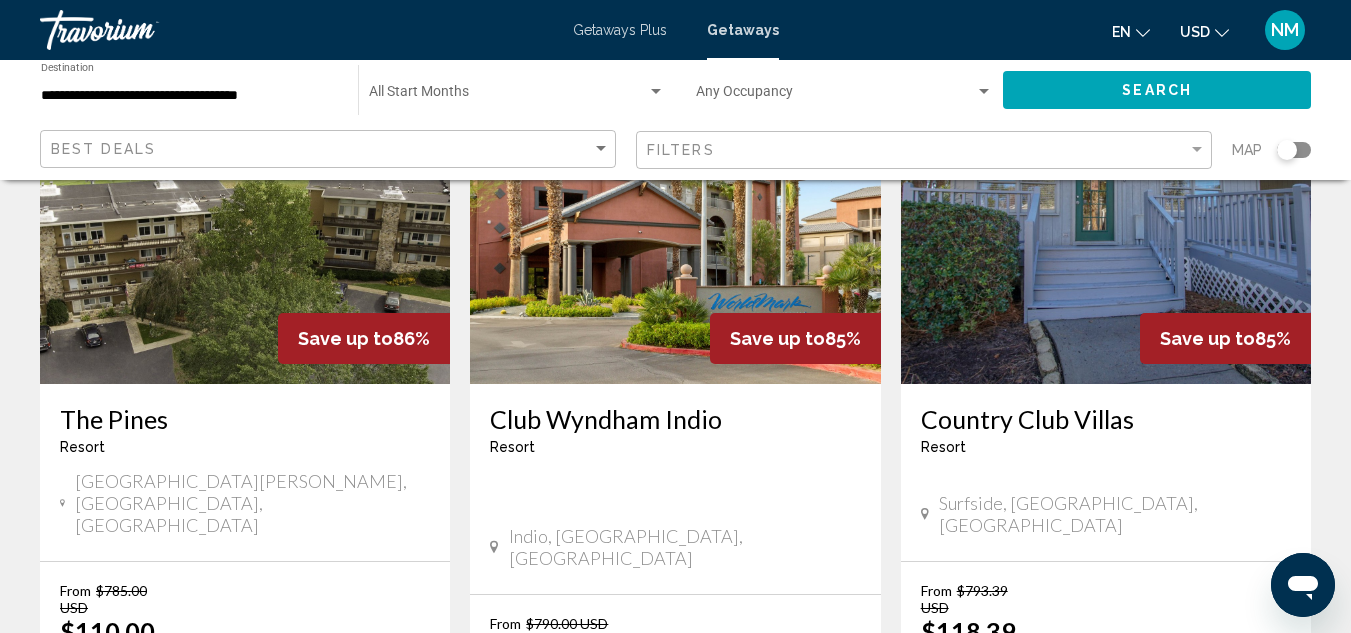 scroll, scrollTop: 2600, scrollLeft: 0, axis: vertical 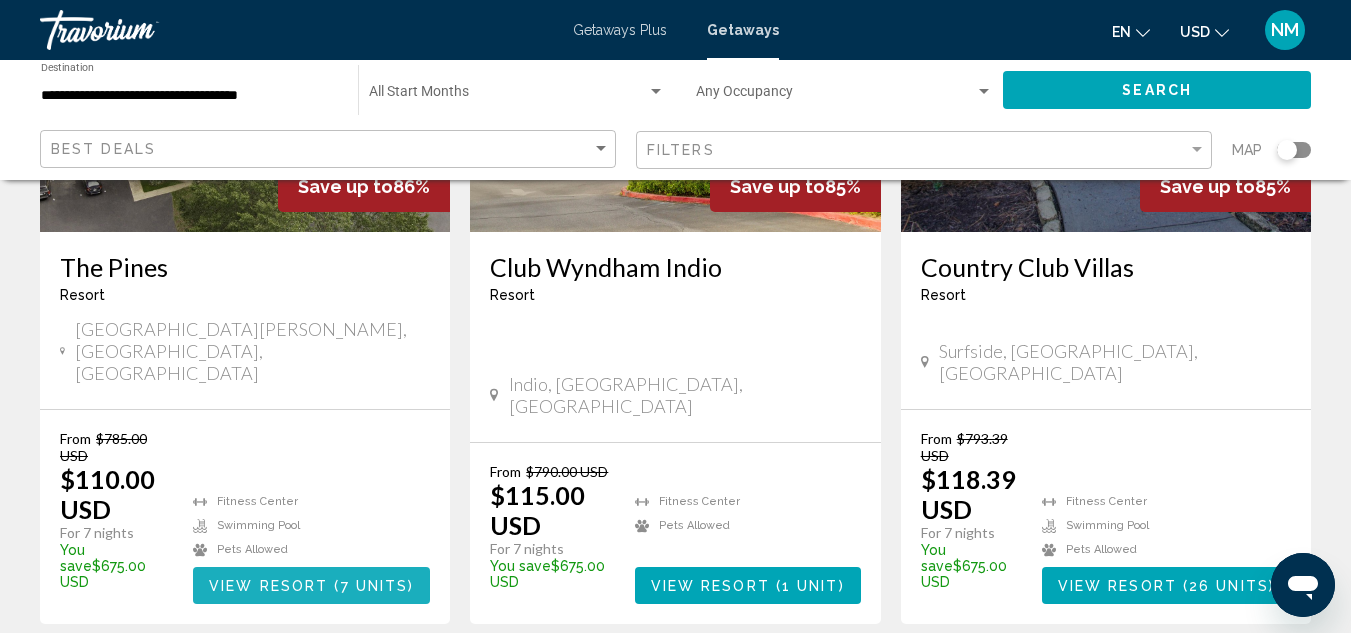click on "7 units" at bounding box center [375, 586] 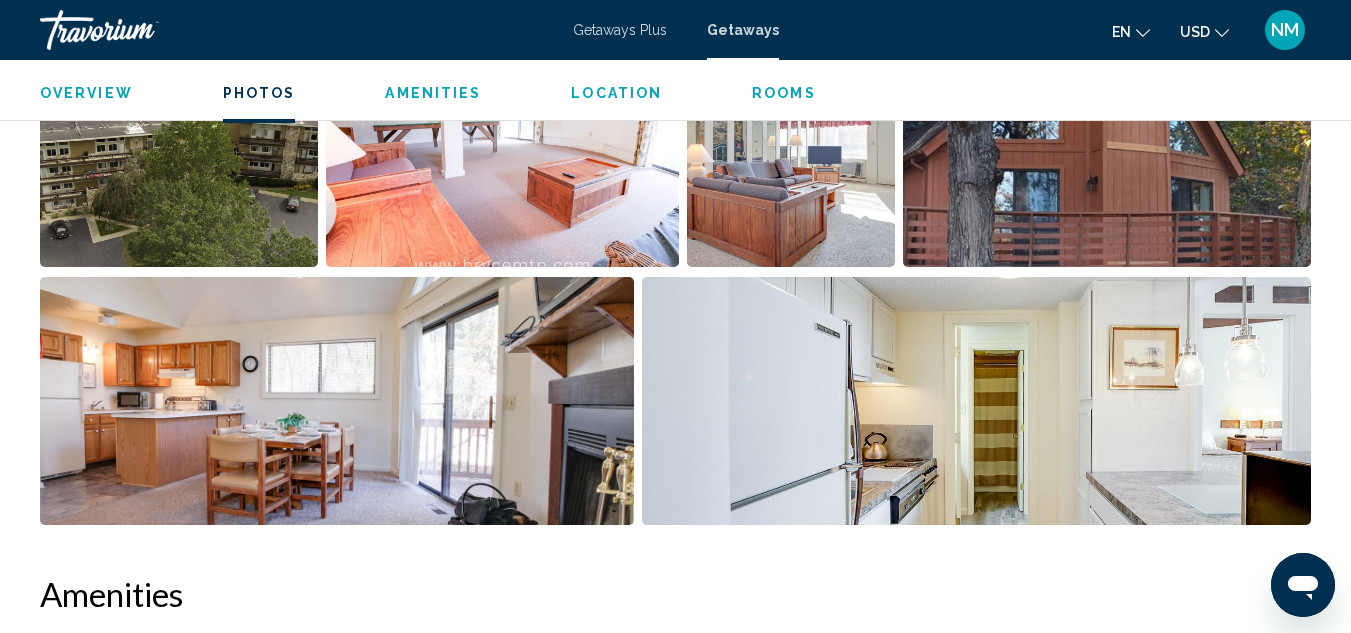 scroll, scrollTop: 1319, scrollLeft: 0, axis: vertical 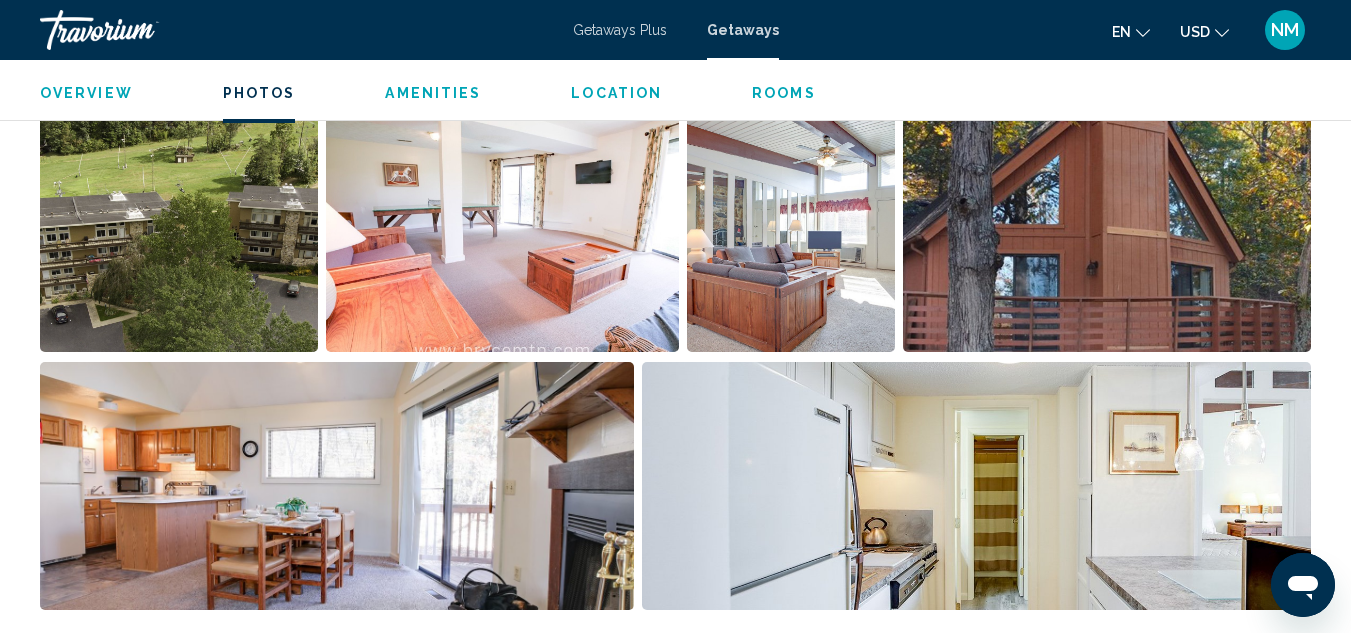 click on "NM" at bounding box center [1285, 30] 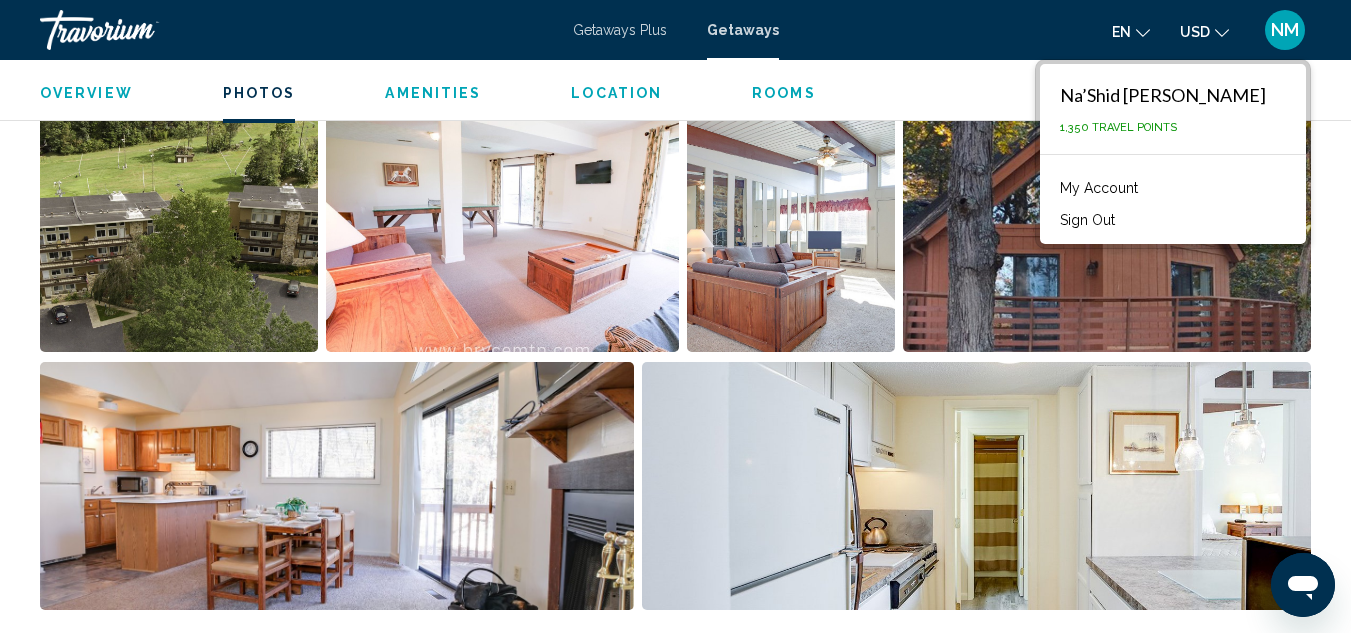 click on "Sign Out" at bounding box center [1087, 220] 